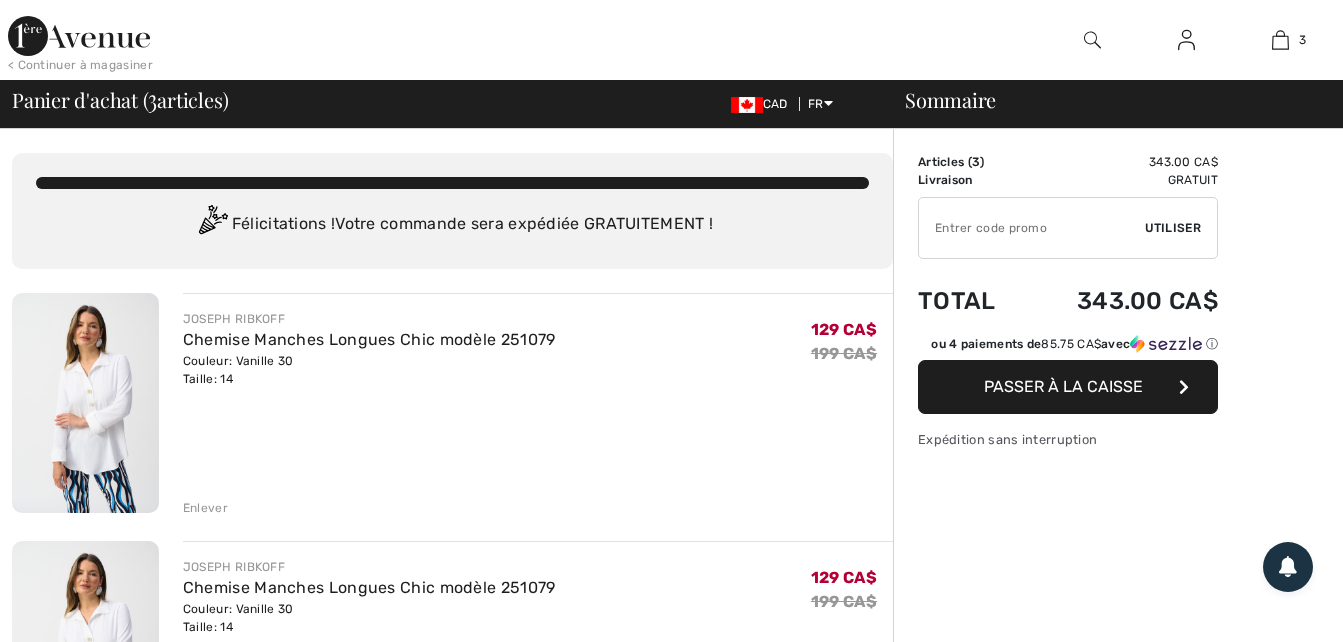 scroll, scrollTop: 0, scrollLeft: 0, axis: both 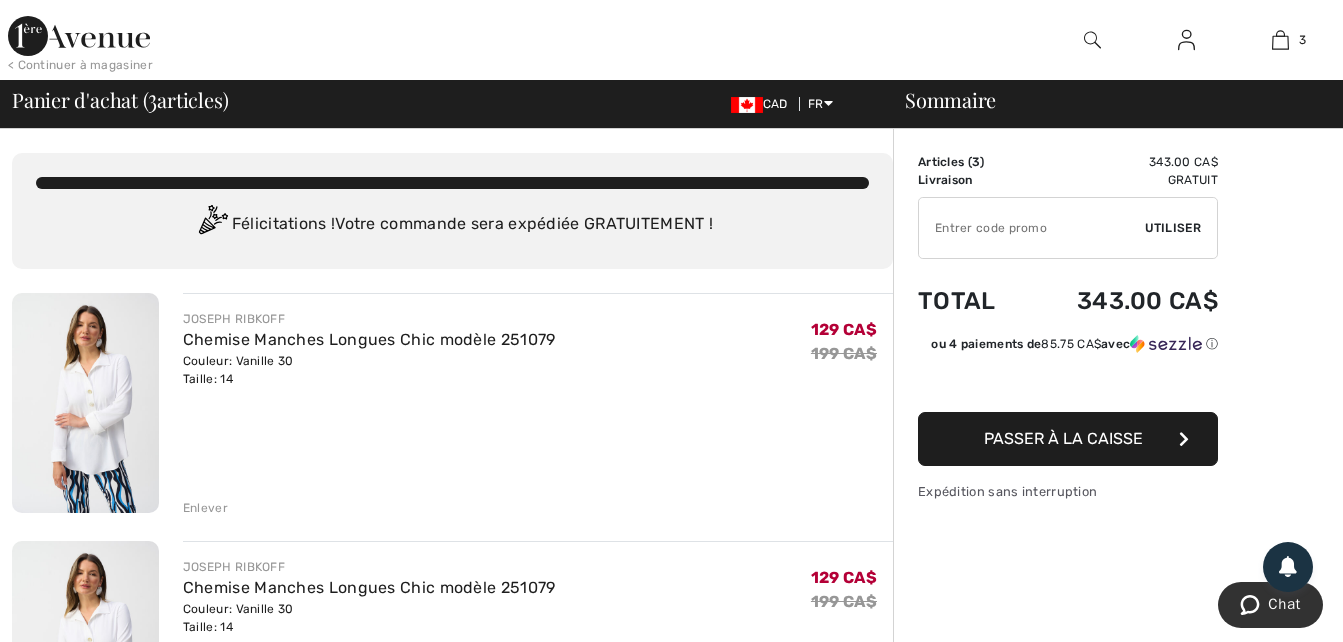 click on "Enlever" at bounding box center [205, 508] 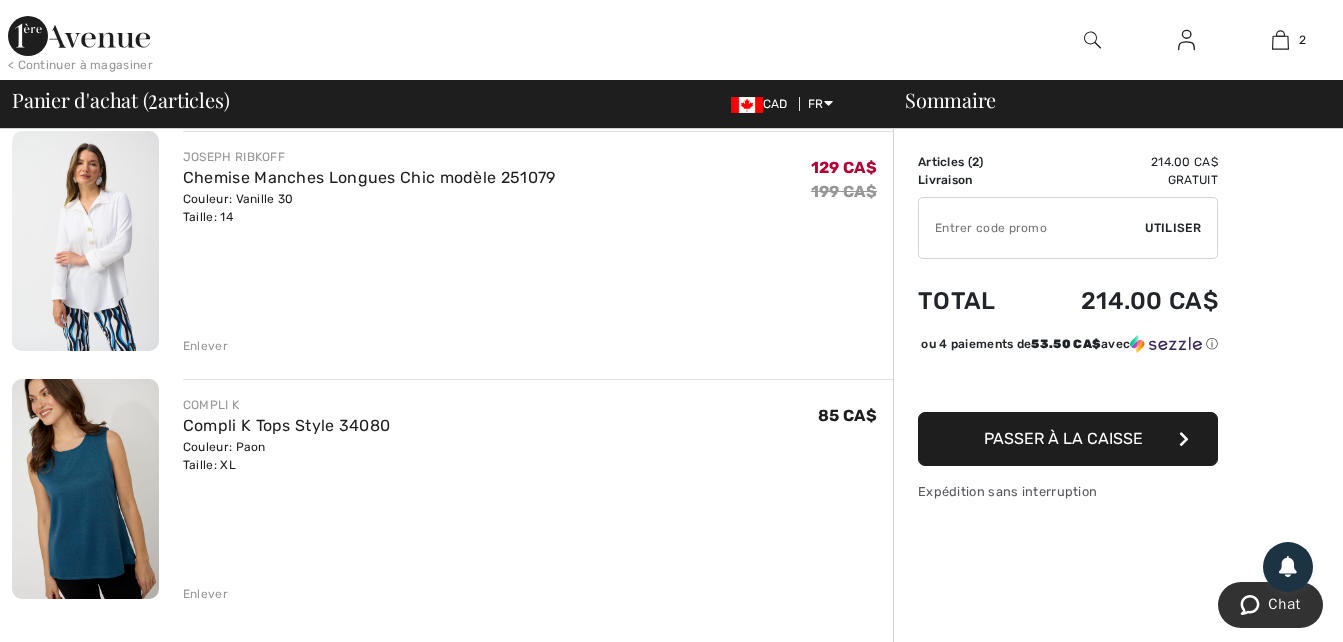 scroll, scrollTop: 120, scrollLeft: 0, axis: vertical 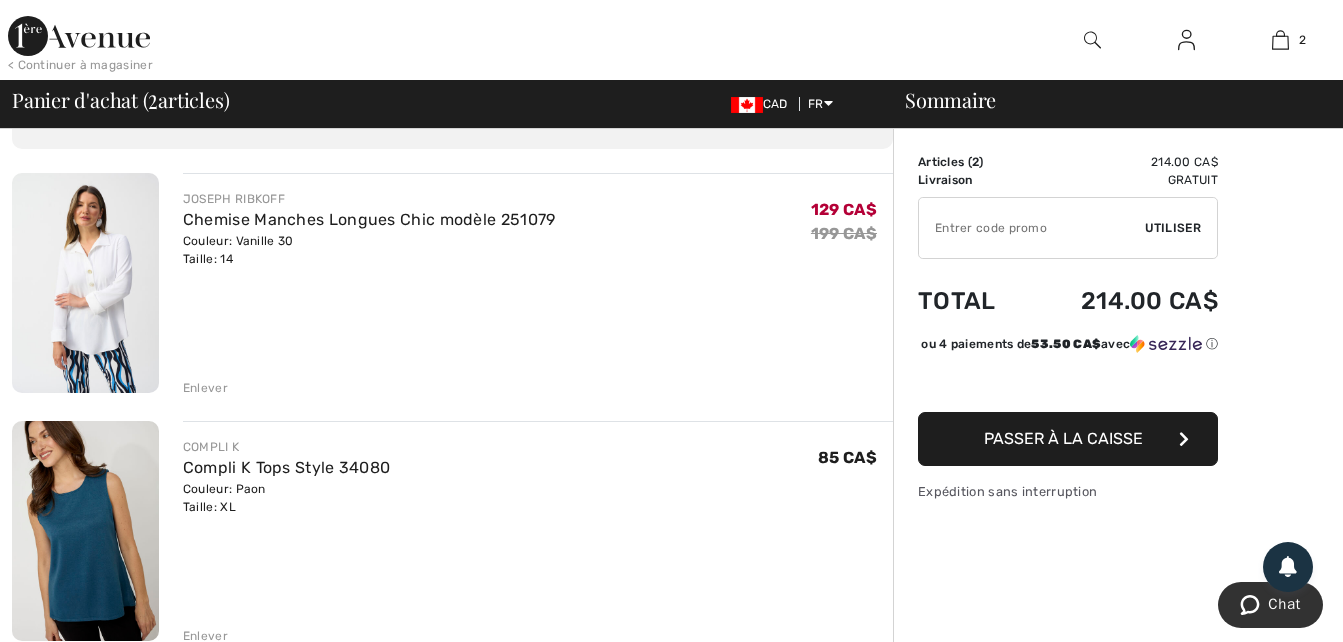 click on "Passer à la caisse" at bounding box center [1063, 438] 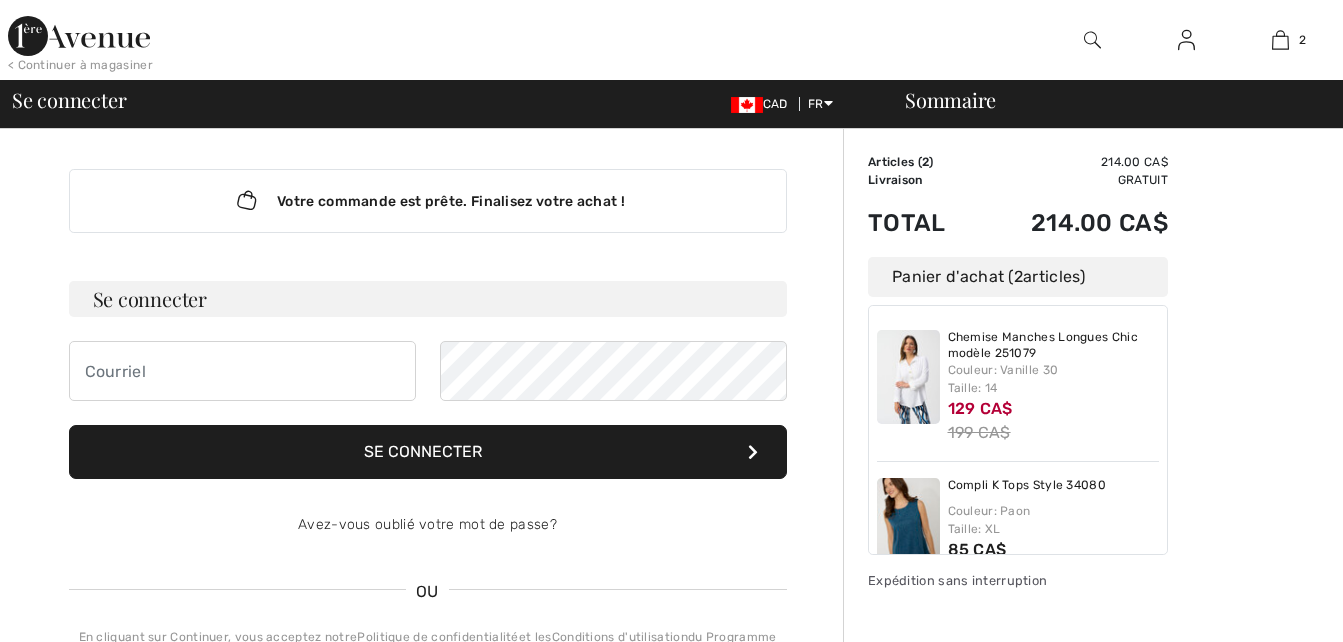 scroll, scrollTop: 0, scrollLeft: 0, axis: both 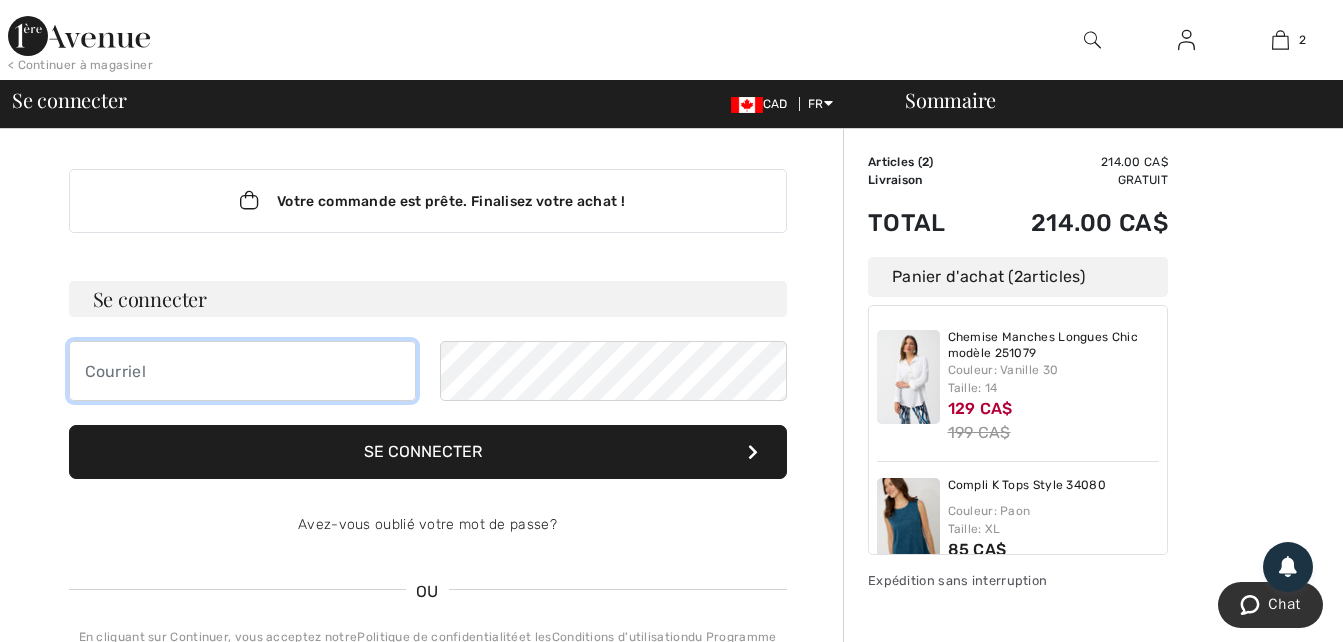 click at bounding box center [242, 371] 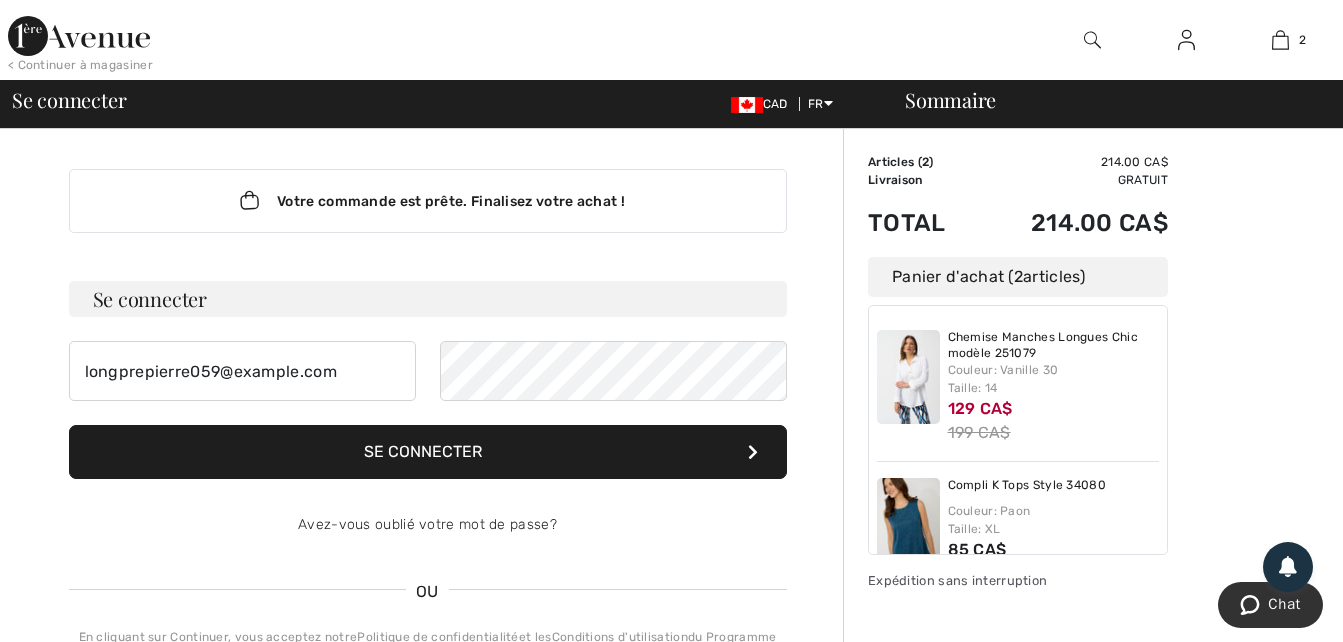 click on "Se connecter" at bounding box center [428, 452] 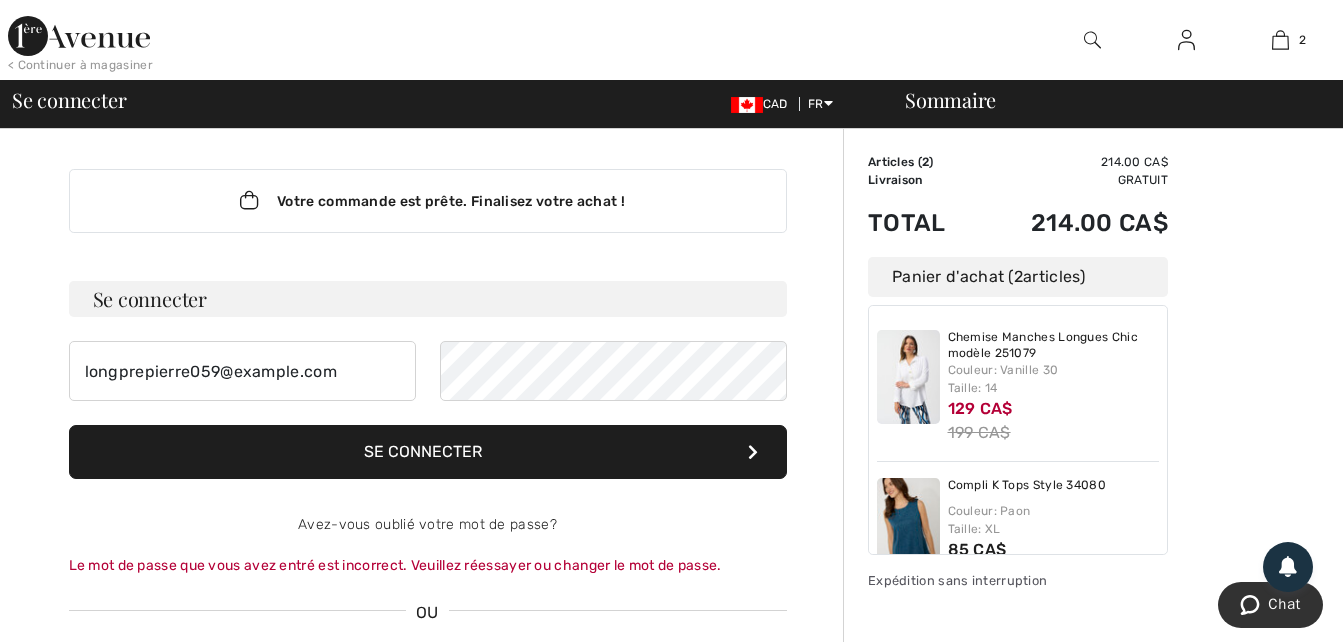 click on "Se connecter" at bounding box center (428, 452) 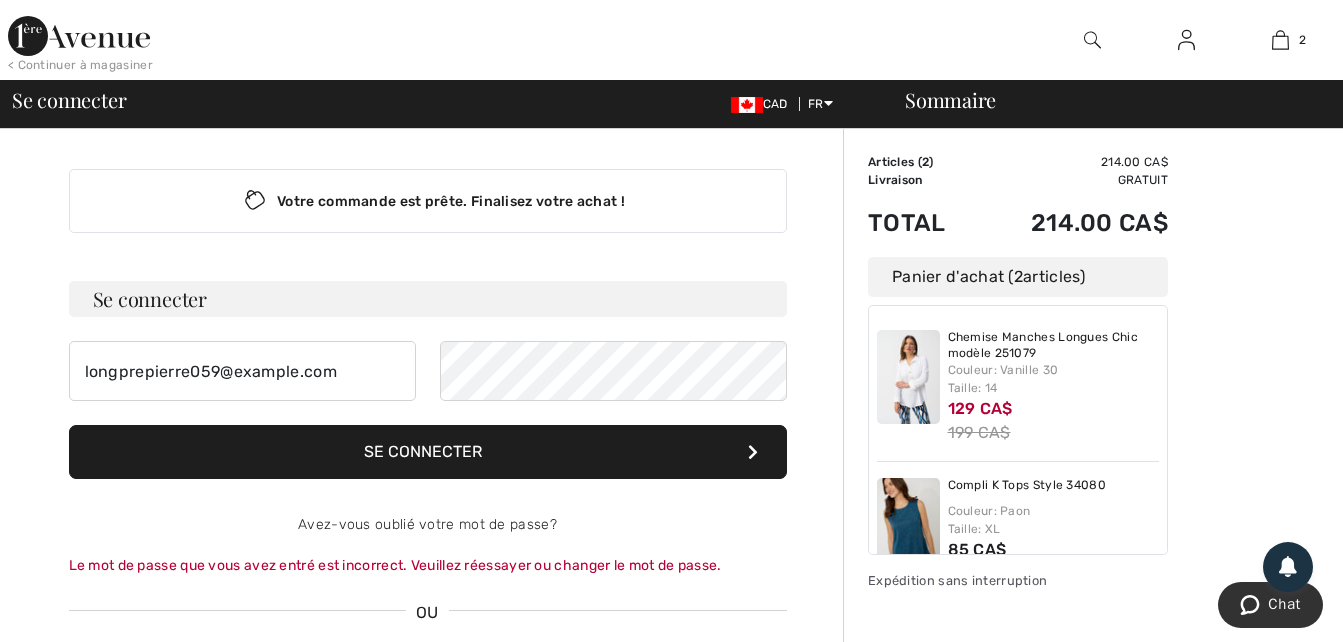 type 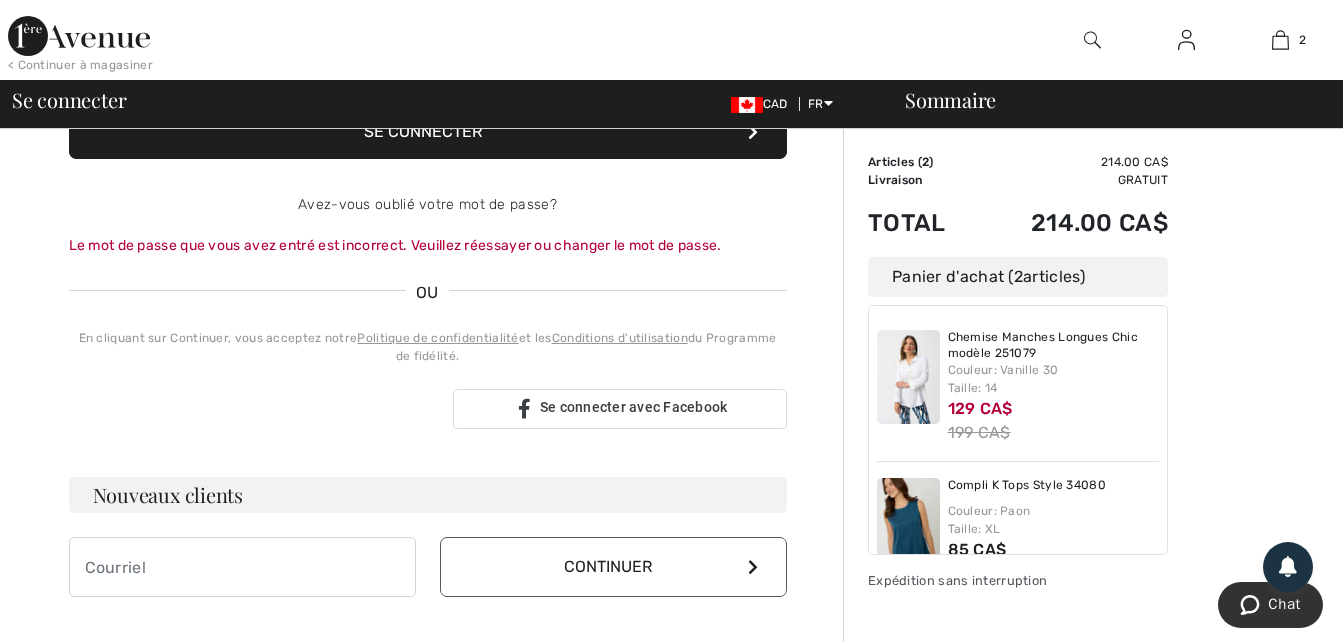 scroll, scrollTop: 360, scrollLeft: 0, axis: vertical 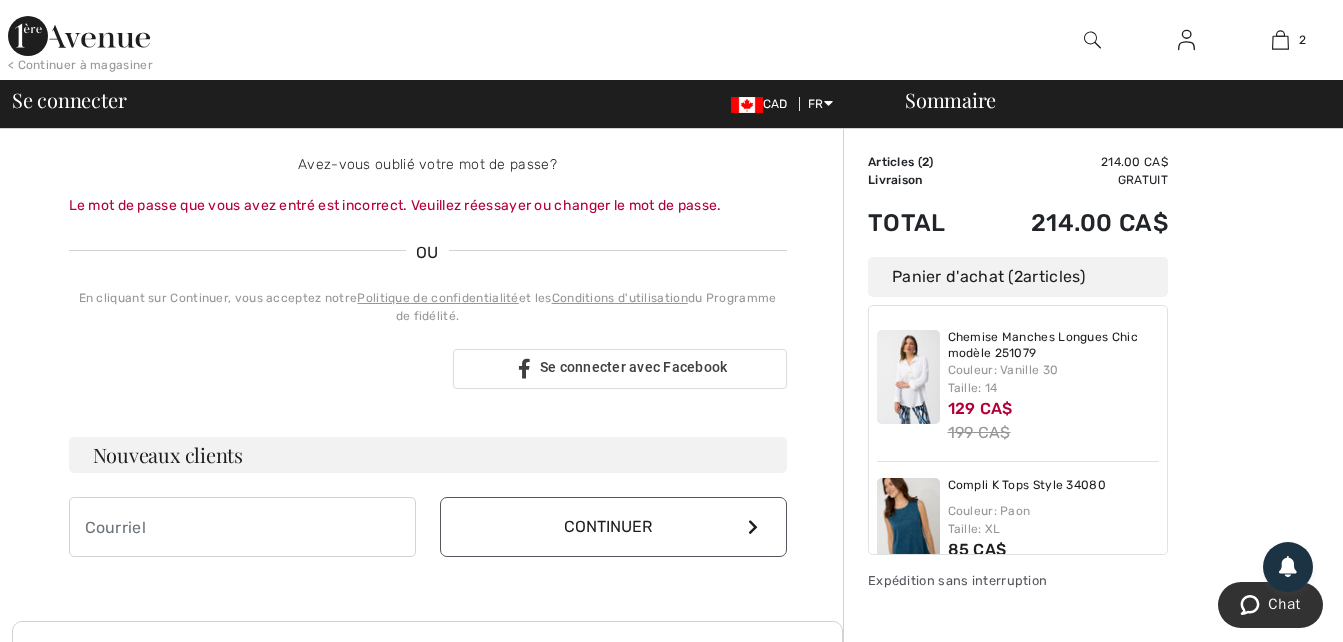 click on "Continuer" at bounding box center (613, 527) 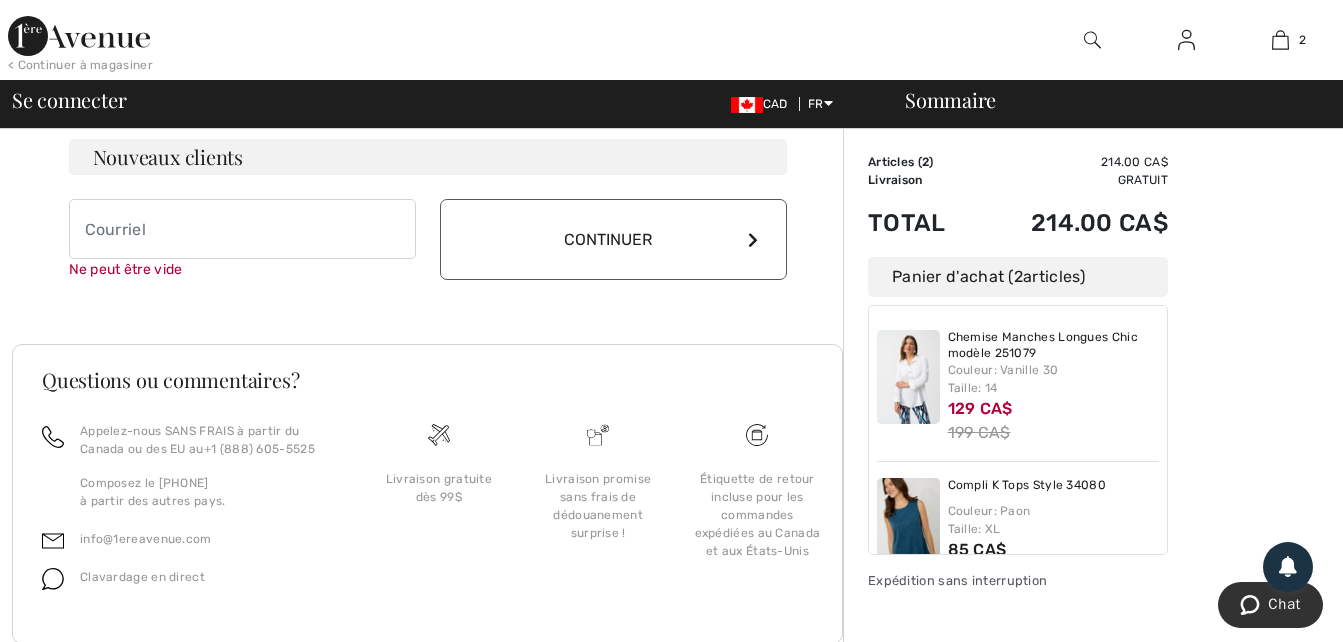 scroll, scrollTop: 697, scrollLeft: 0, axis: vertical 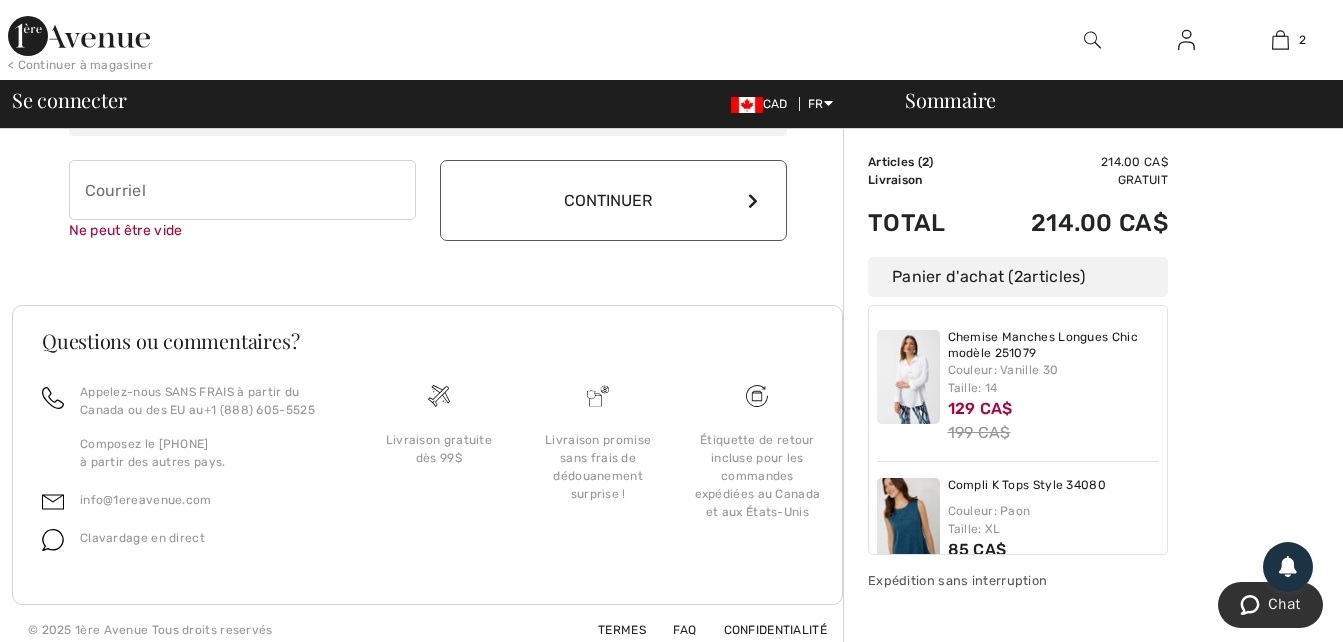 type 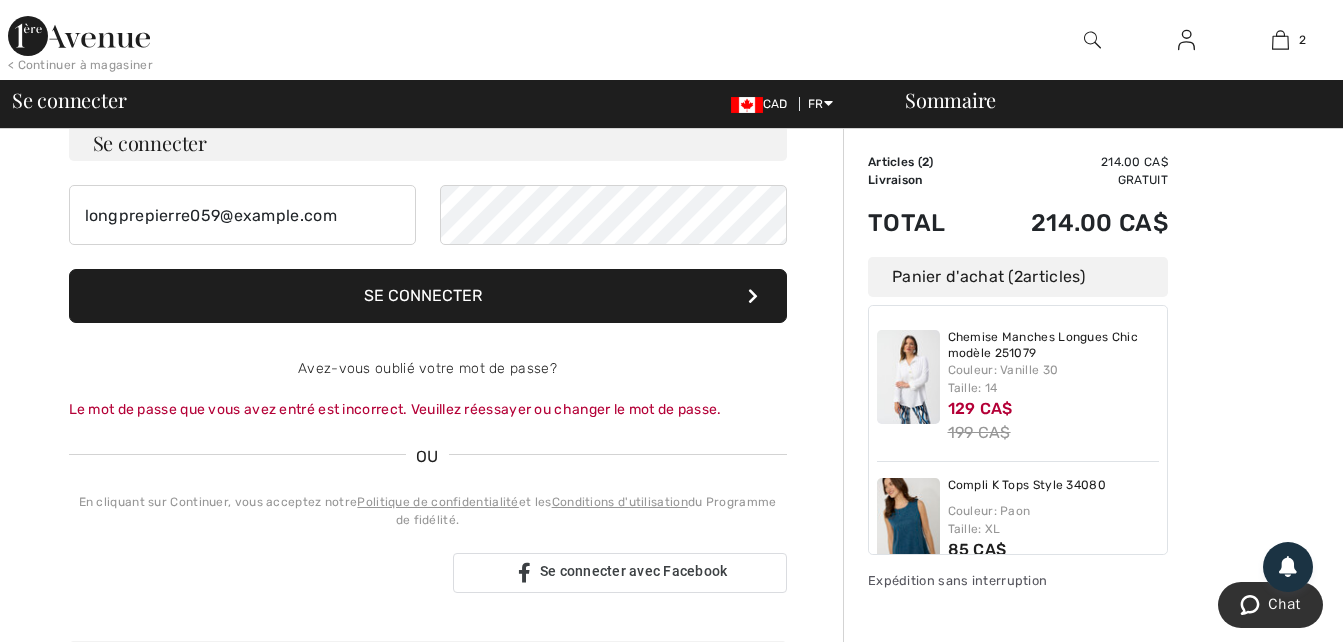 scroll, scrollTop: 0, scrollLeft: 0, axis: both 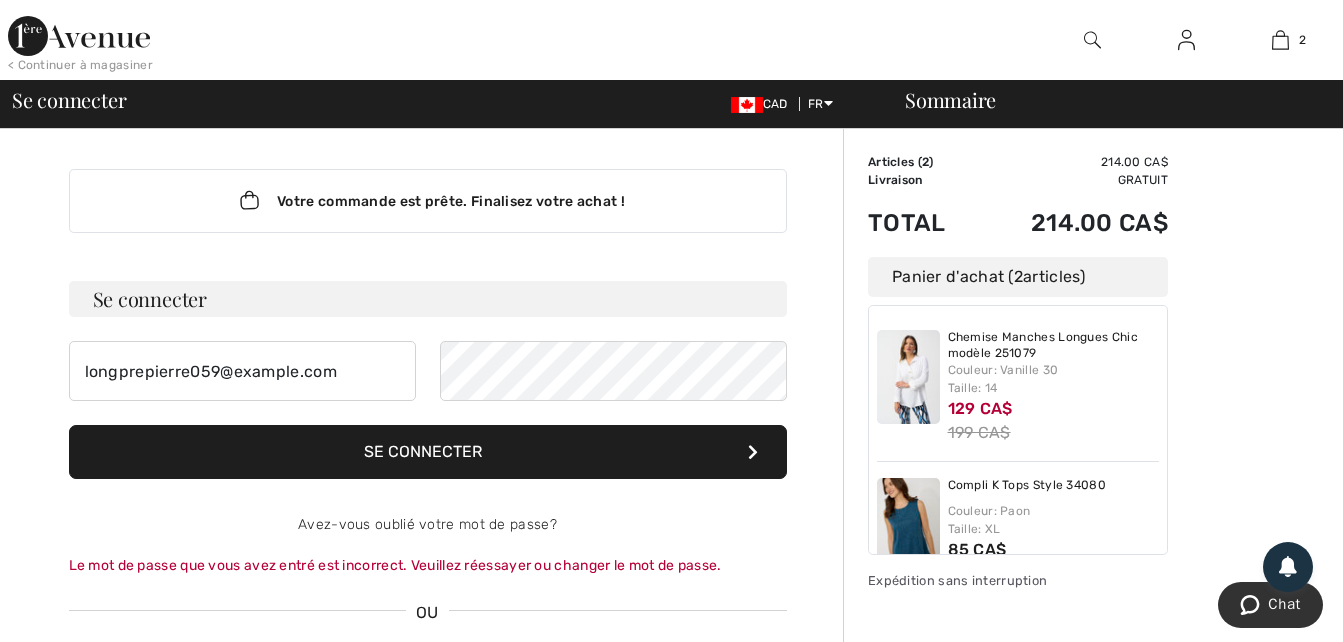 click on "Se connecter" at bounding box center (428, 452) 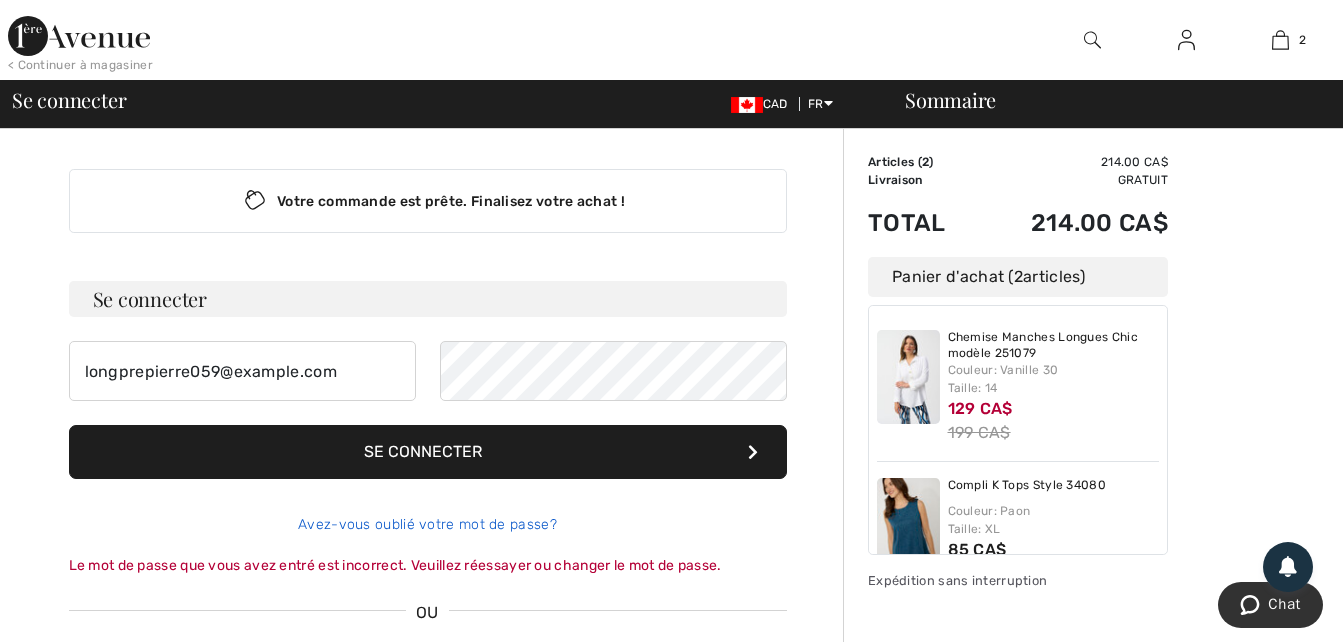 click on "Avez-vous oublié votre mot de passe?" at bounding box center (427, 524) 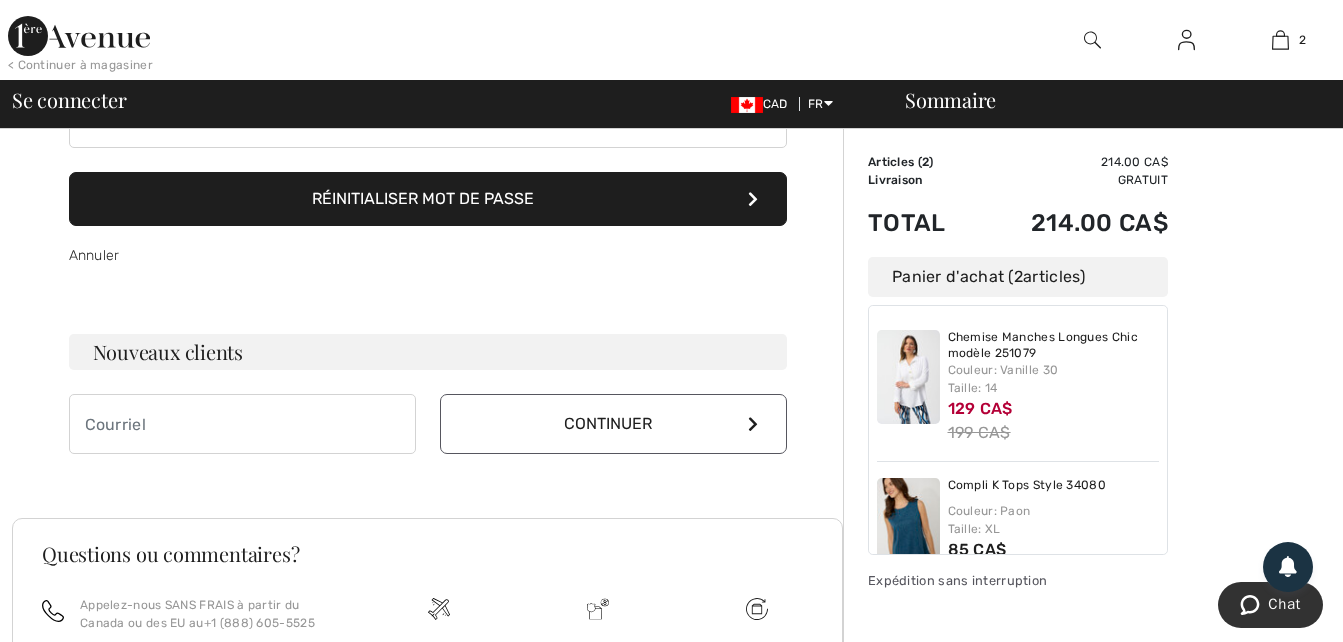 scroll, scrollTop: 280, scrollLeft: 0, axis: vertical 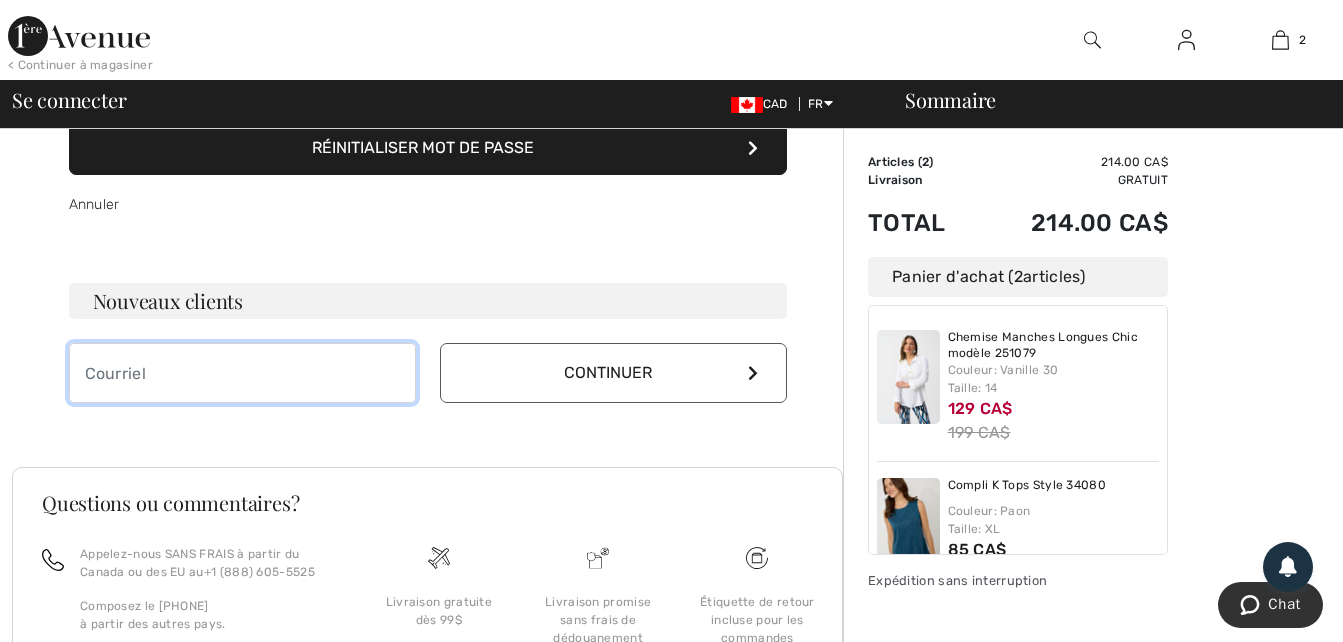 click at bounding box center [242, 373] 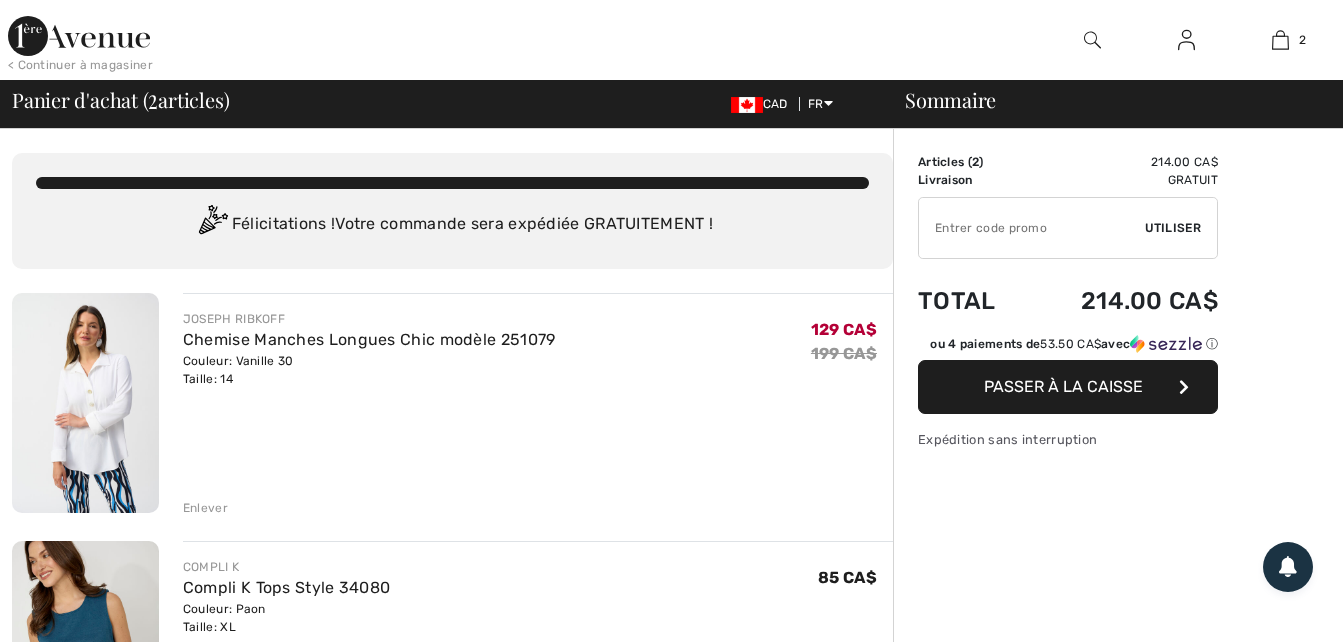 scroll, scrollTop: 120, scrollLeft: 0, axis: vertical 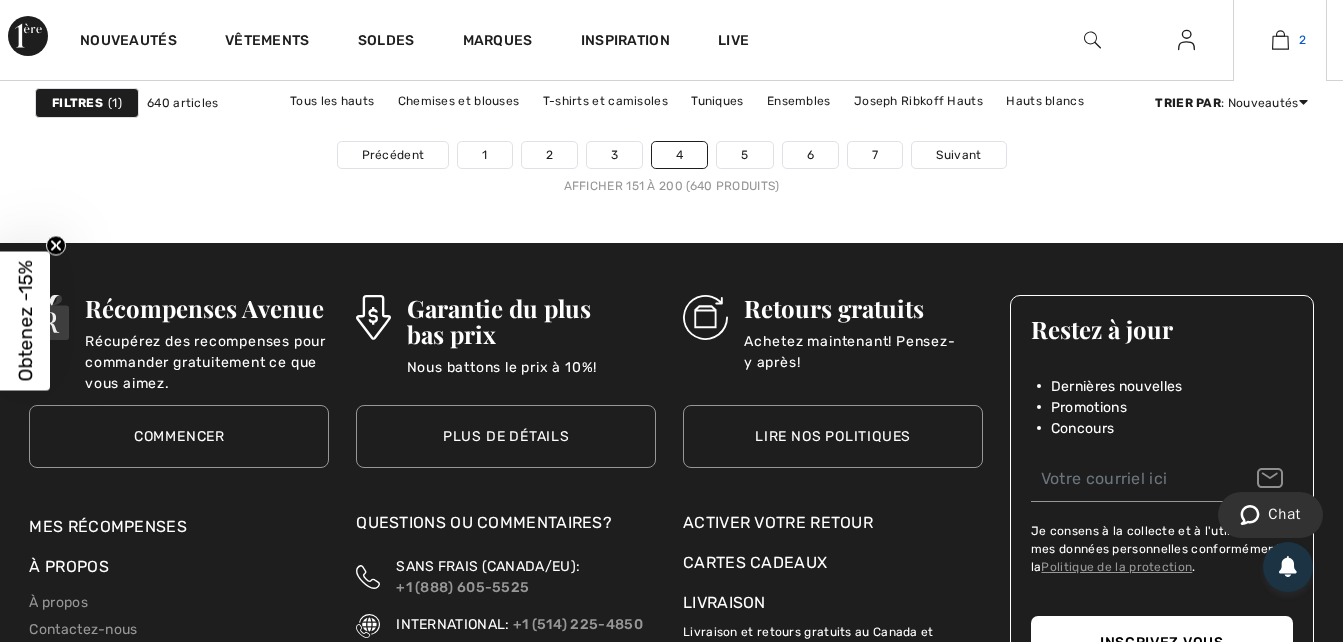drag, startPoint x: 0, startPoint y: 0, endPoint x: 1276, endPoint y: 34, distance: 1276.4529 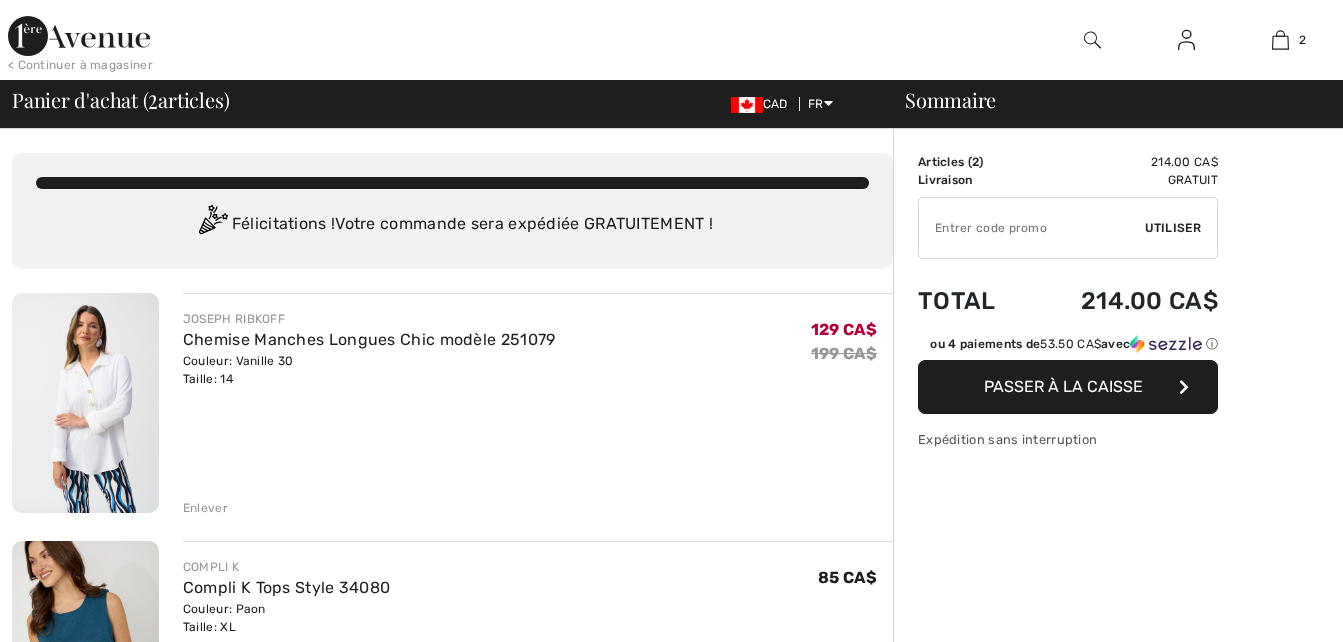 scroll, scrollTop: 0, scrollLeft: 0, axis: both 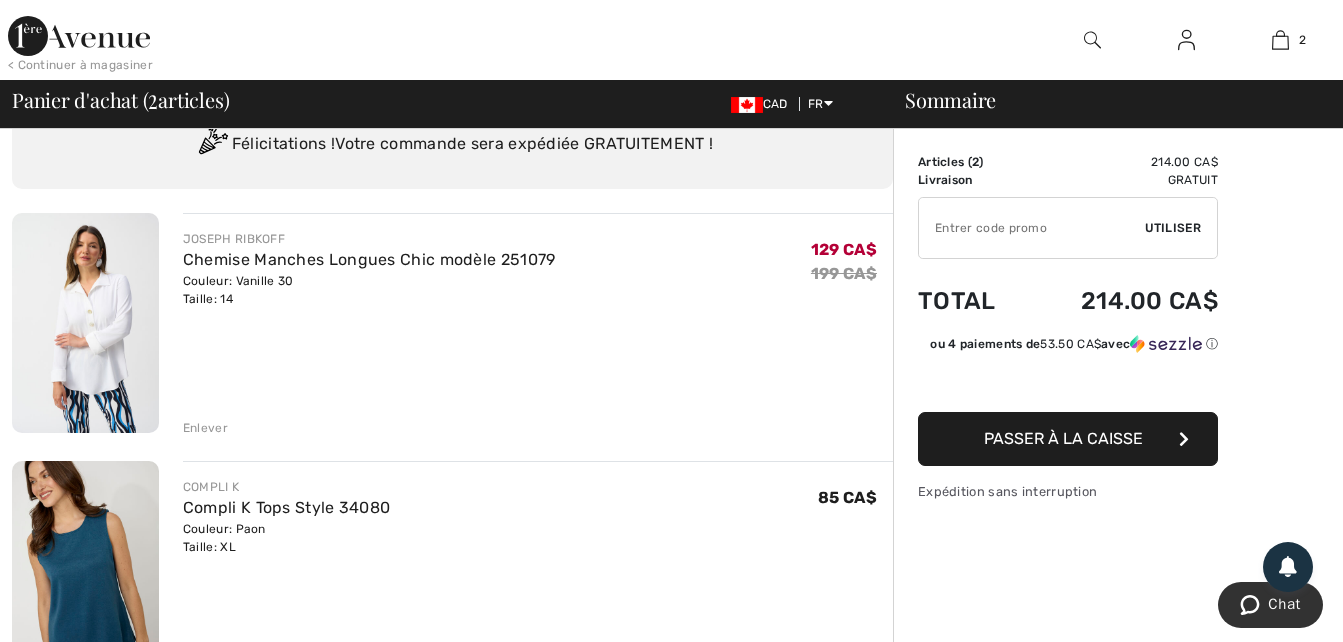 click on "Passer à la caisse" at bounding box center (1063, 438) 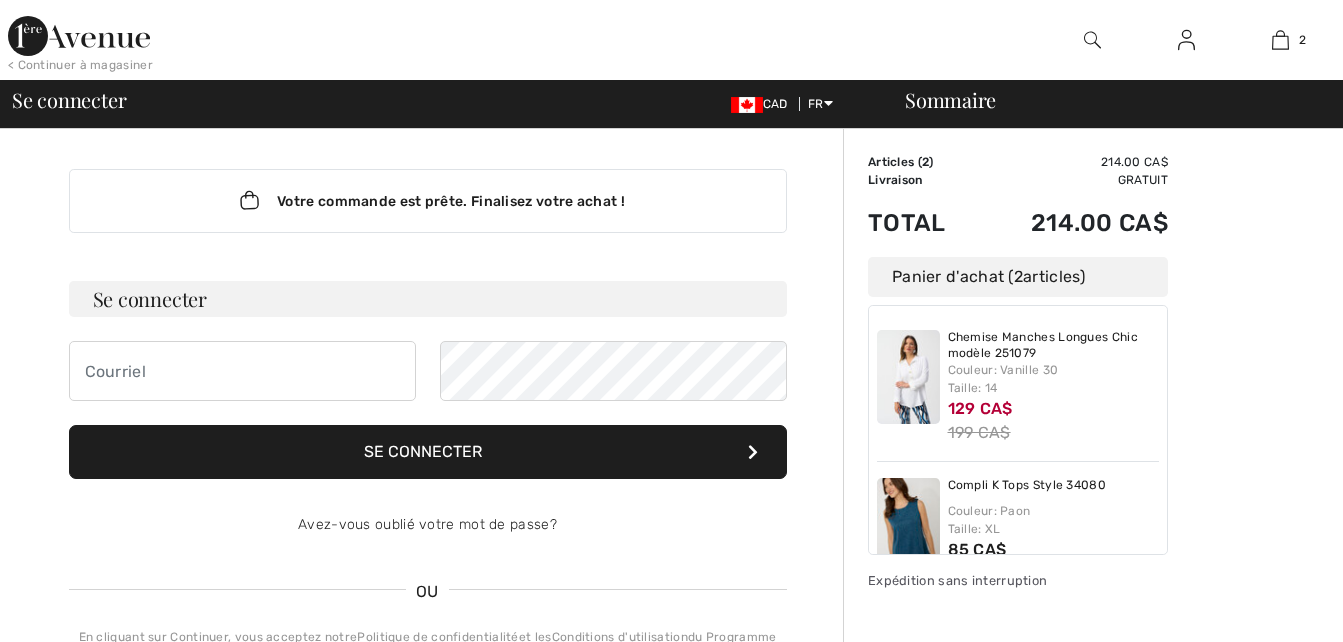 scroll, scrollTop: 0, scrollLeft: 0, axis: both 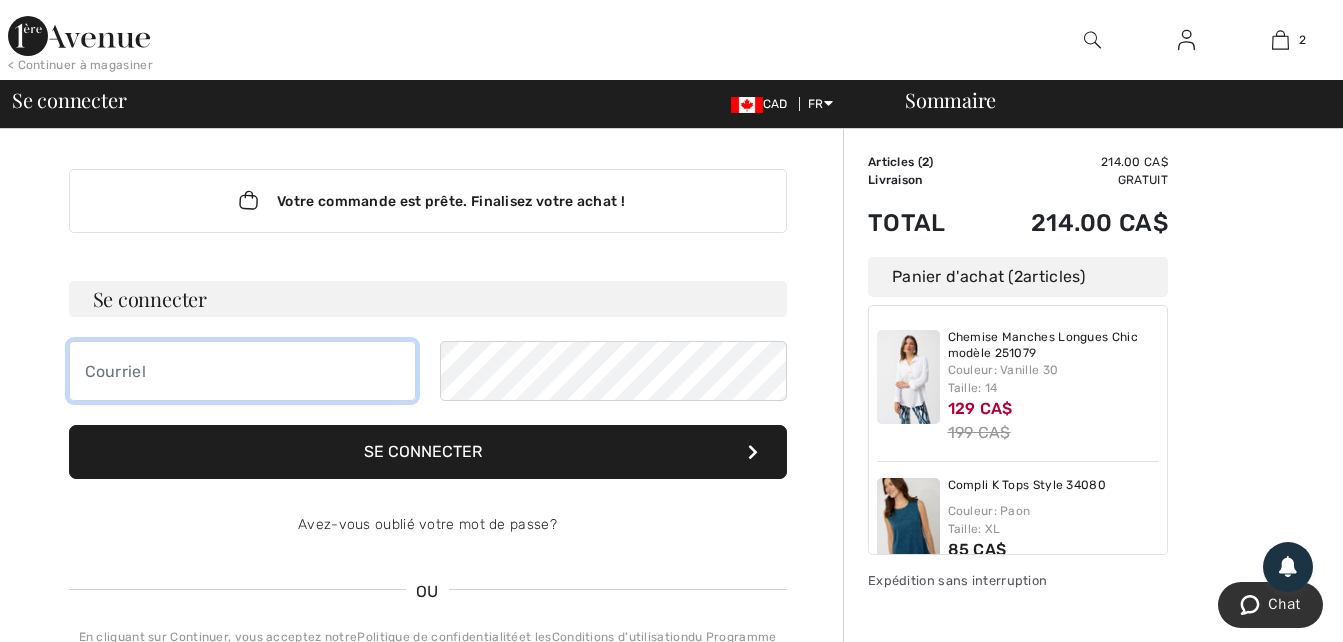 click at bounding box center (242, 371) 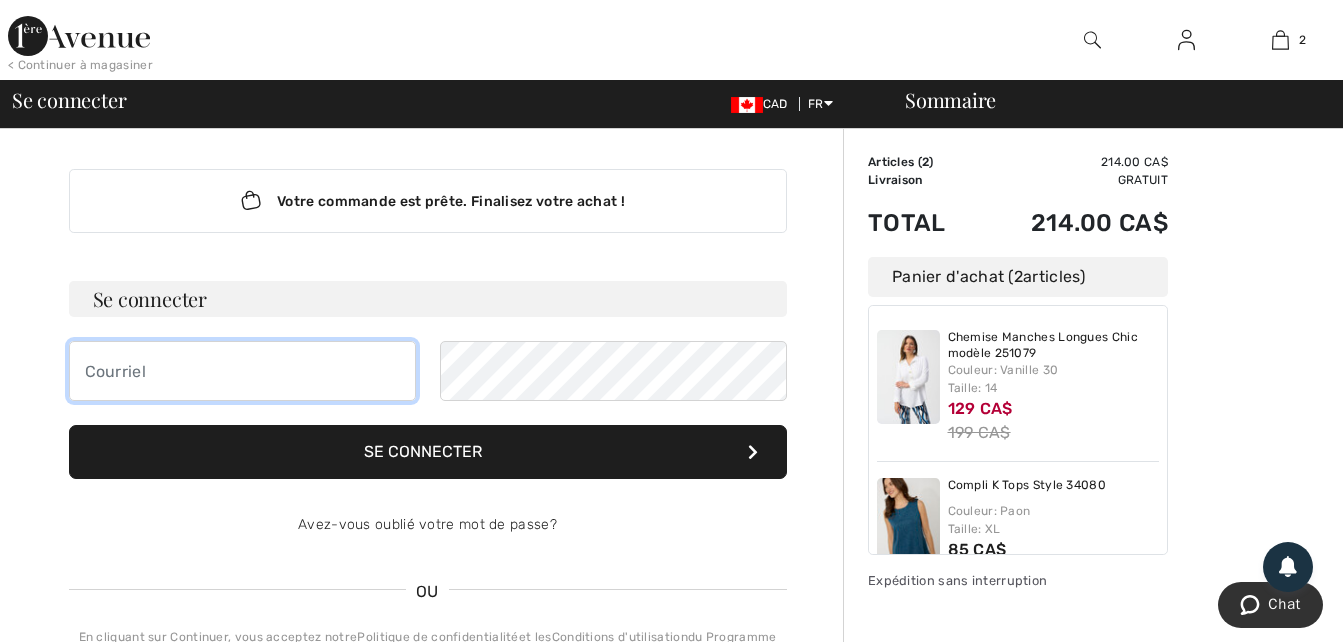 type on "longprepierre059@gmail.com" 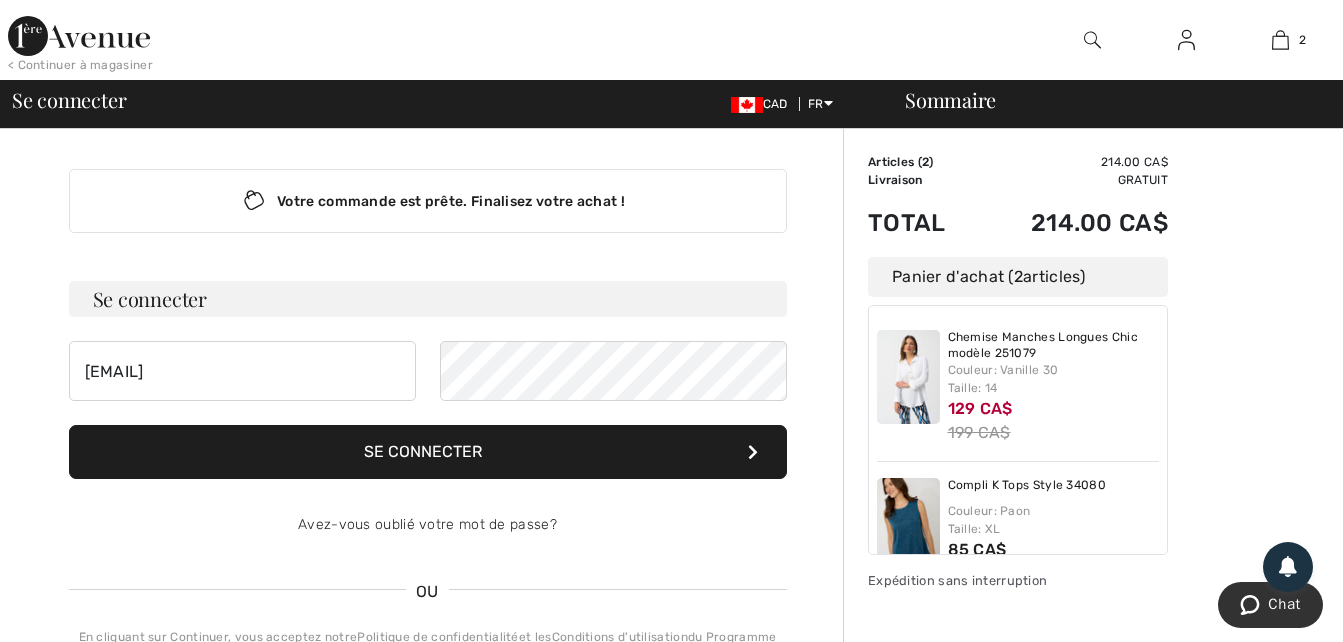 click on "Votre commande est prête. Finalisez votre achat !
Se connecter
longprepierre059@gmail.com
Se connecter
Avez-vous oublié votre mot de passe?
OU
En cliquant sur Continuer, vous acceptez notre  Politique de confidentialité  et les  Conditions d'utilisation  du Programme de fidélité.
Annuler" at bounding box center [427, 719] 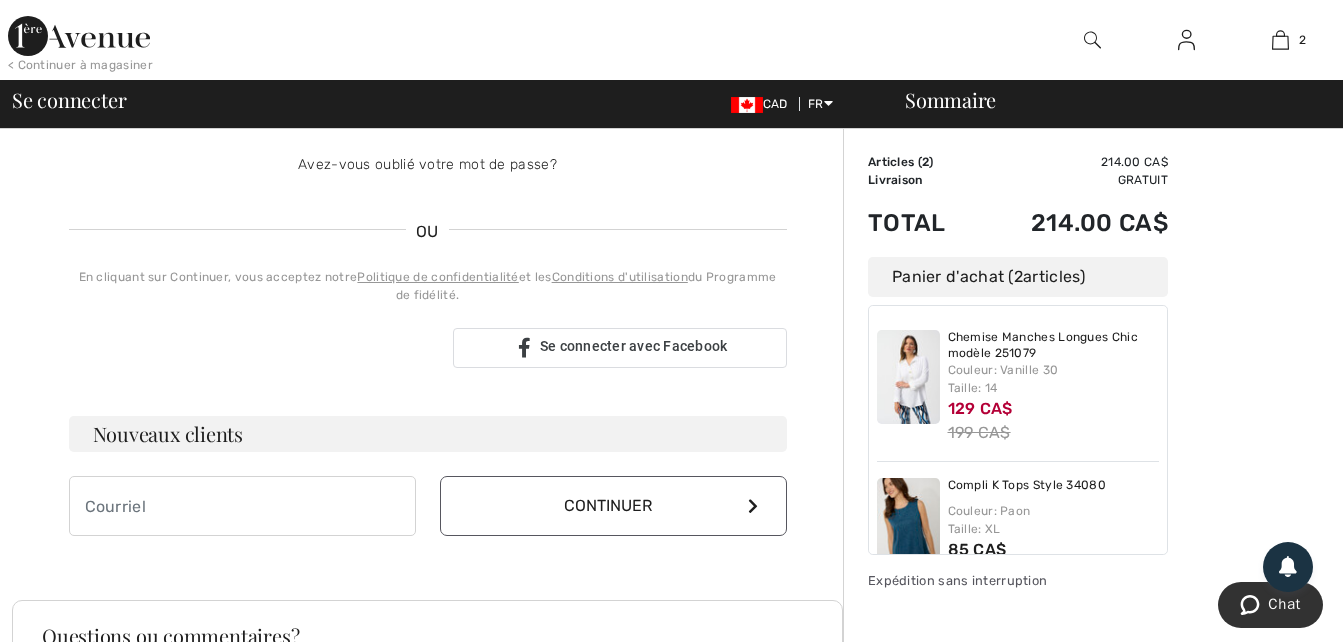 scroll, scrollTop: 400, scrollLeft: 0, axis: vertical 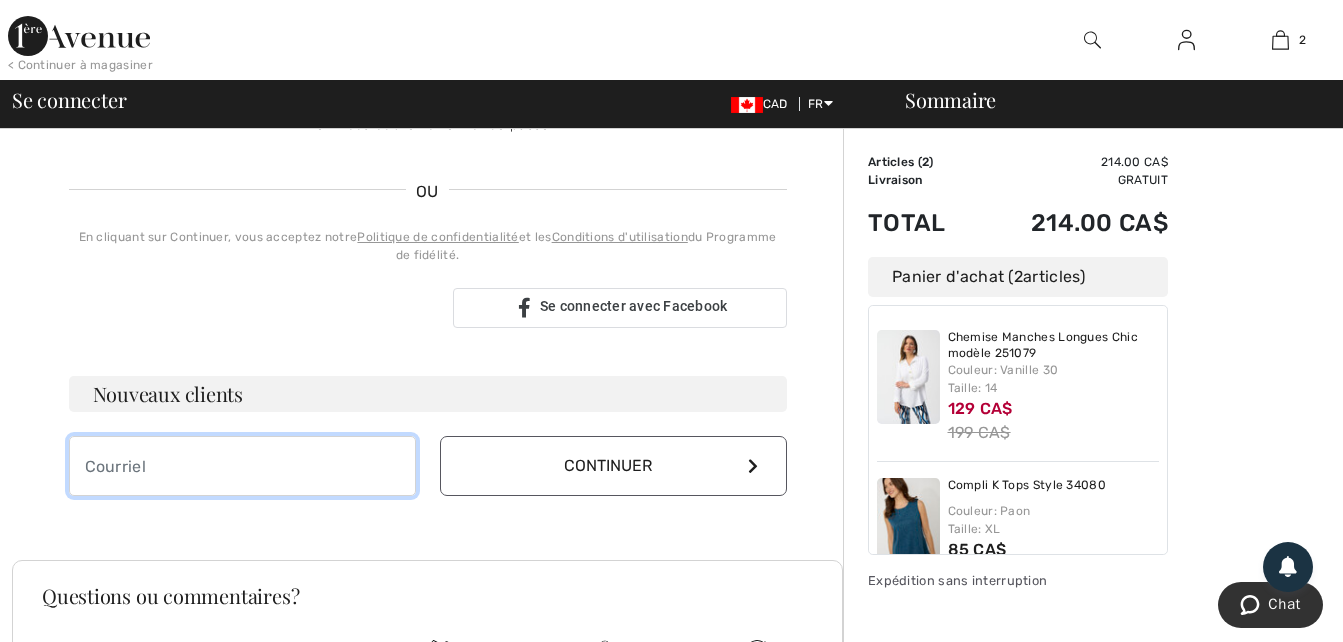 click at bounding box center (242, 466) 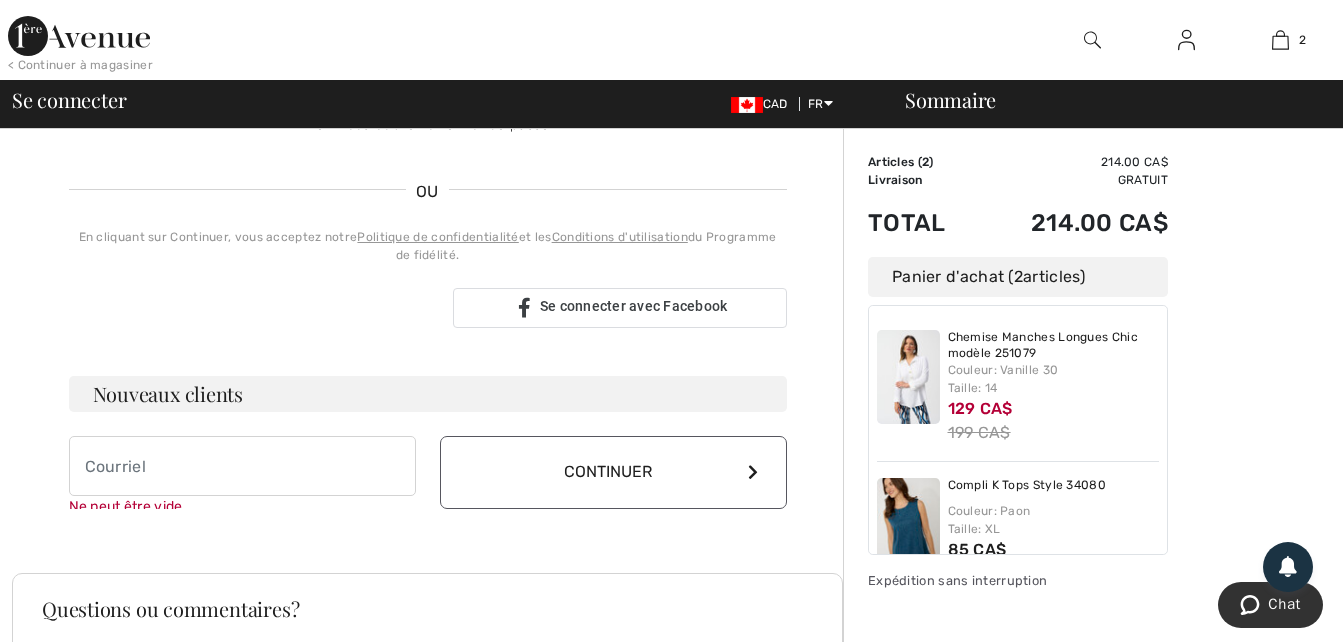 click on "Continuer" at bounding box center [613, 472] 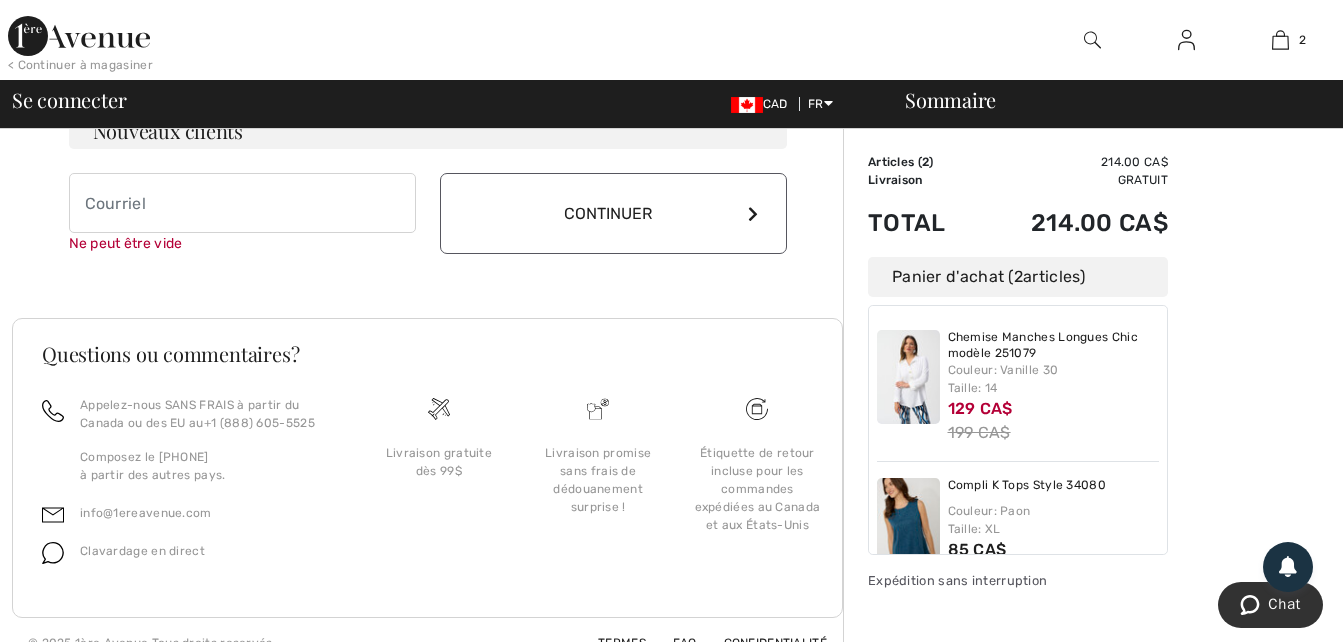 scroll, scrollTop: 676, scrollLeft: 0, axis: vertical 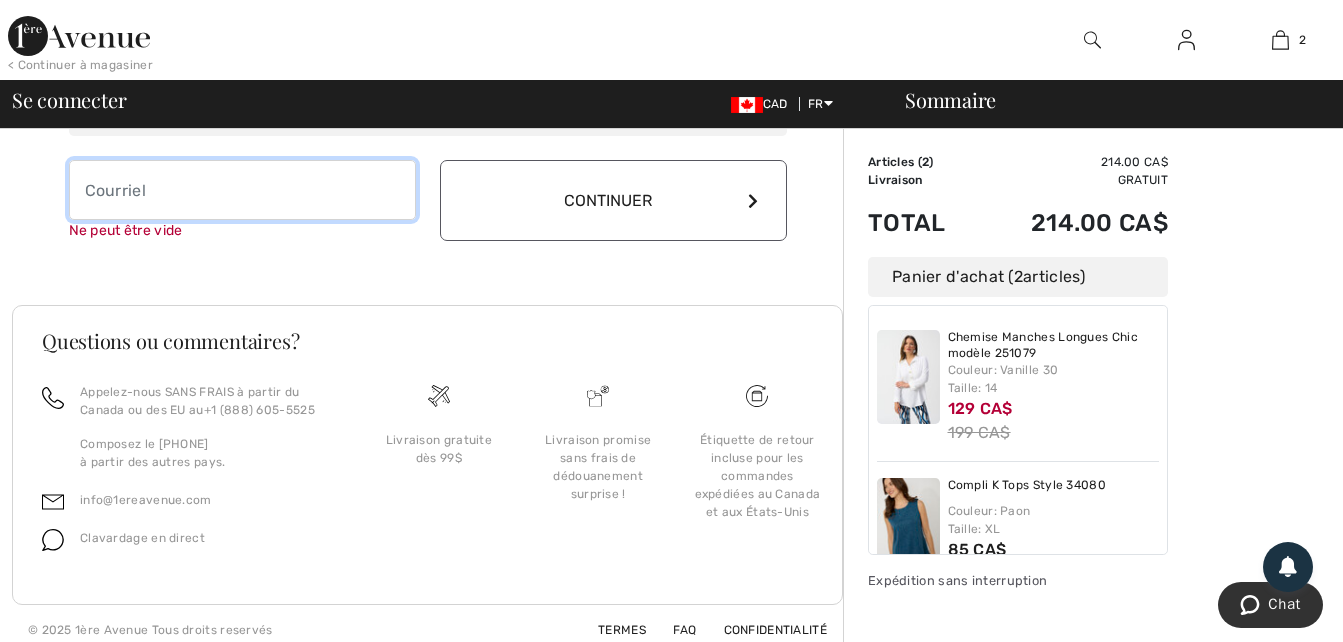 click at bounding box center [242, 190] 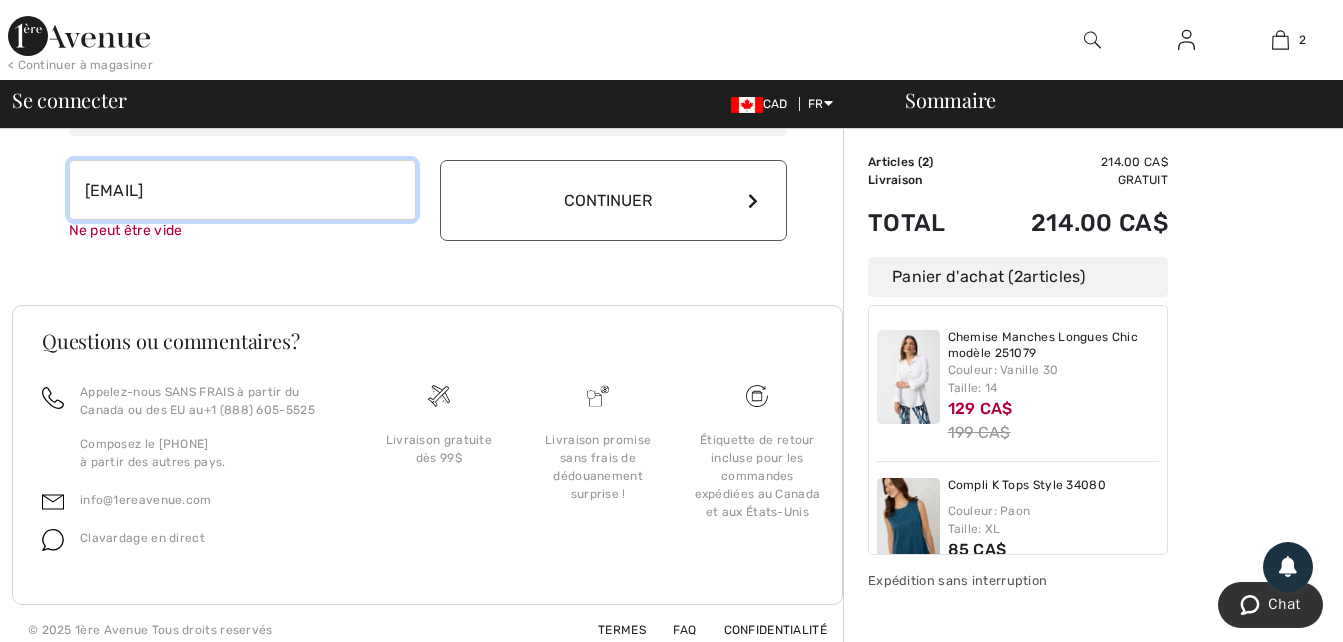 type on "longprepierre059@gmail.com" 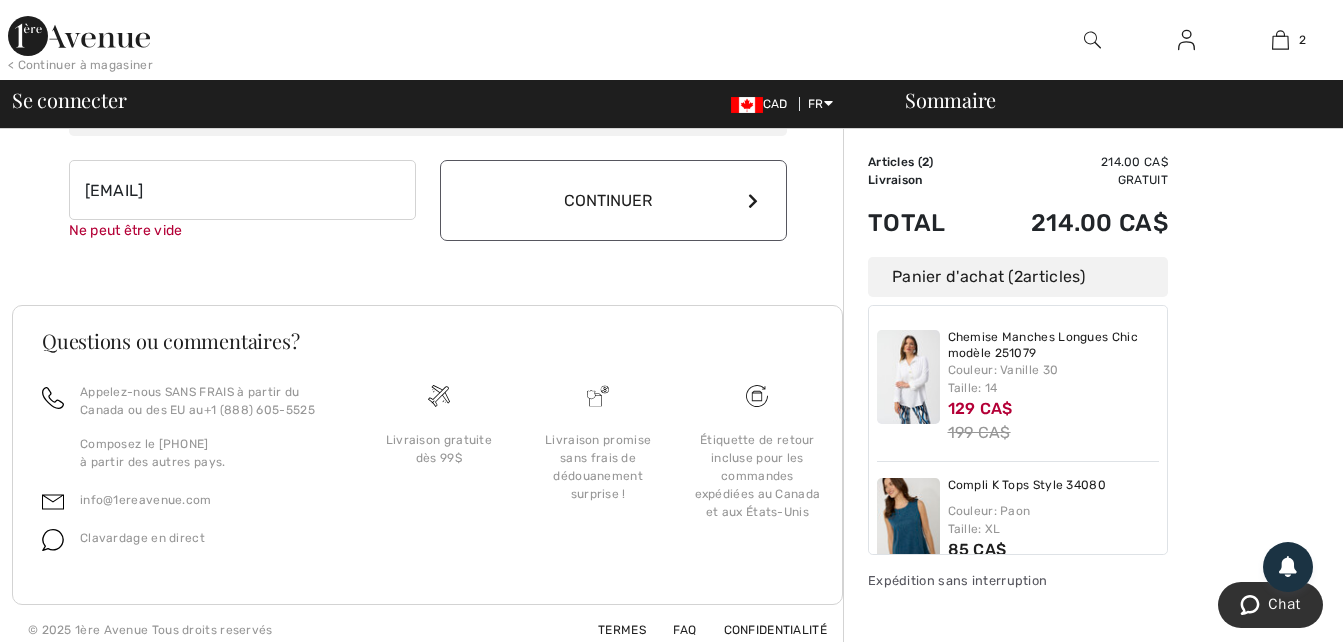 scroll, scrollTop: 668, scrollLeft: 0, axis: vertical 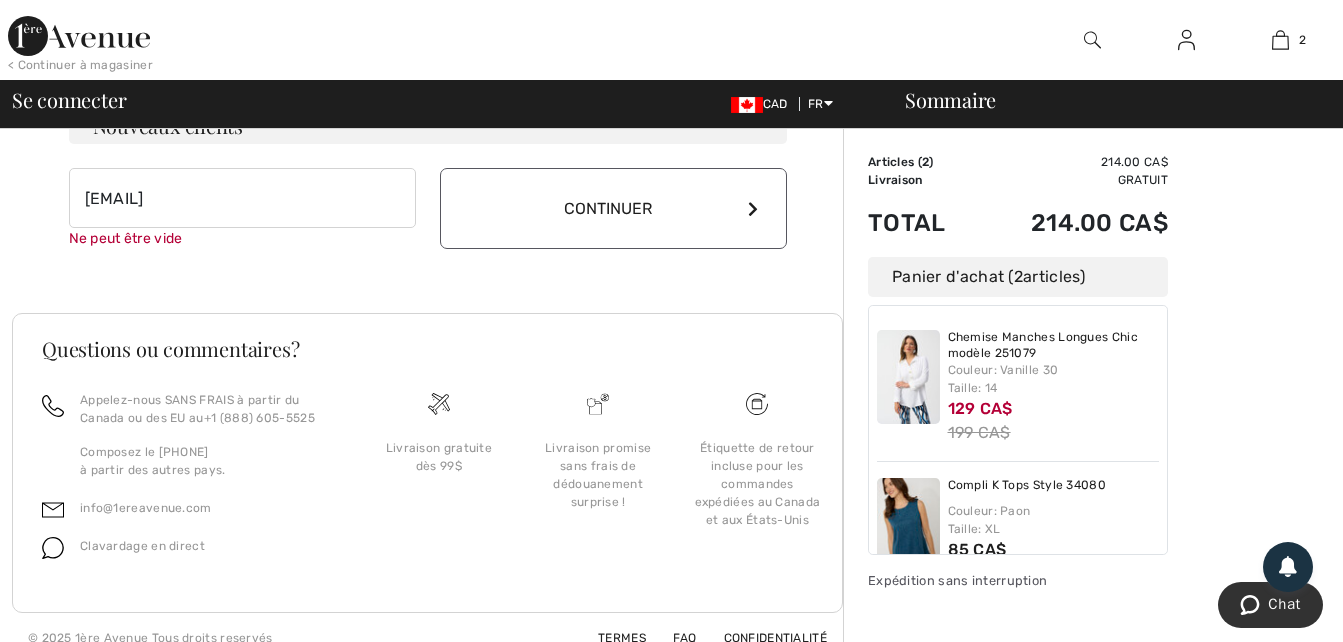 click on "Continuer" at bounding box center [613, 208] 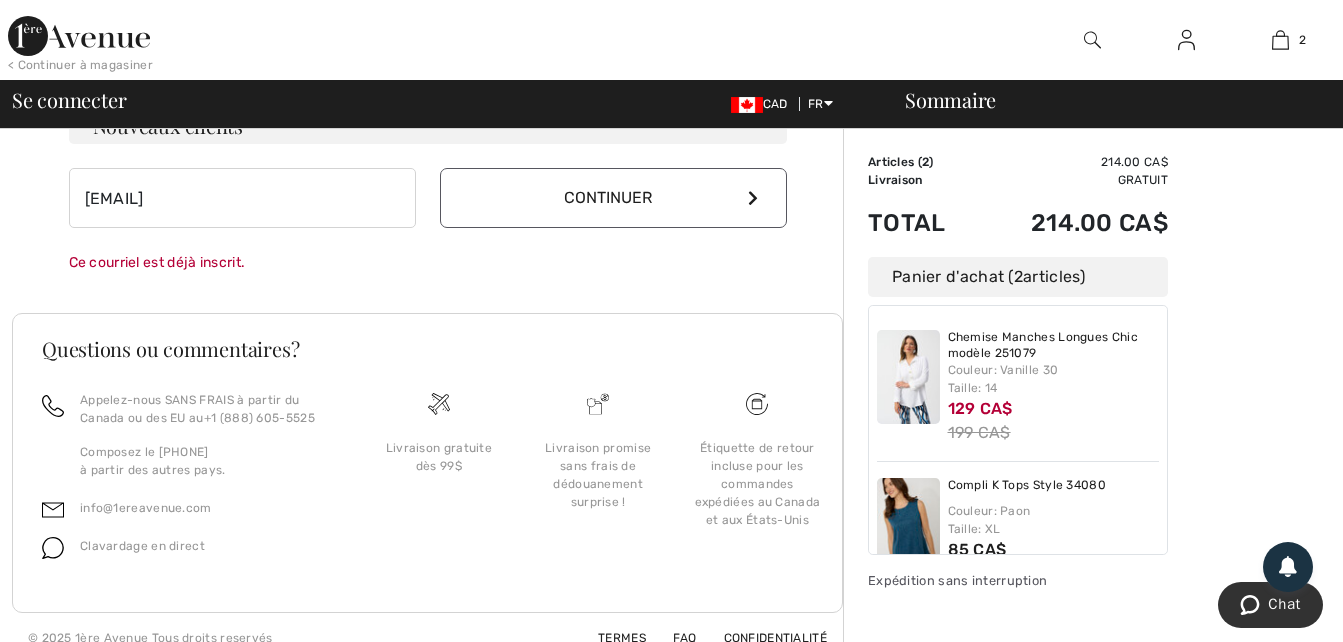 click on "Continuer" at bounding box center [613, 198] 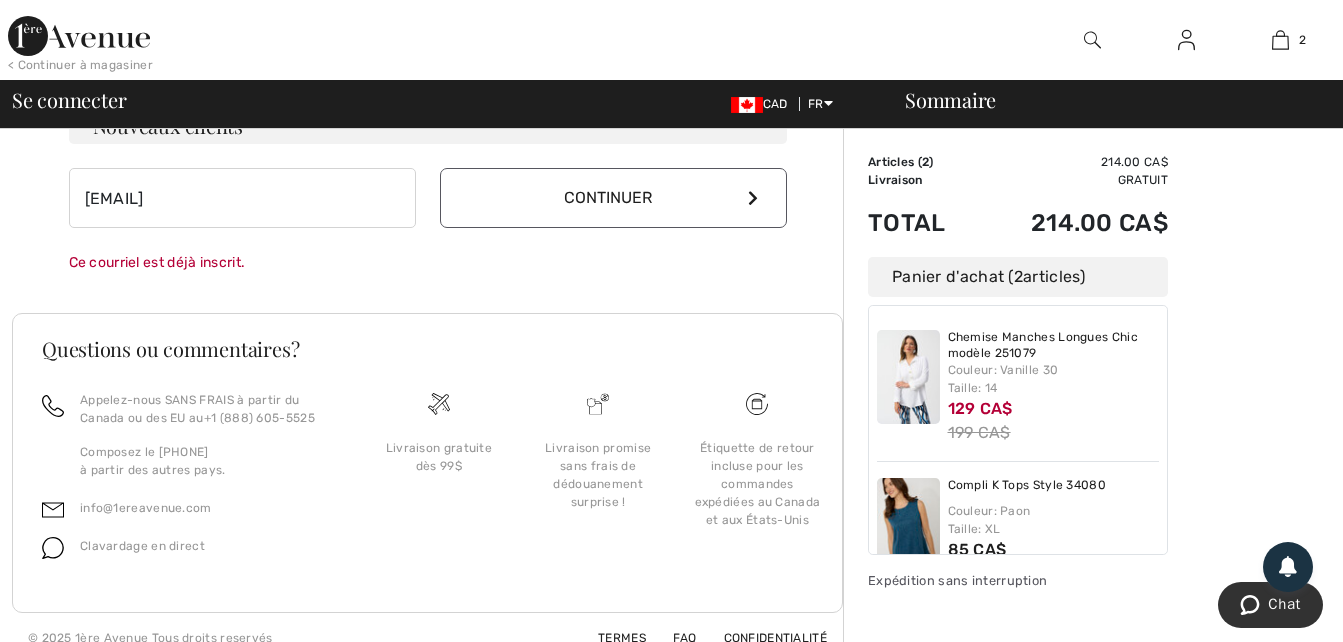 type 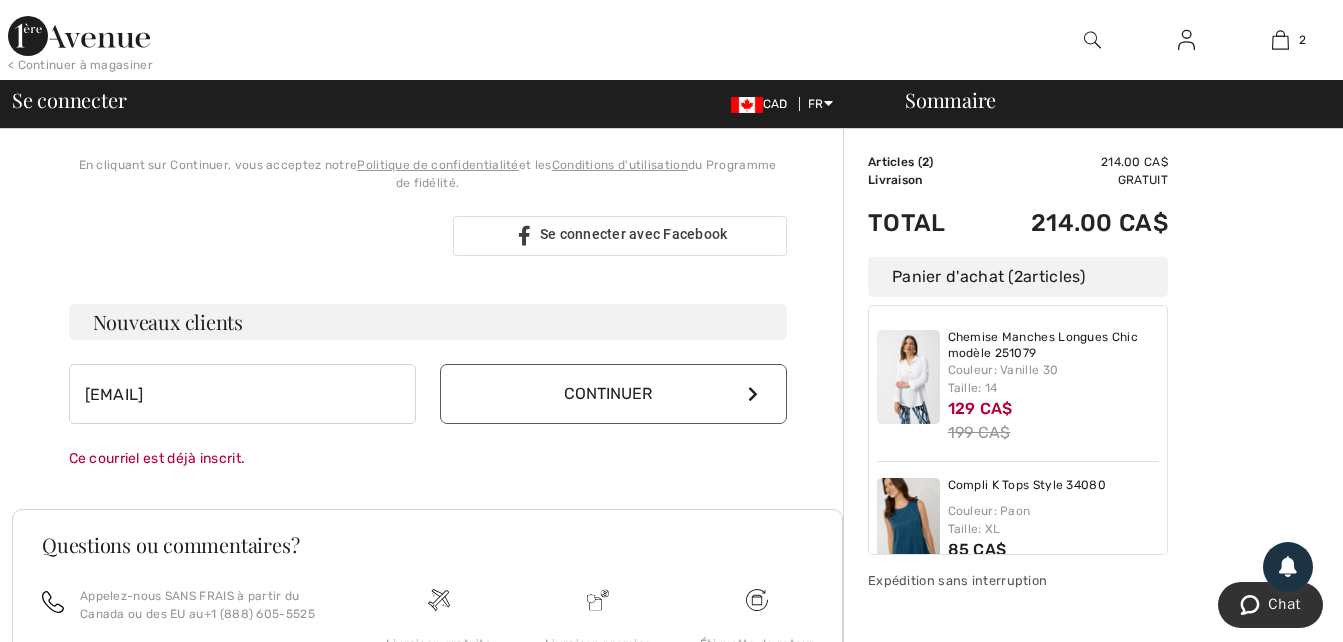 scroll, scrollTop: 468, scrollLeft: 0, axis: vertical 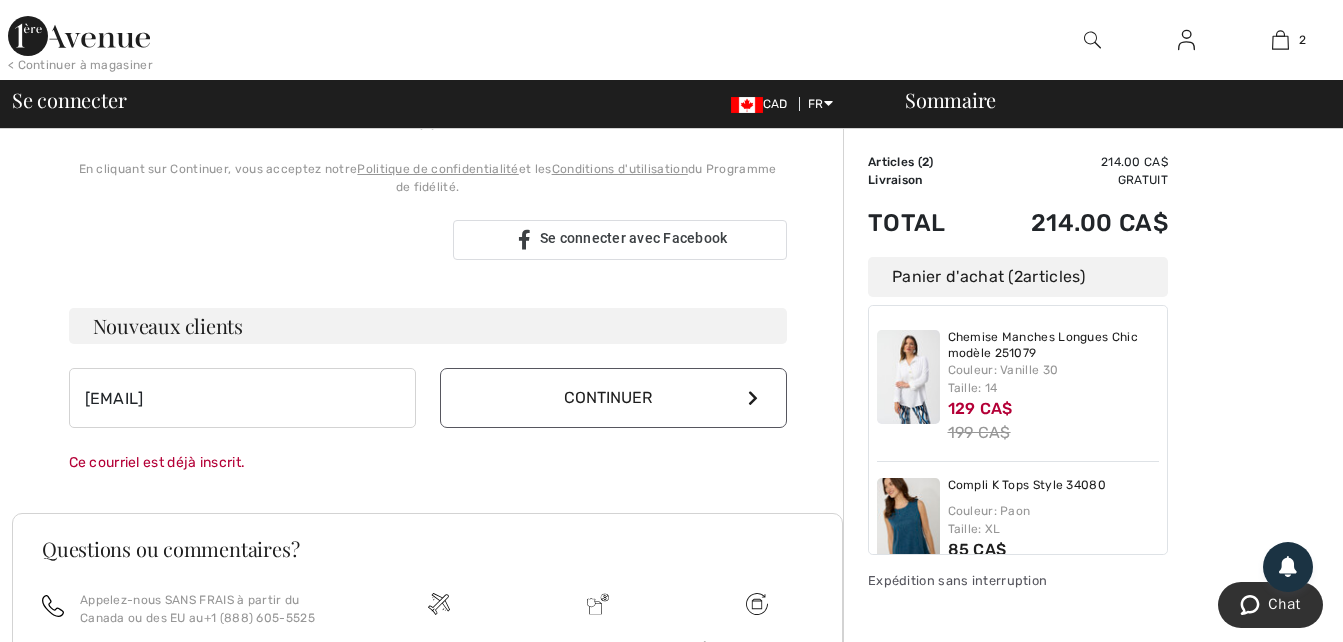 click at bounding box center [753, 398] 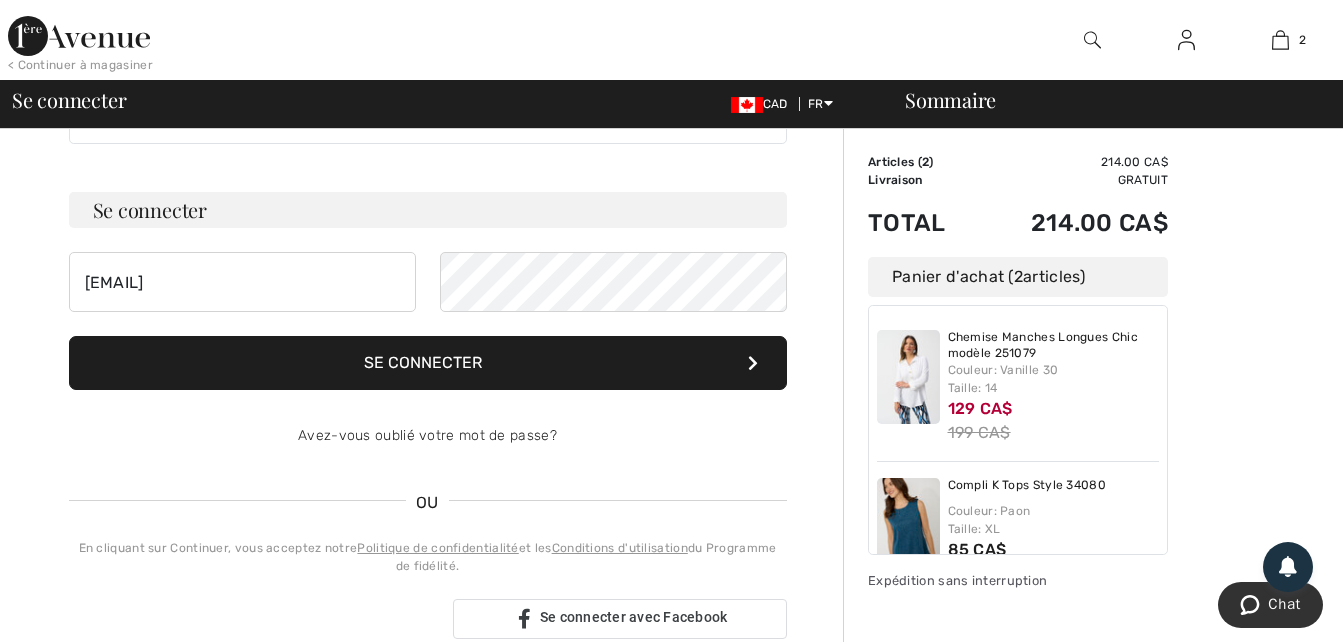 scroll, scrollTop: 0, scrollLeft: 0, axis: both 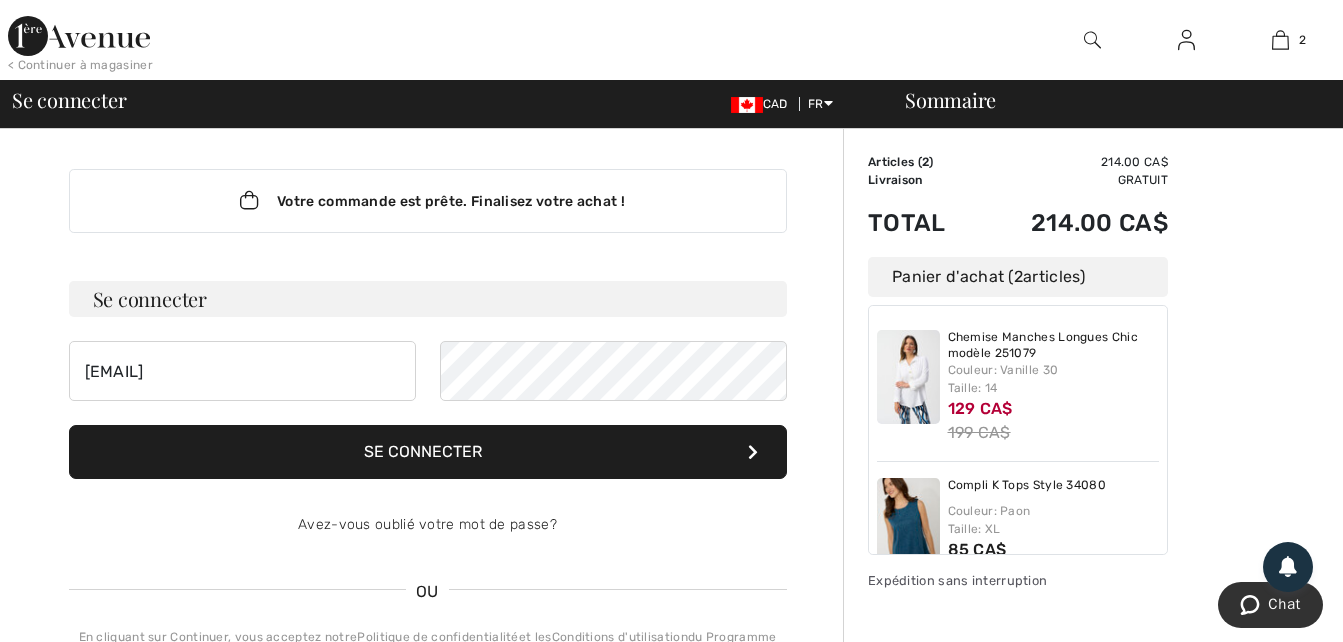 click on "Se connecter" at bounding box center [428, 452] 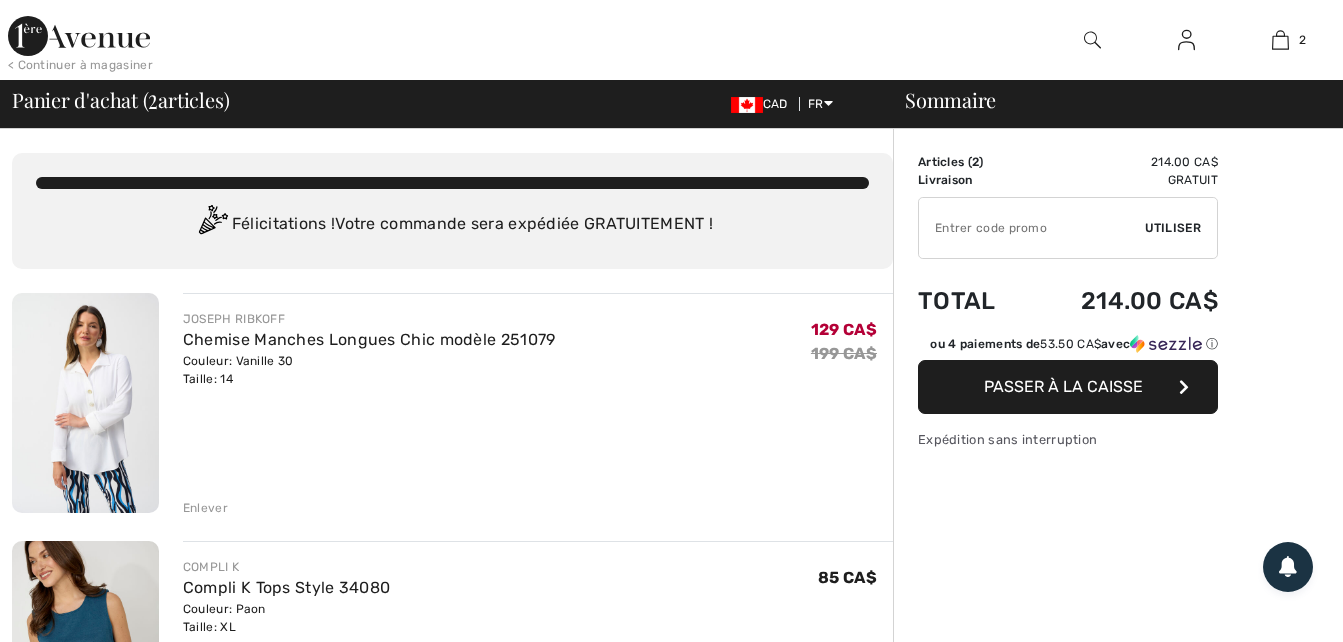 scroll, scrollTop: 0, scrollLeft: 0, axis: both 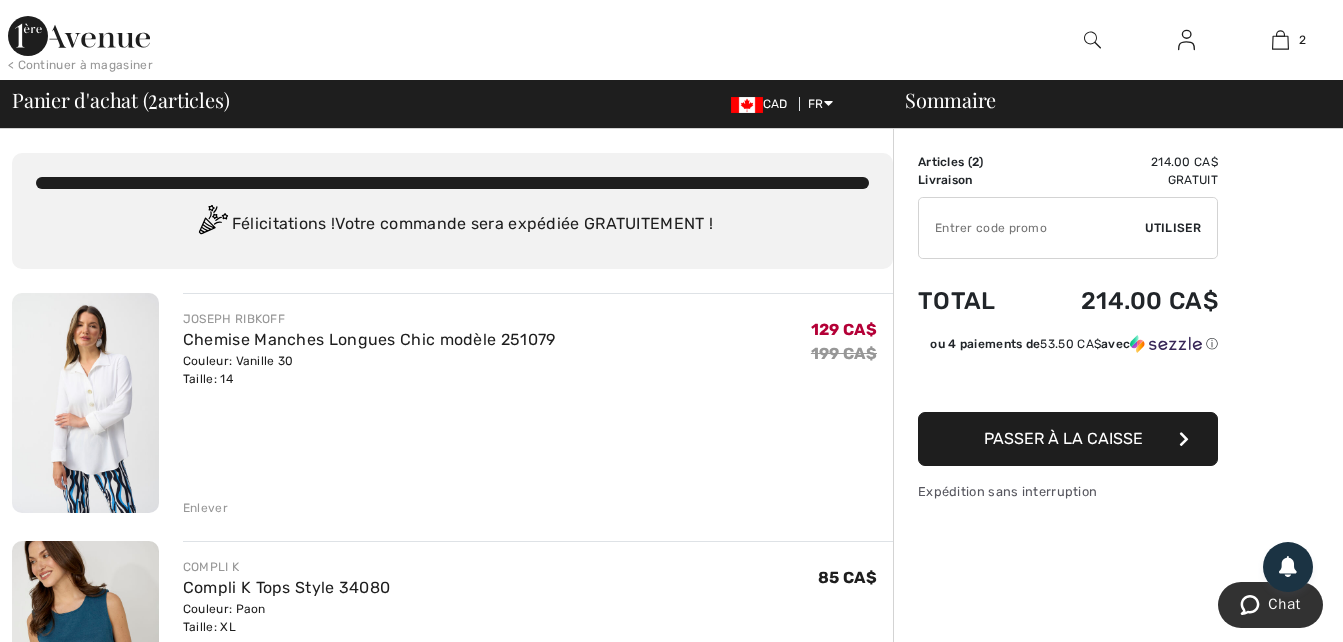 click on "Passer à la caisse" at bounding box center (1063, 438) 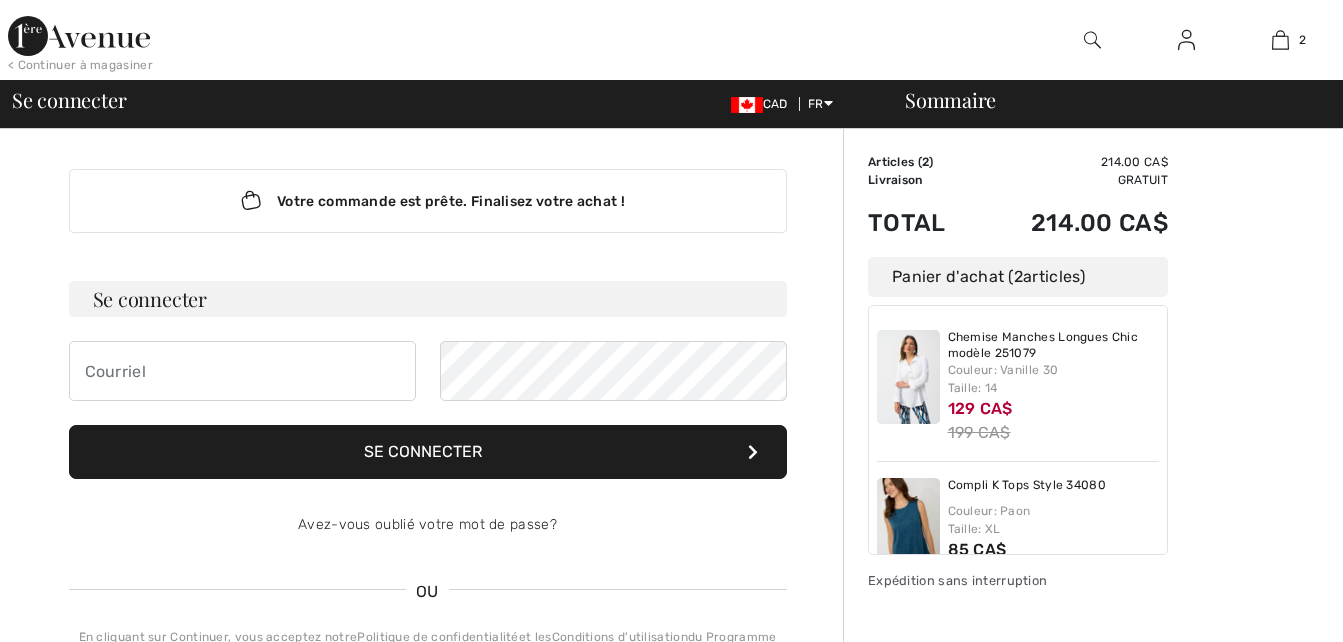 scroll, scrollTop: 0, scrollLeft: 0, axis: both 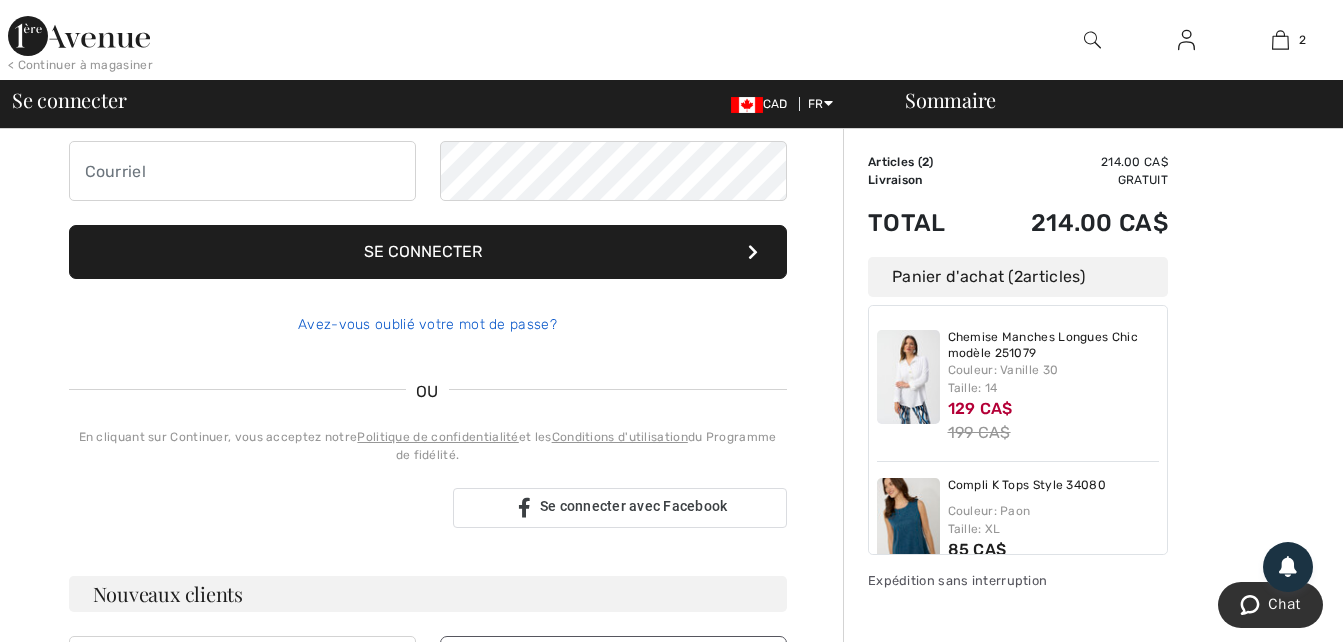 click on "Avez-vous oublié votre mot de passe?" at bounding box center [427, 324] 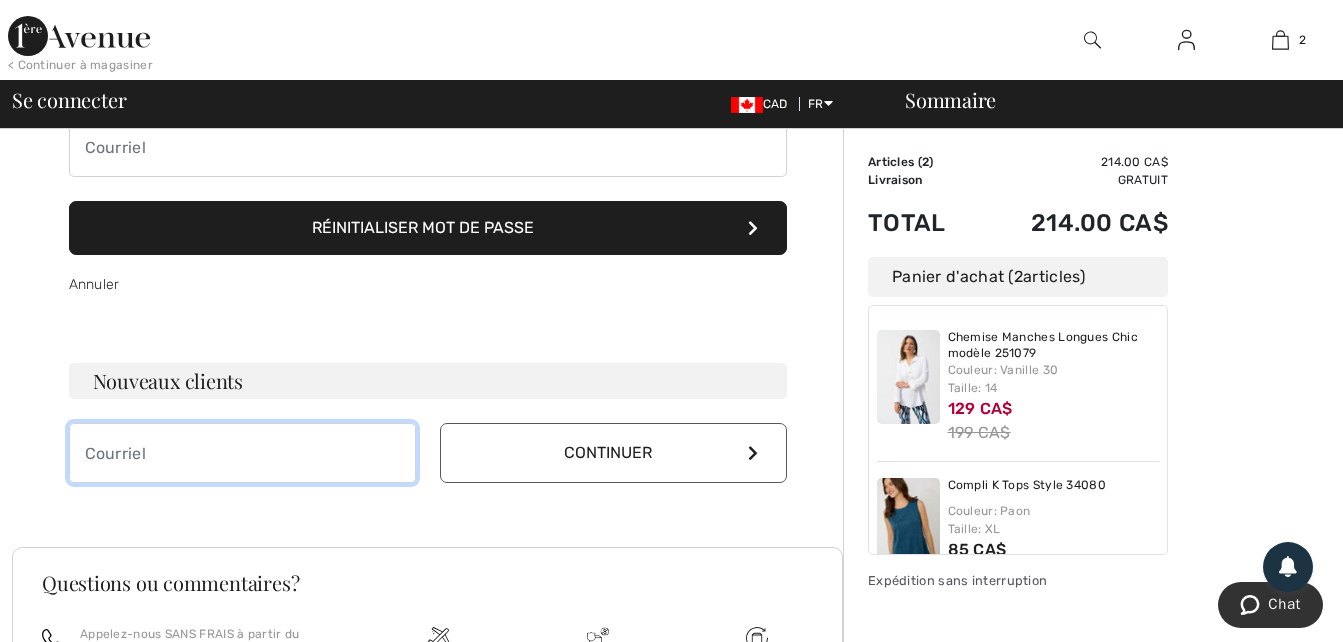 click at bounding box center (242, 453) 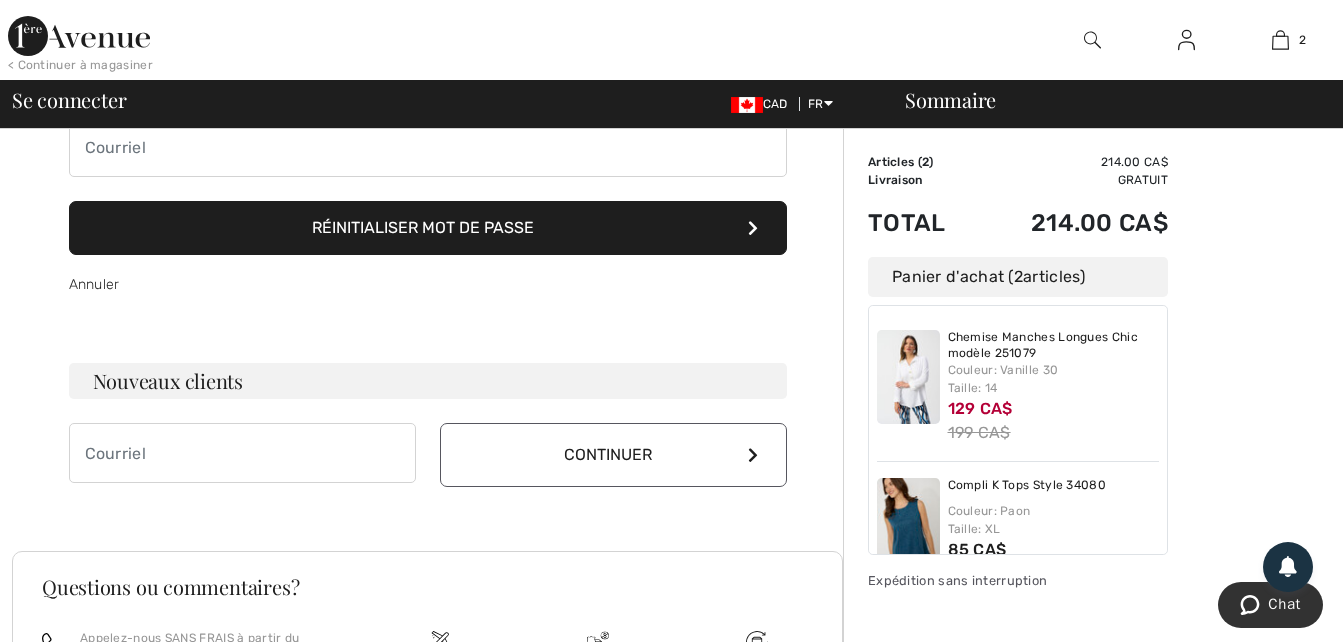 click on "Continuer" at bounding box center [613, 455] 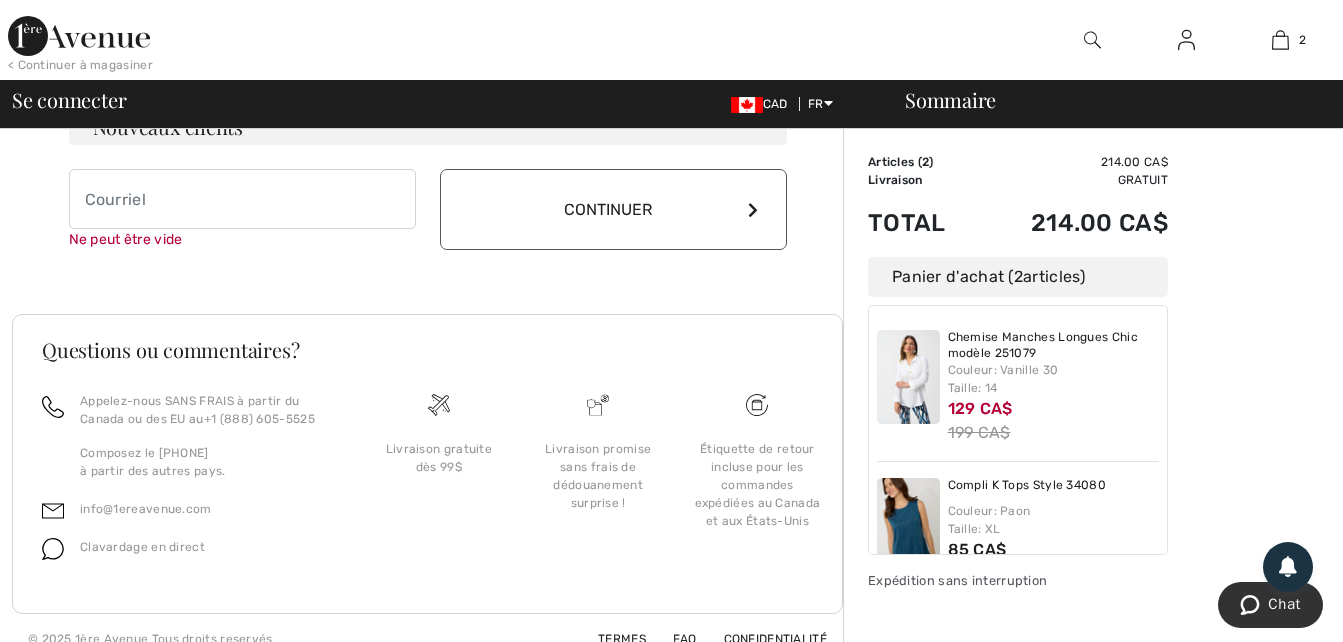 scroll, scrollTop: 463, scrollLeft: 0, axis: vertical 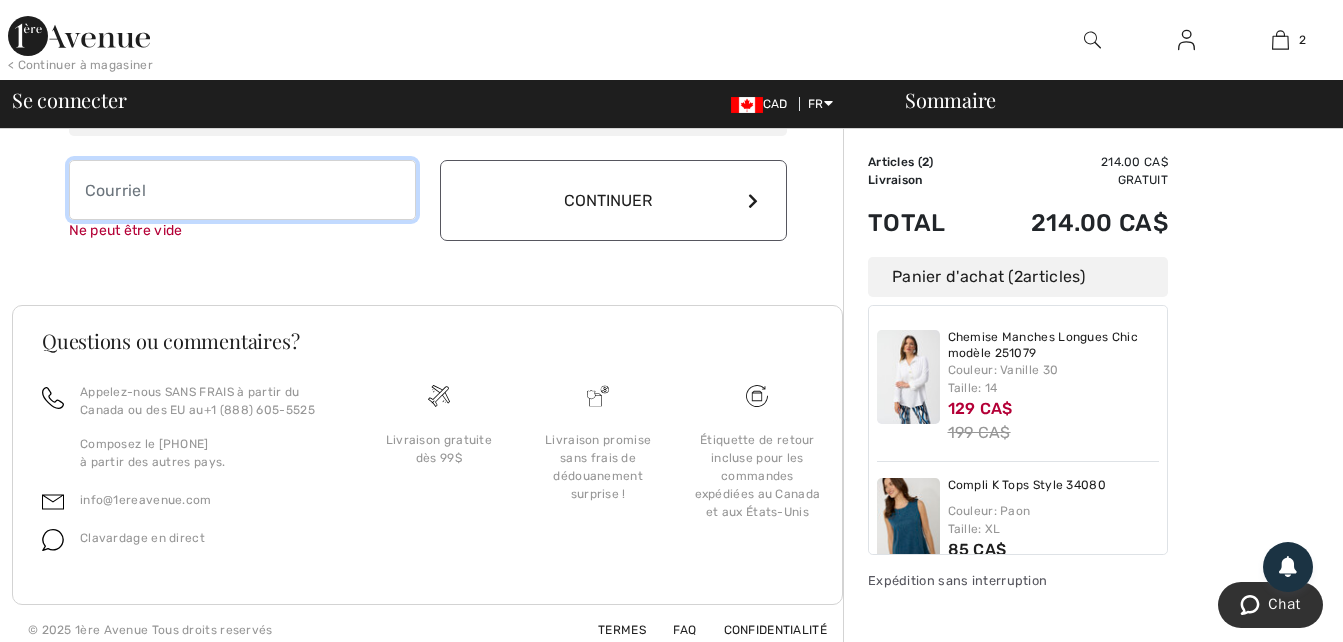 click at bounding box center [242, 190] 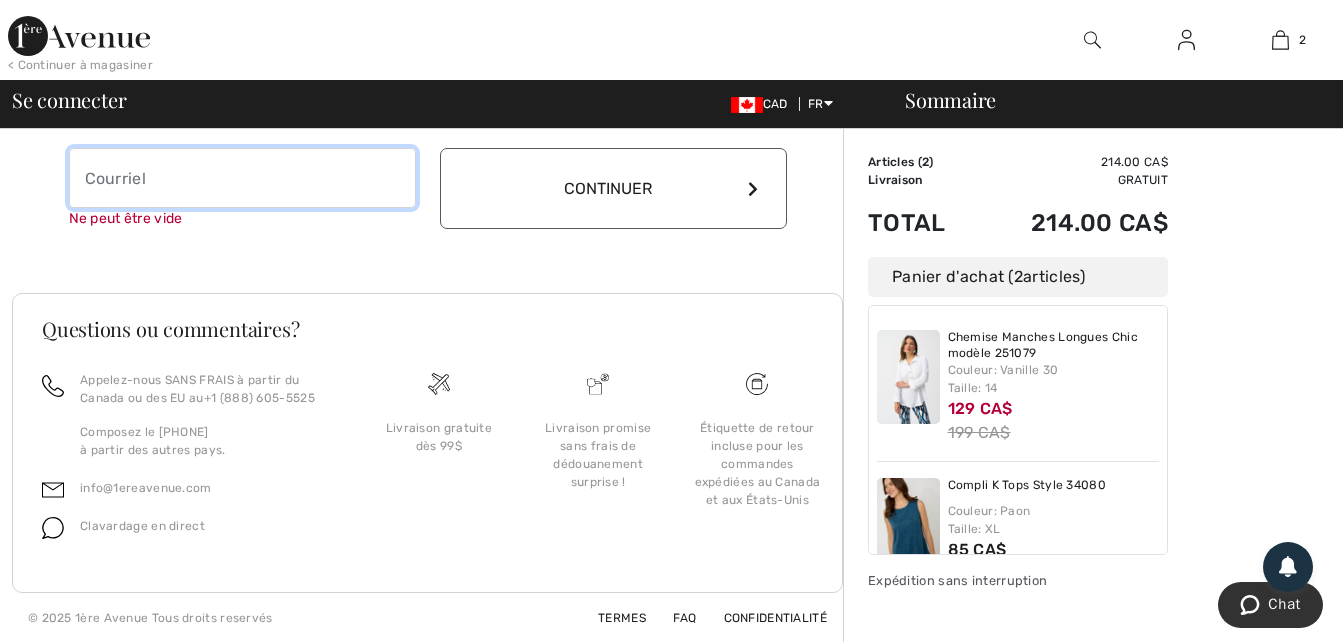 scroll, scrollTop: 476, scrollLeft: 0, axis: vertical 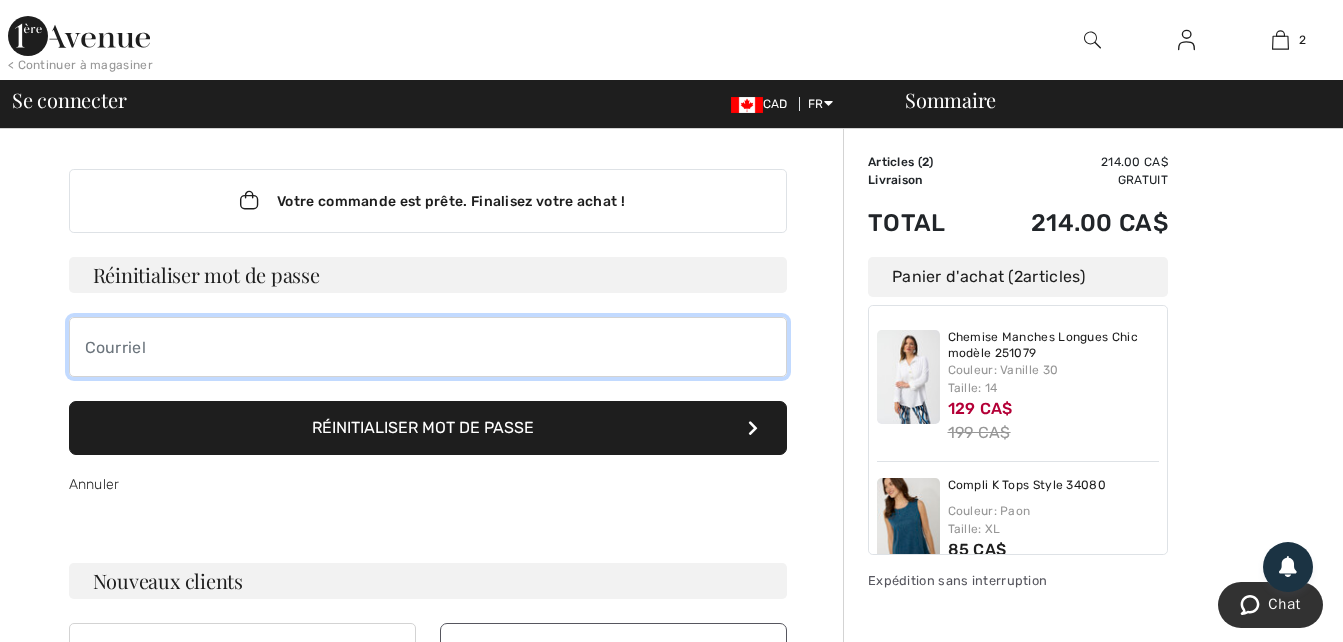 click at bounding box center [428, 347] 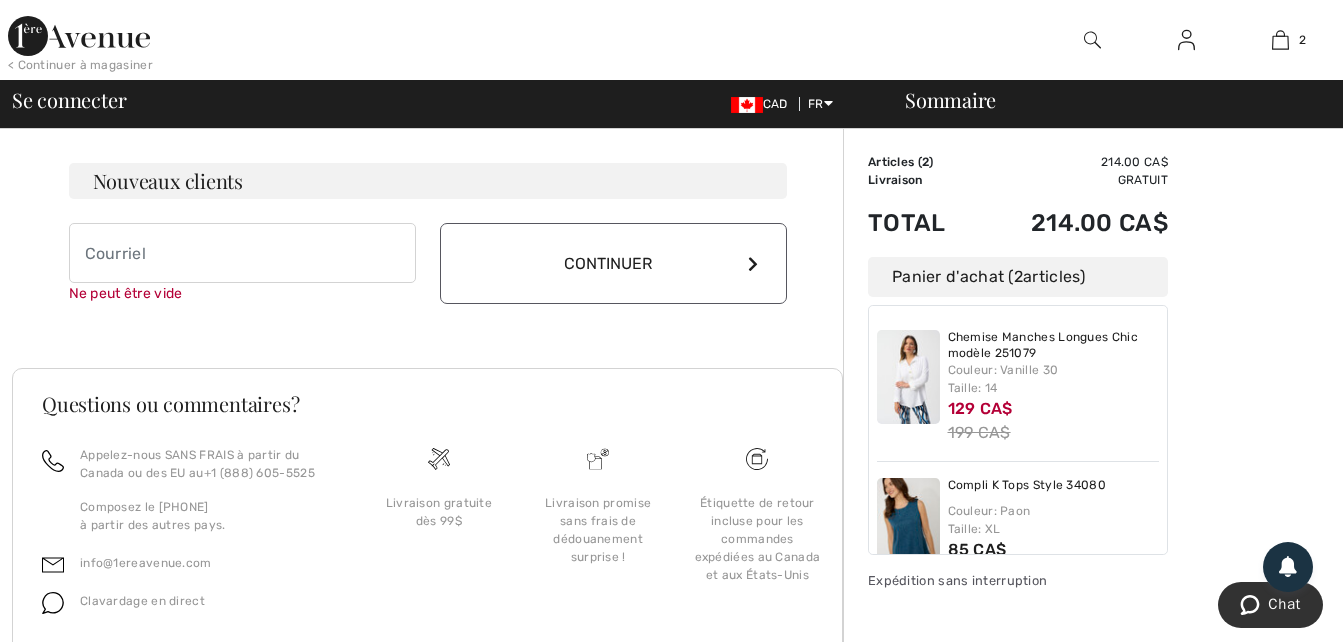 scroll, scrollTop: 476, scrollLeft: 0, axis: vertical 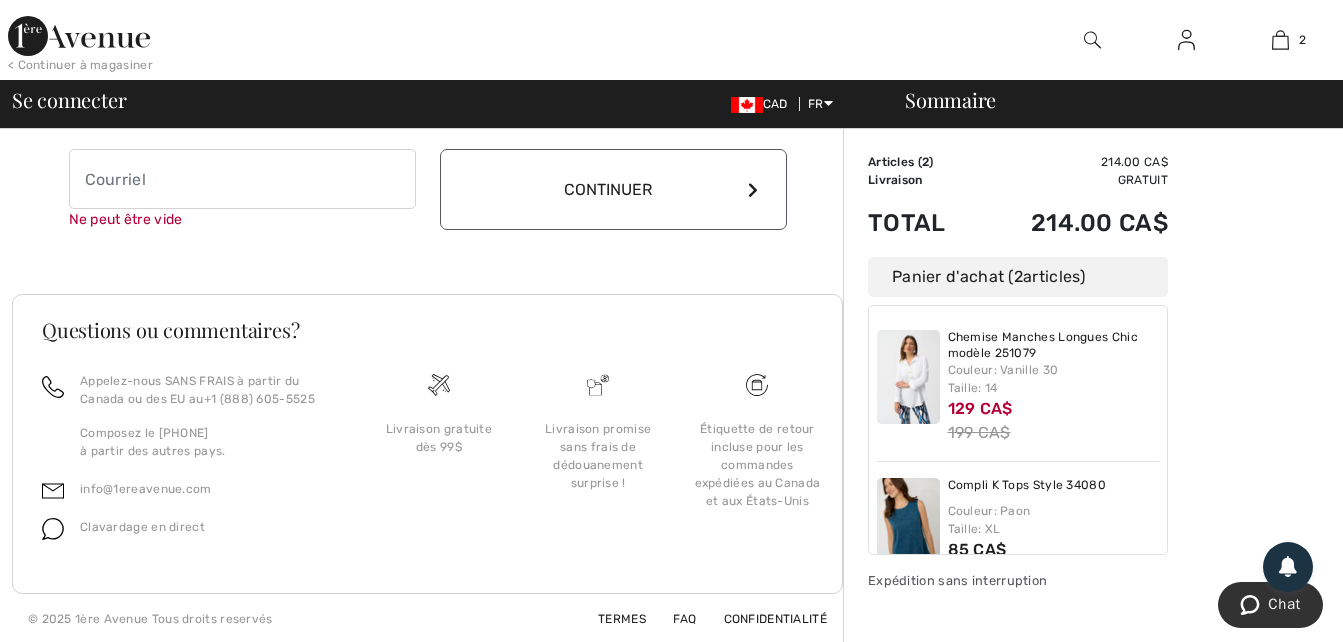 click on "Continuer" at bounding box center [613, 189] 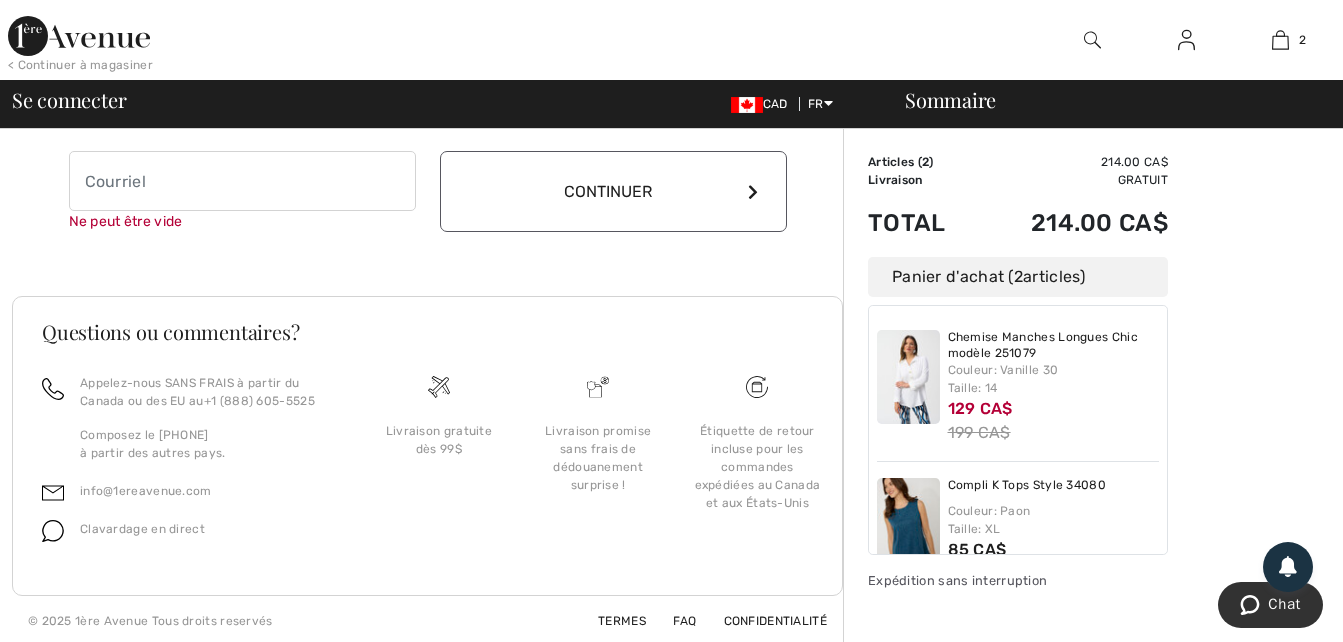 scroll, scrollTop: 484, scrollLeft: 0, axis: vertical 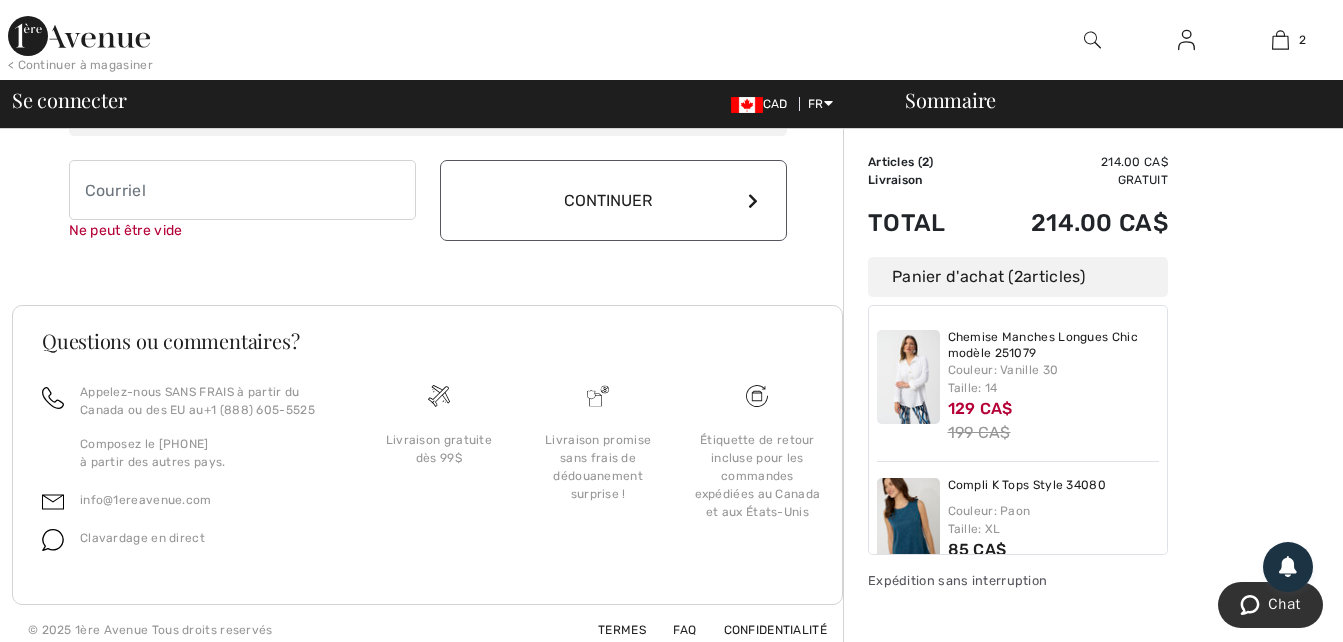 click on "Continuer" at bounding box center (613, 200) 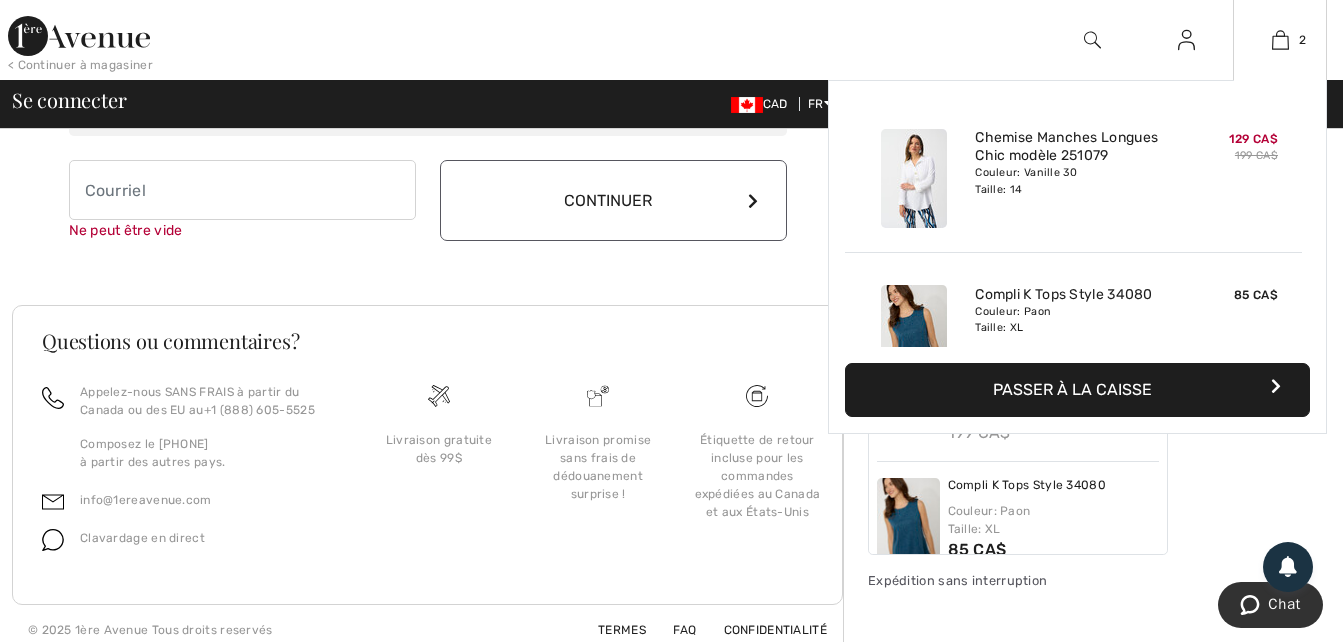 click on "Passer à la caisse" at bounding box center (1077, 390) 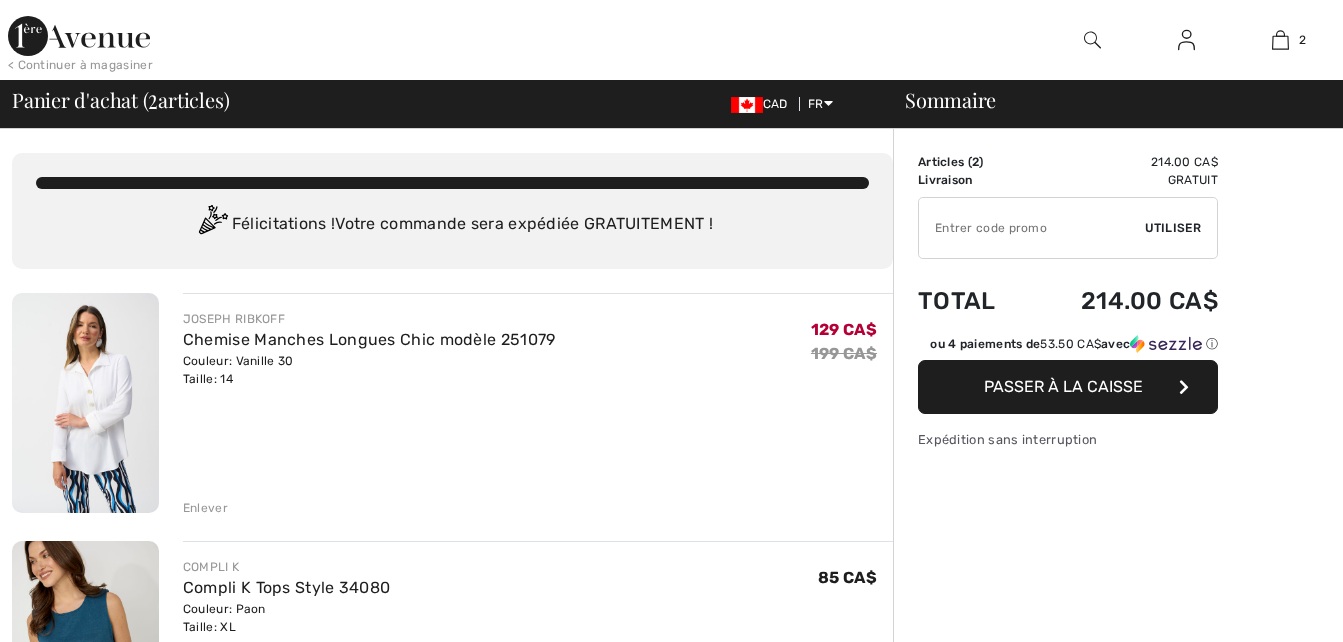 scroll, scrollTop: 0, scrollLeft: 0, axis: both 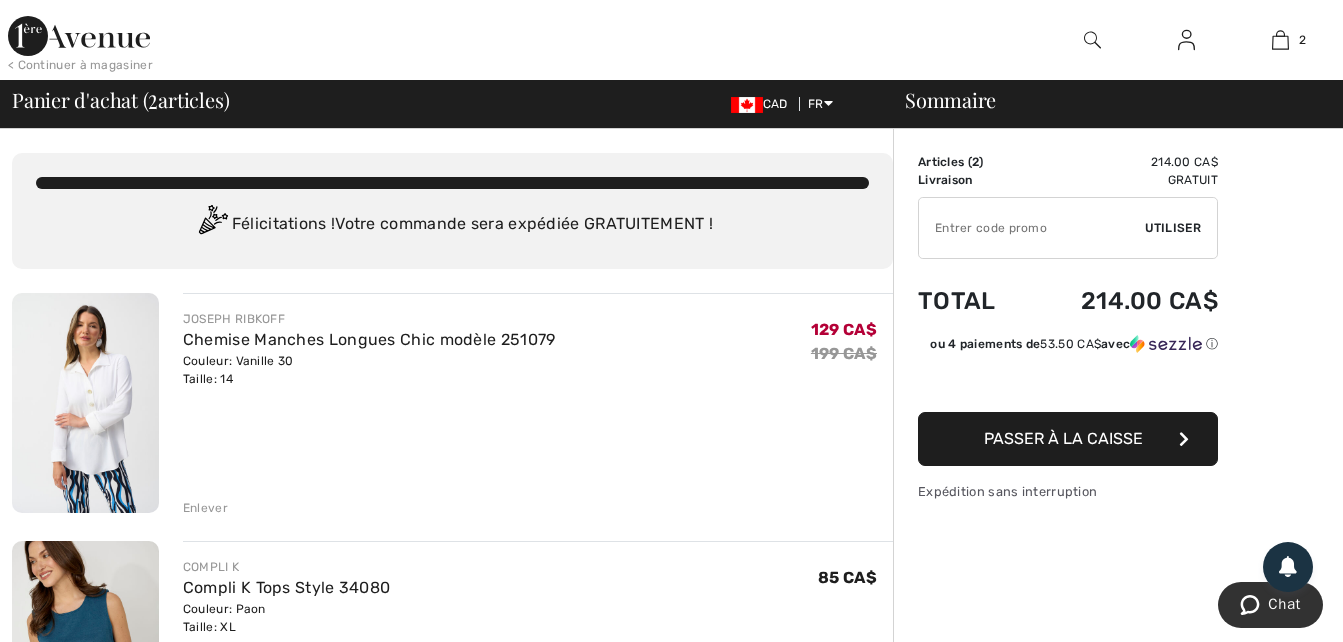 click on "Passer à la caisse" at bounding box center [1063, 438] 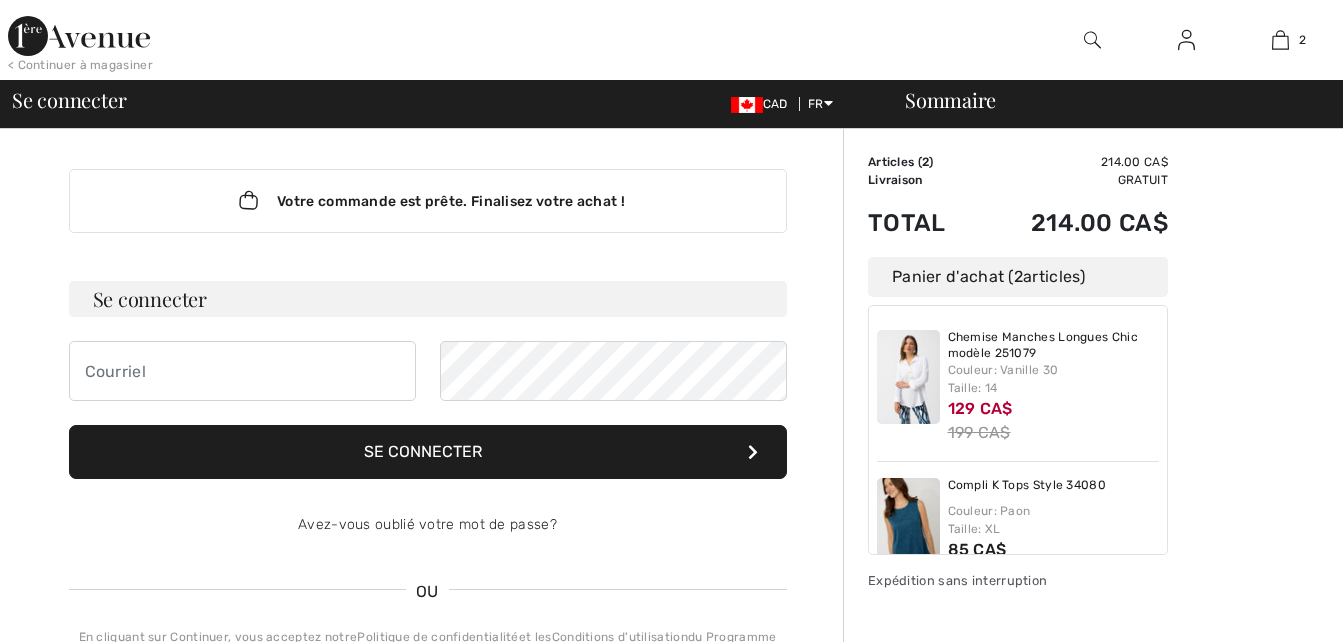 scroll, scrollTop: 0, scrollLeft: 0, axis: both 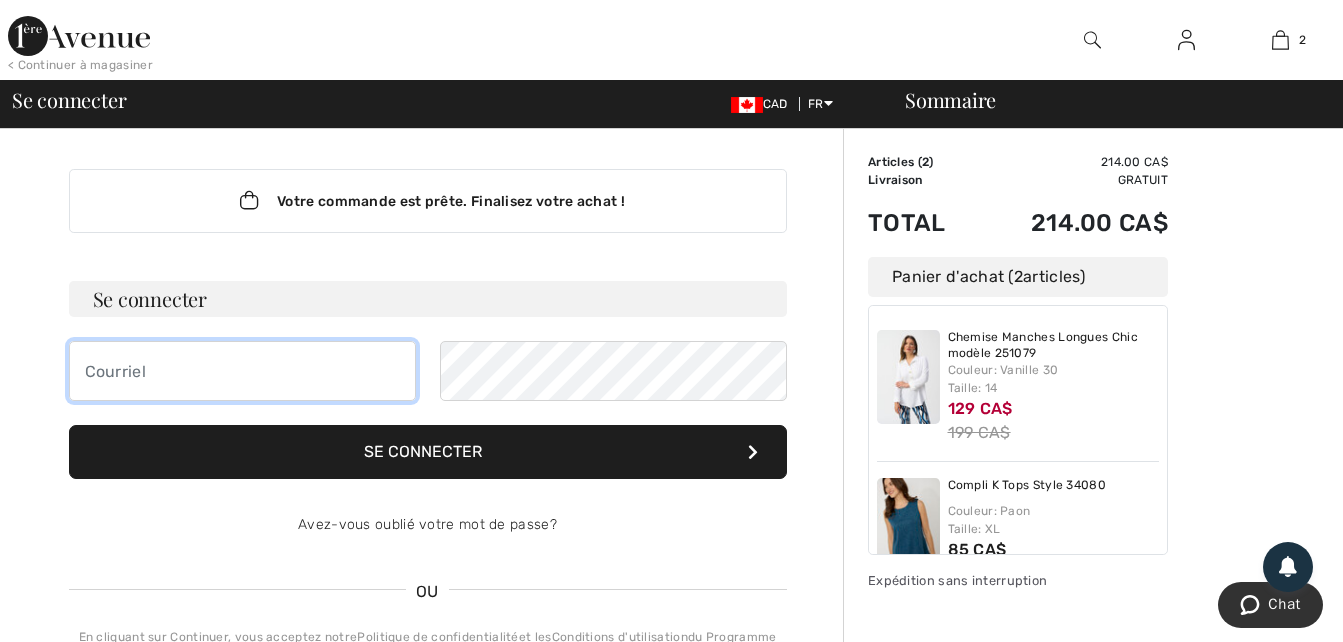 click at bounding box center (242, 371) 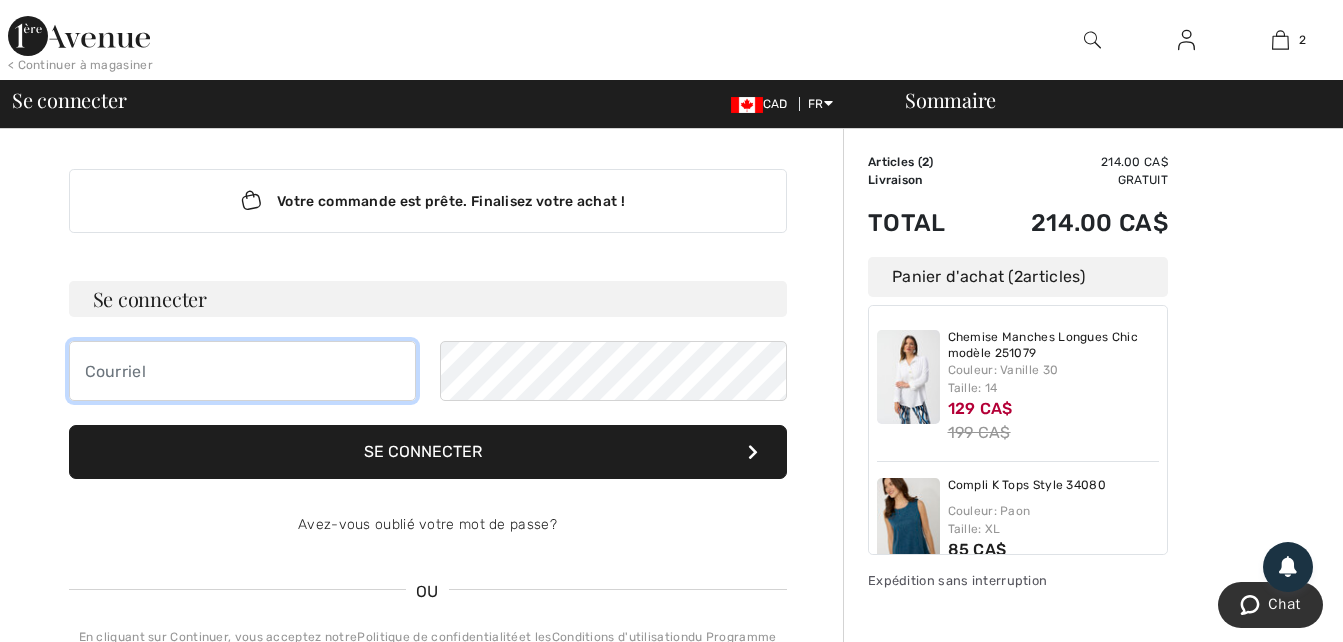 type on "longprepierre059@gmail.com" 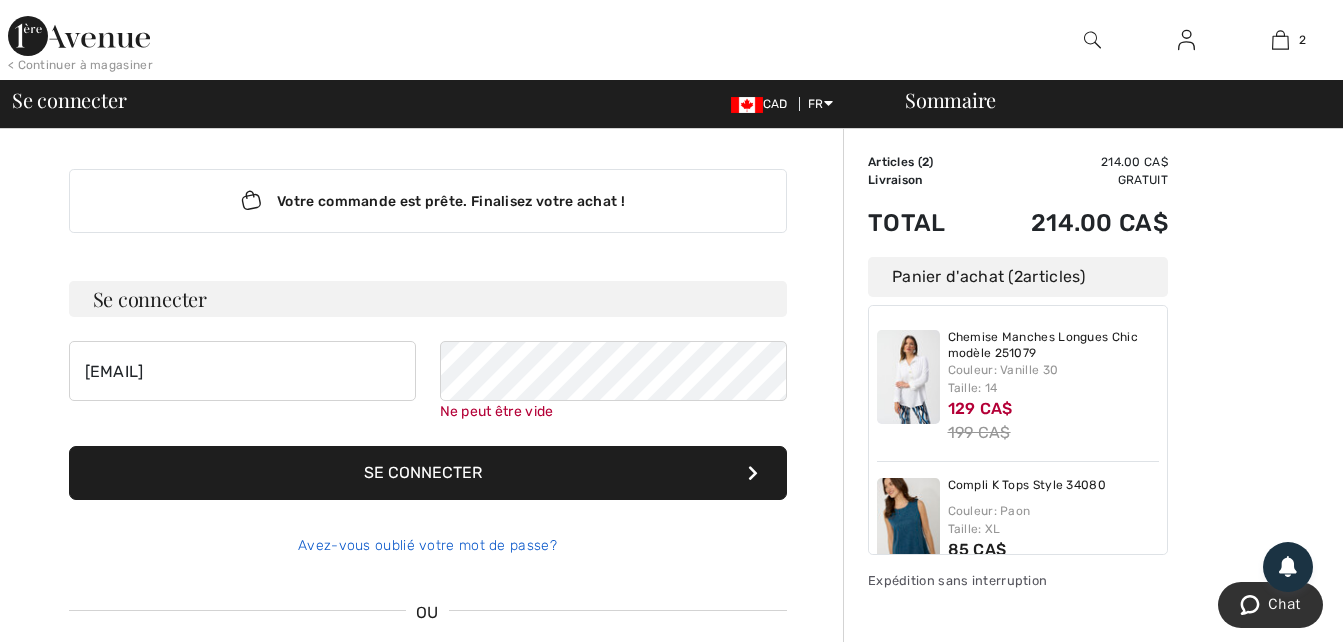 click on "Avez-vous oublié votre mot de passe?" at bounding box center [428, 546] 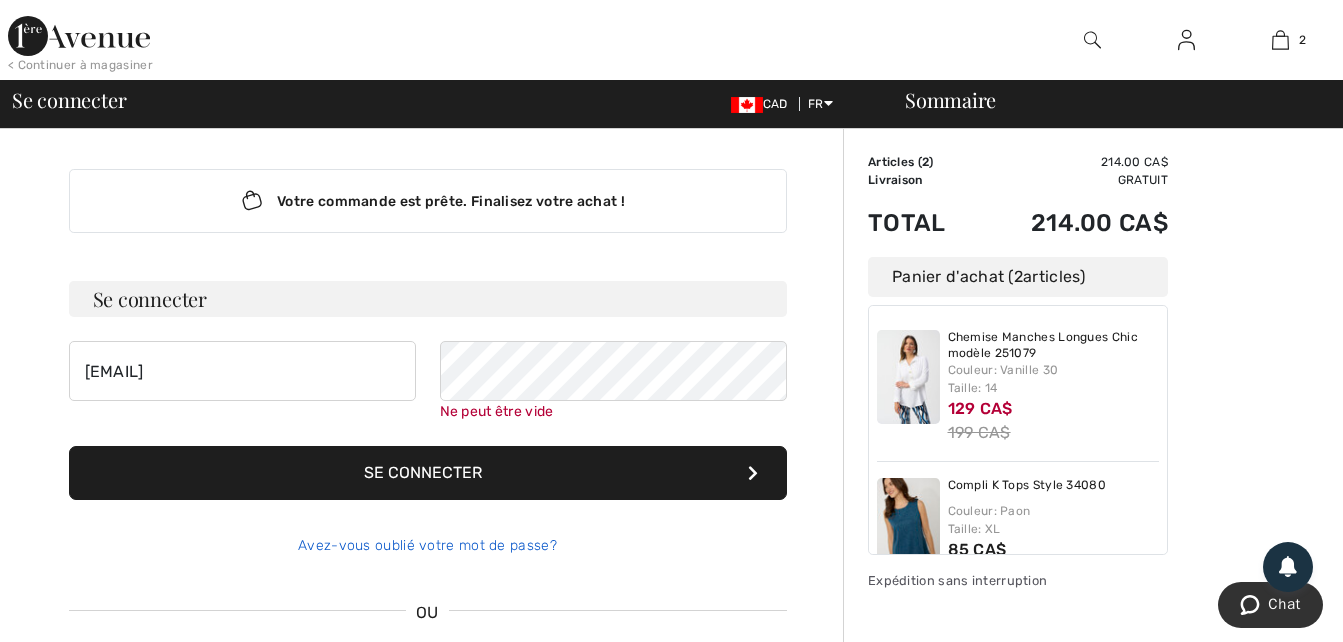 click on "Avez-vous oublié votre mot de passe?" at bounding box center [427, 545] 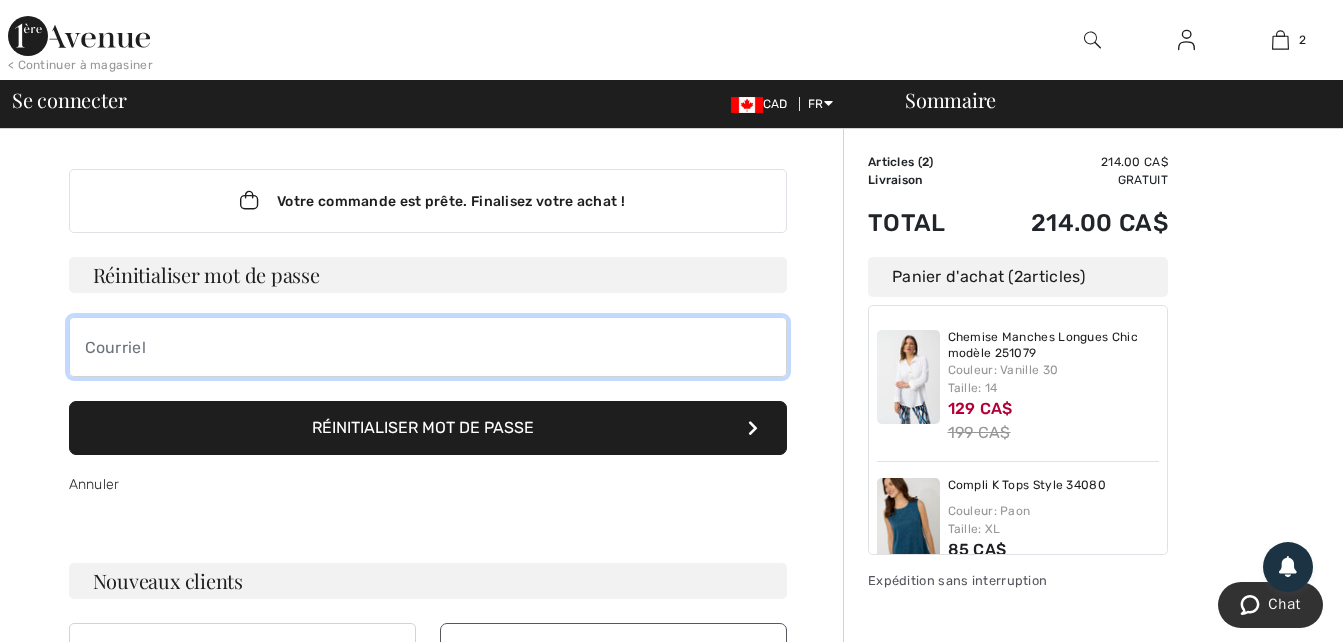 click at bounding box center (428, 347) 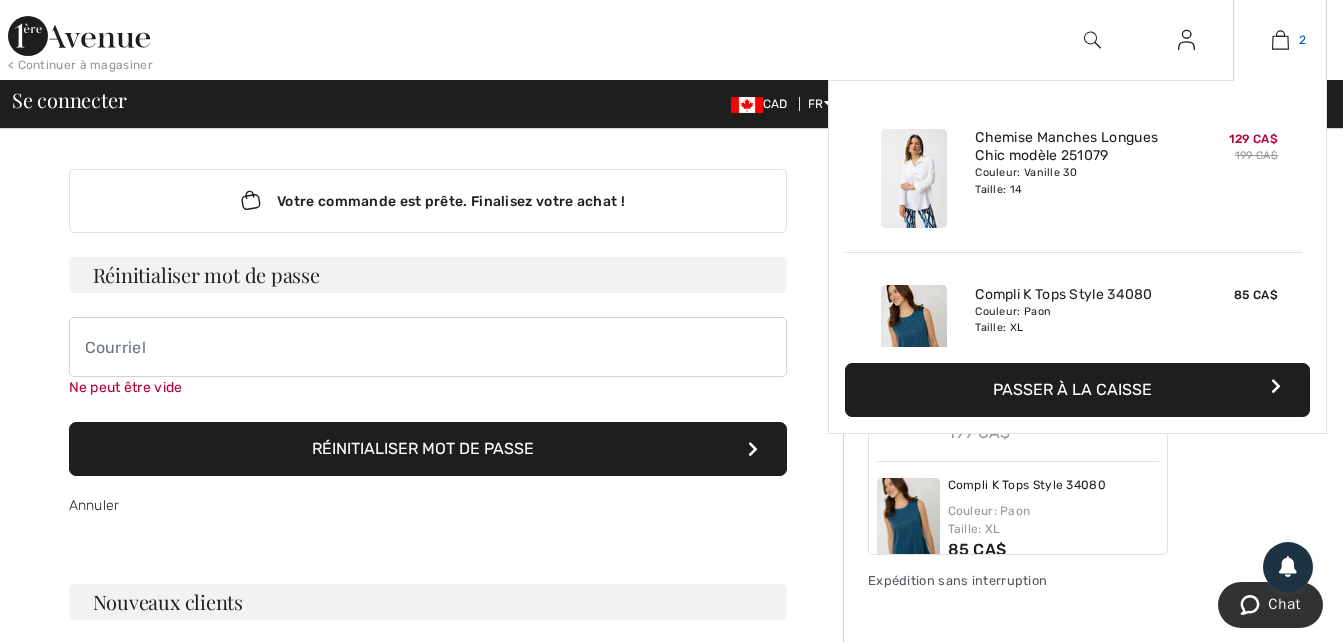 click at bounding box center (1280, 40) 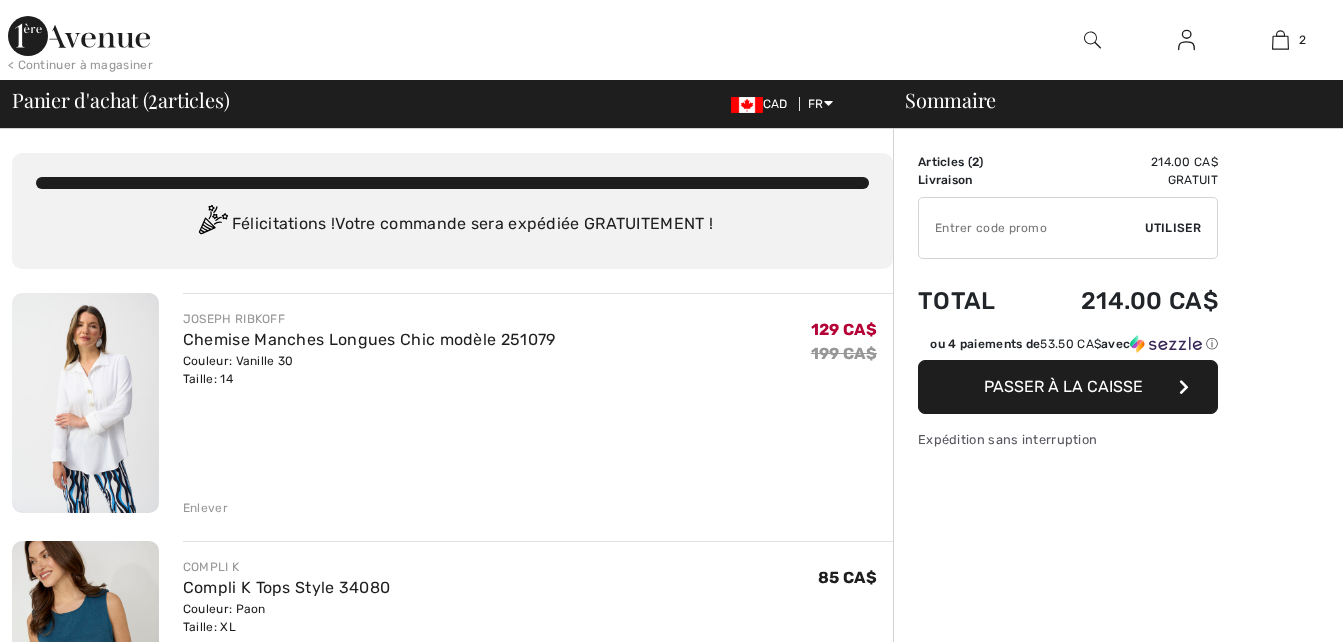 scroll, scrollTop: 0, scrollLeft: 0, axis: both 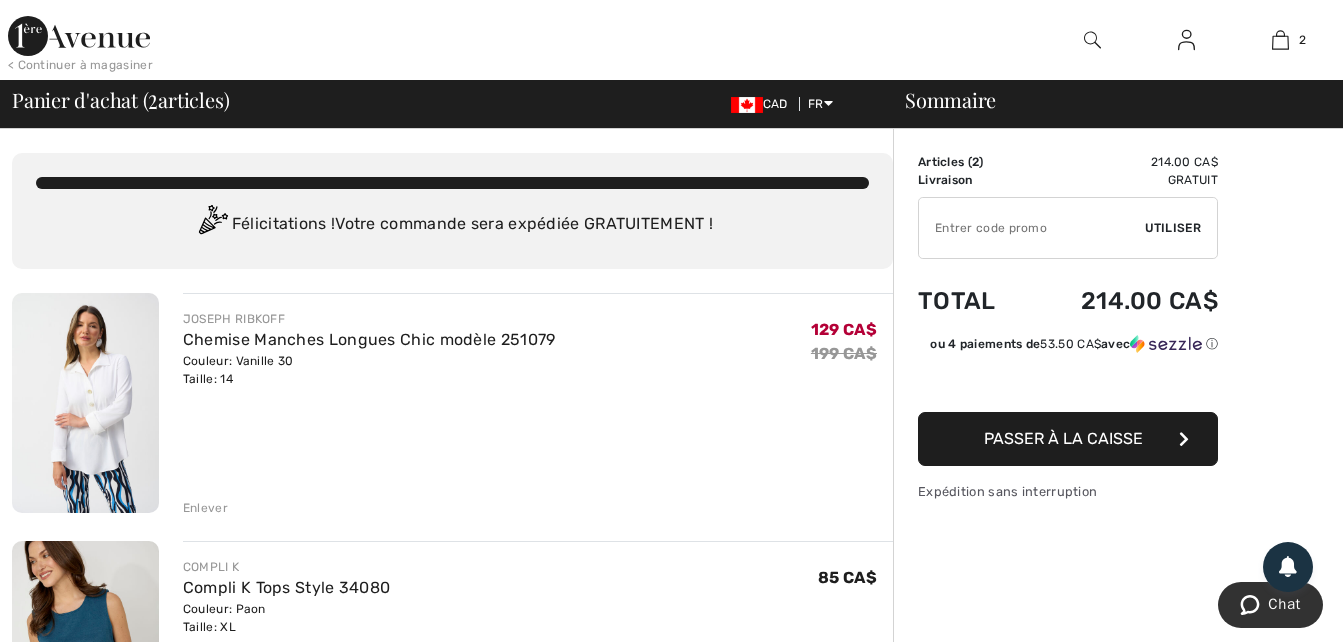 click on "Passer à la caisse" at bounding box center (1068, 439) 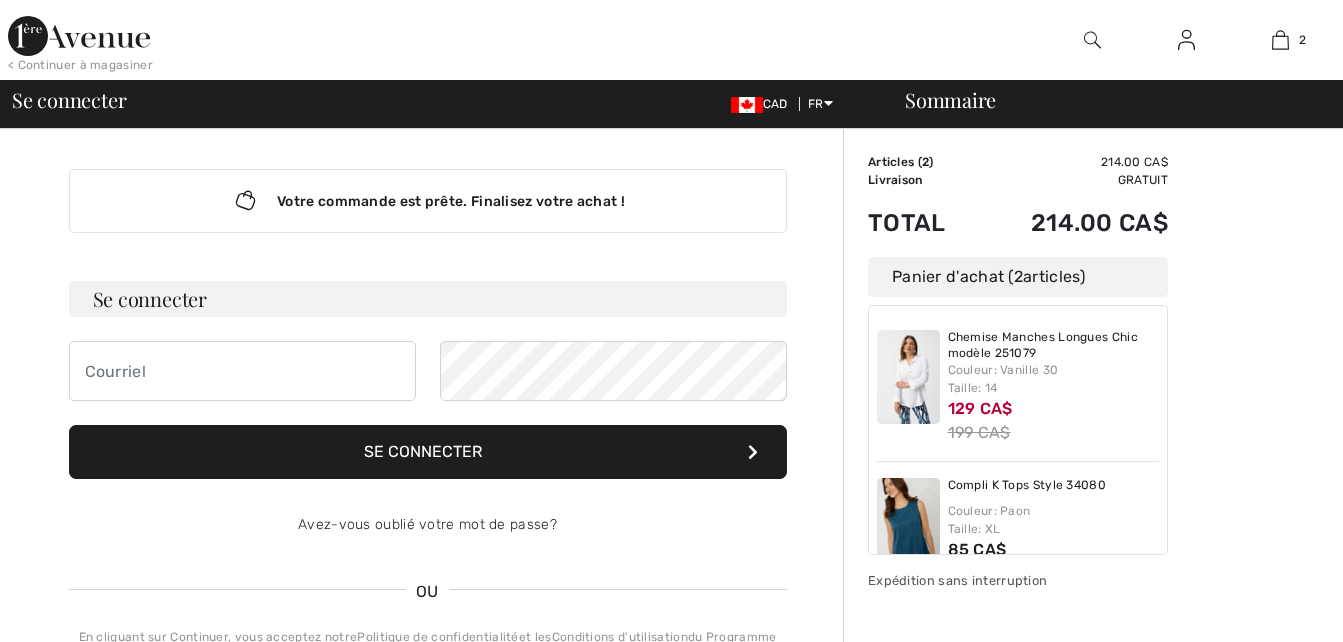 scroll, scrollTop: 0, scrollLeft: 0, axis: both 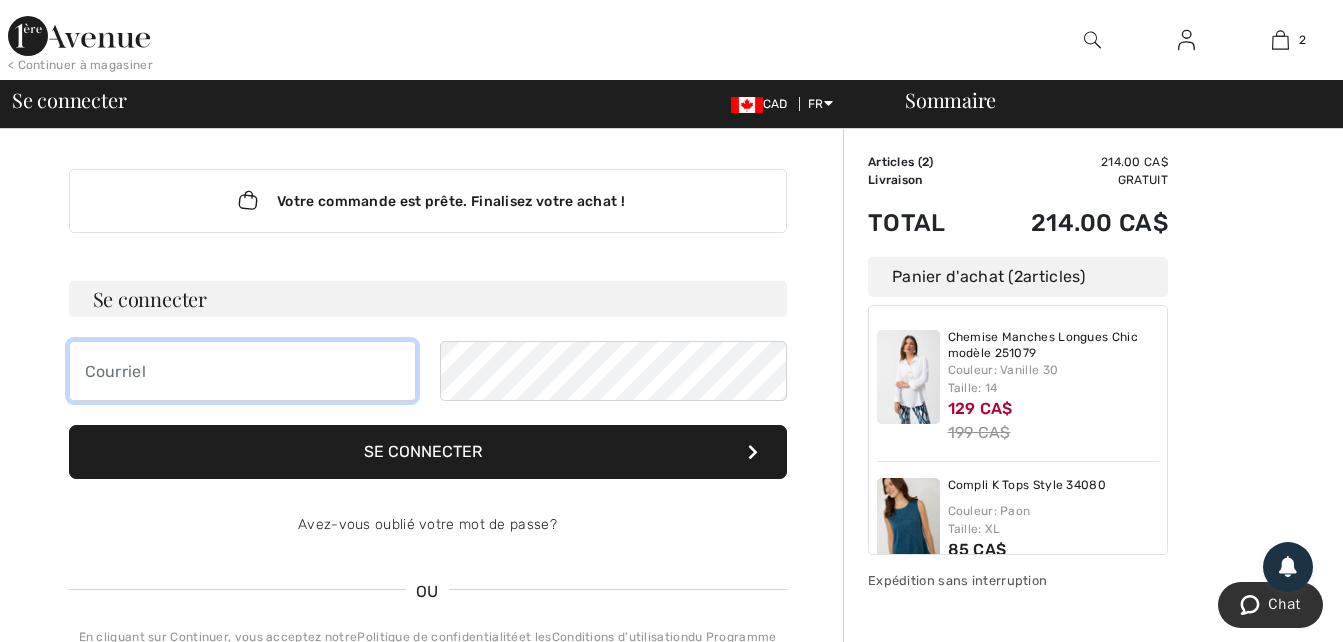 click at bounding box center (242, 371) 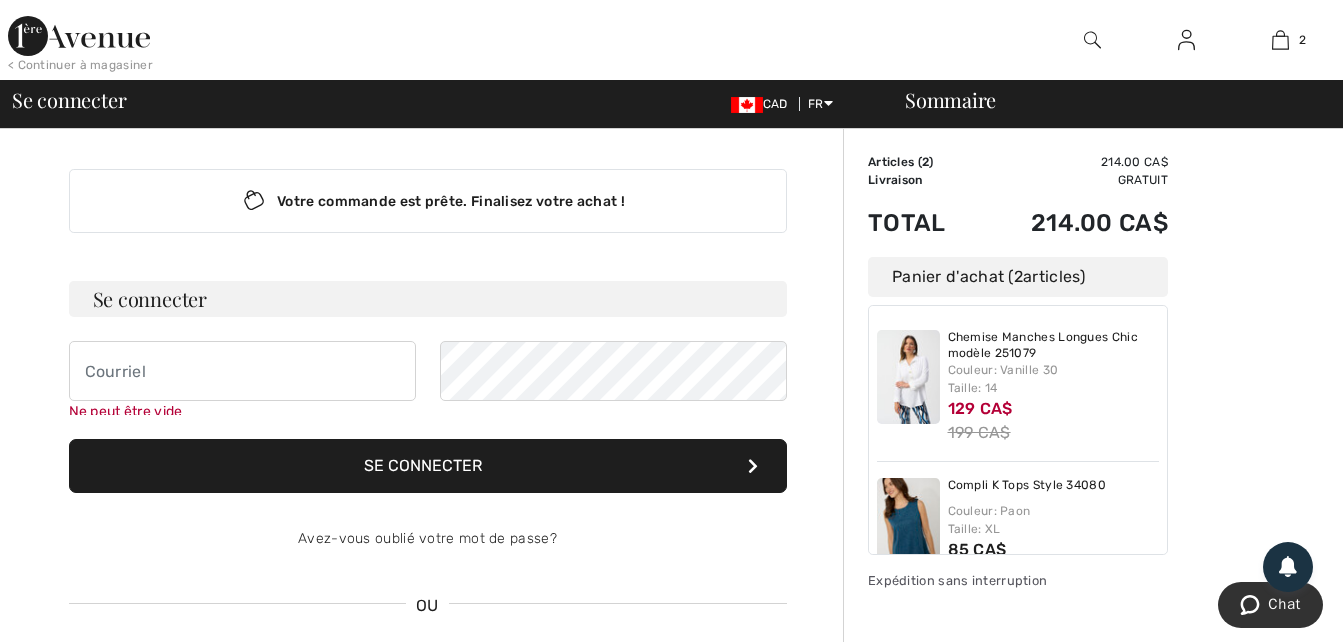 click on "Votre commande est prête. Finalisez votre achat !
Se connecter
Ne peut être vide
Se connecter
Avez-vous oublié votre mot de passe?
OU
En cliquant sur Continuer, vous acceptez notre  Politique de confidentialité  et les  Conditions d'utilisation  du Programme de fidélité." at bounding box center [671, 726] 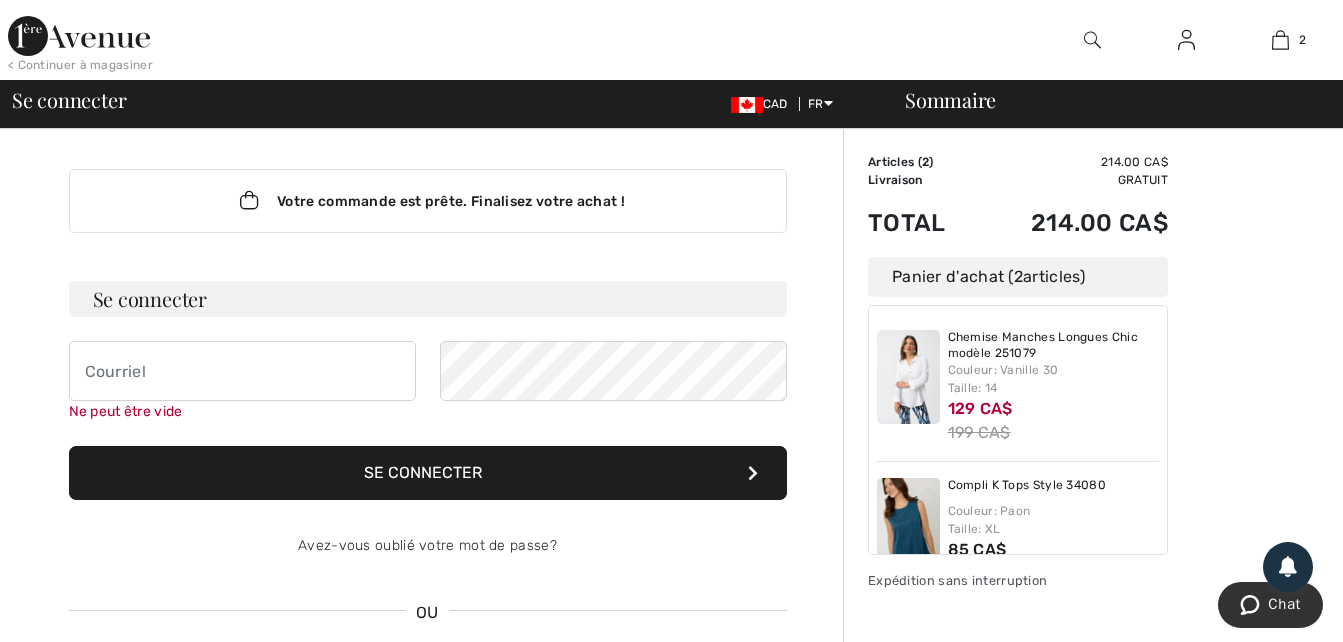 click on "Votre commande est prête. Finalisez votre achat !" at bounding box center (428, 201) 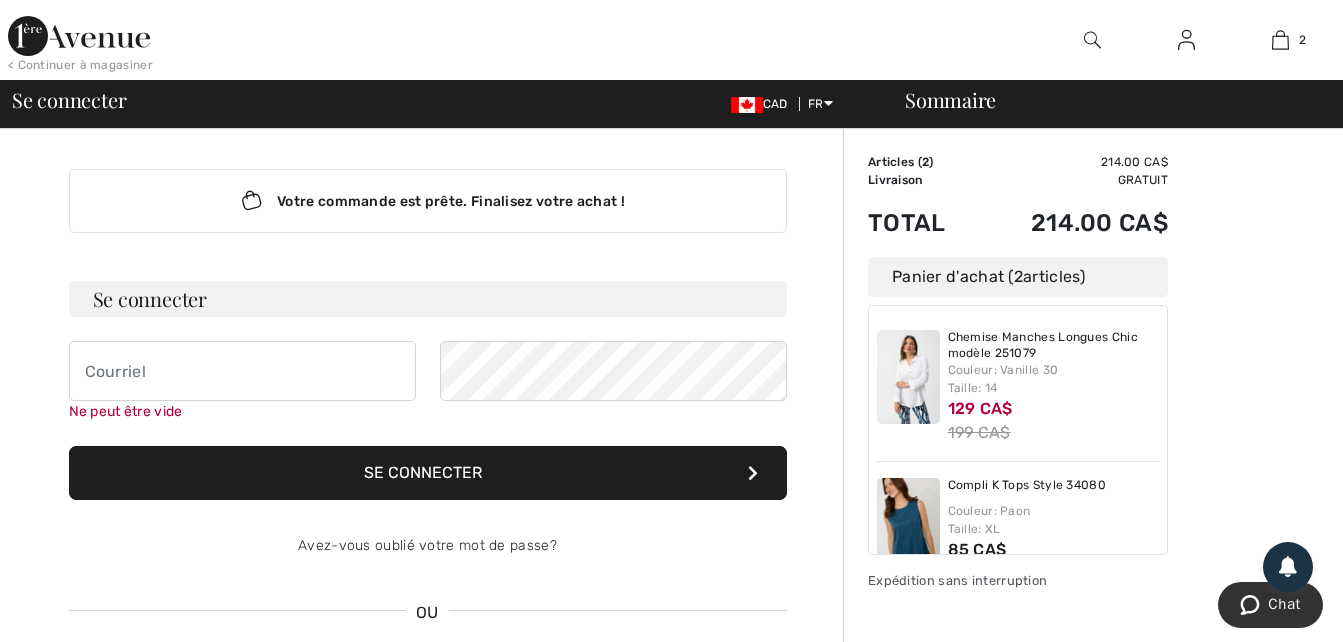 click on "Votre commande est prête. Finalisez votre achat !" at bounding box center (428, 201) 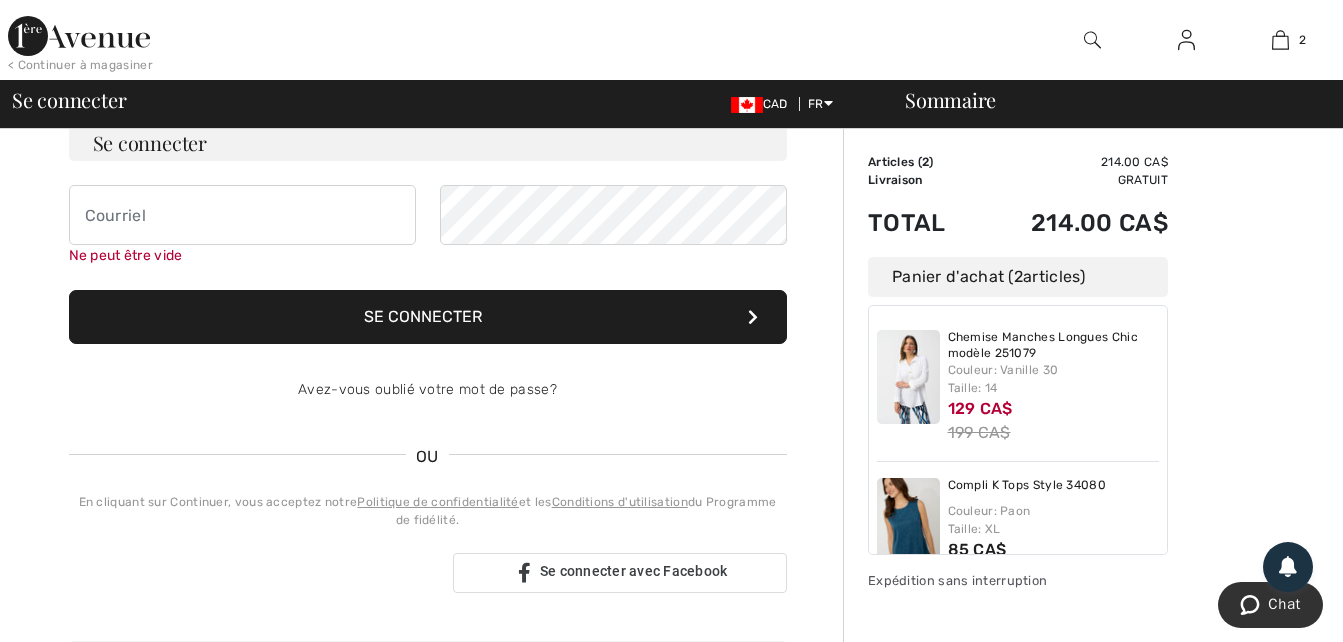scroll, scrollTop: 0, scrollLeft: 0, axis: both 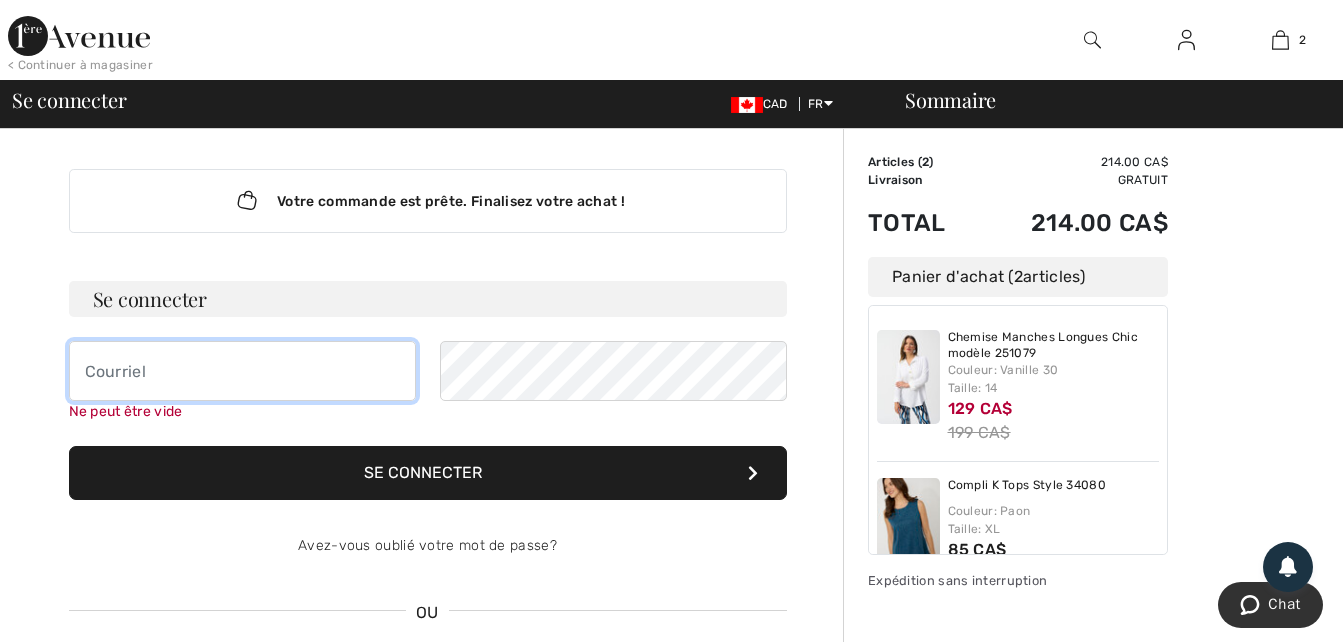click at bounding box center [242, 371] 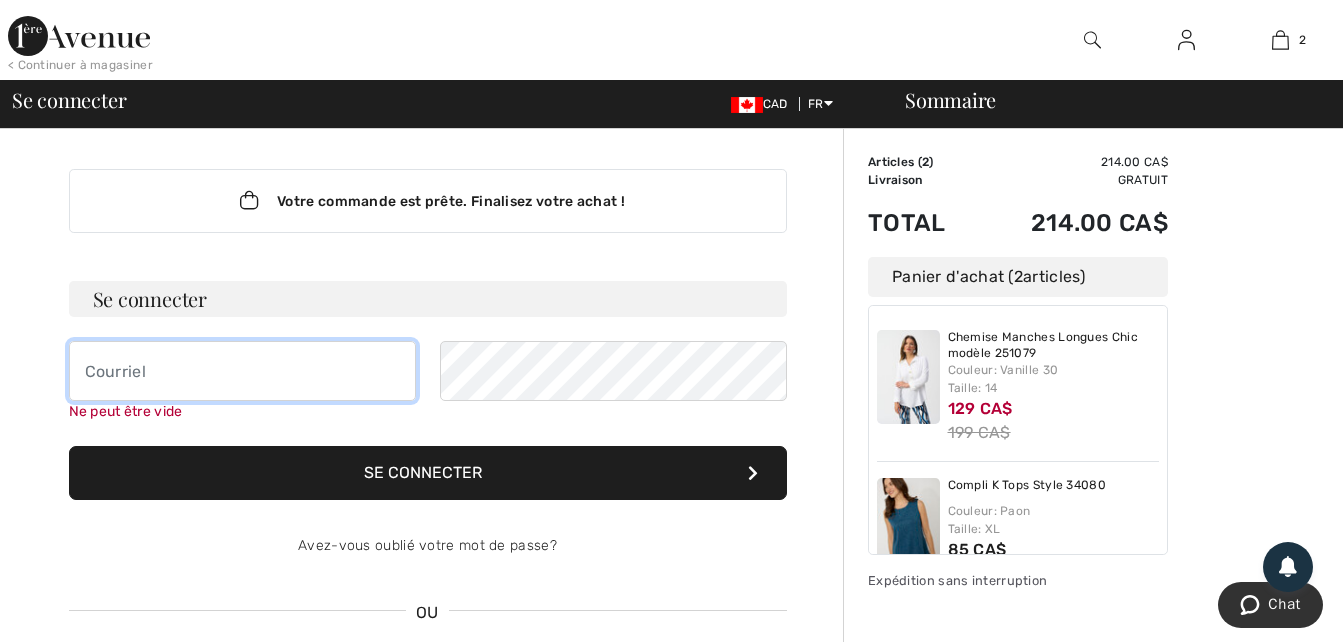 type on "longprepierre059@gmail.com" 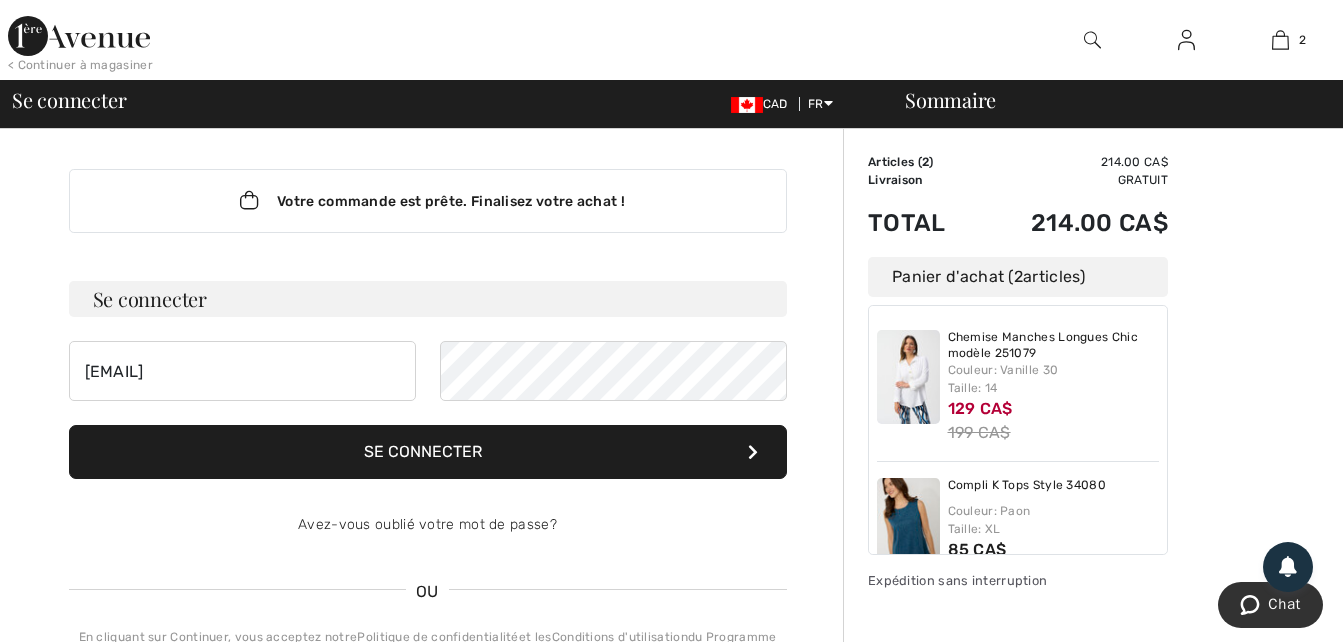 click on "Se connecter" at bounding box center [428, 452] 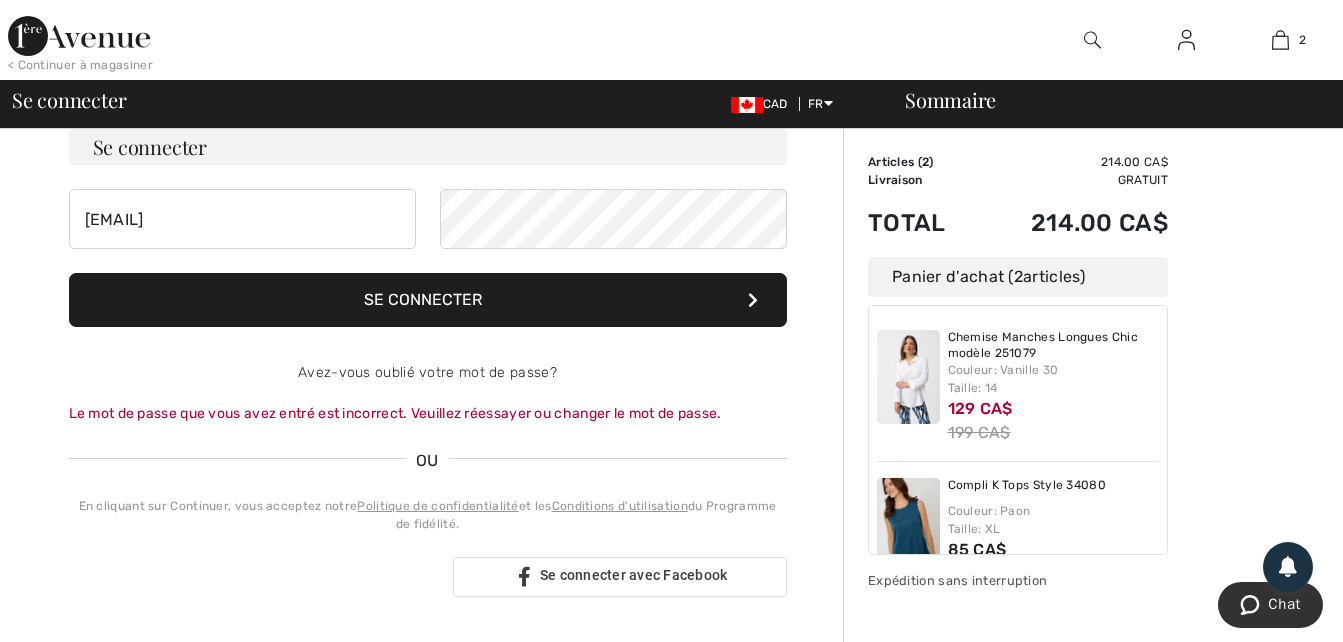 scroll, scrollTop: 160, scrollLeft: 0, axis: vertical 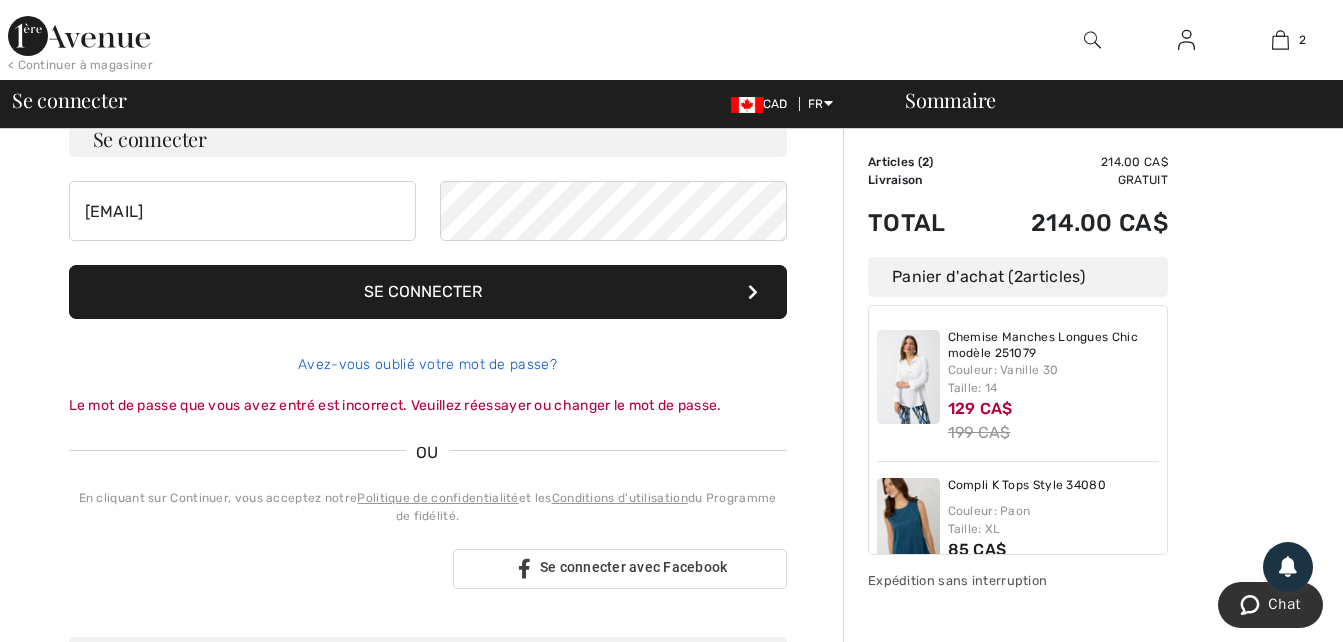 click on "Avez-vous oublié votre mot de passe?" at bounding box center [427, 364] 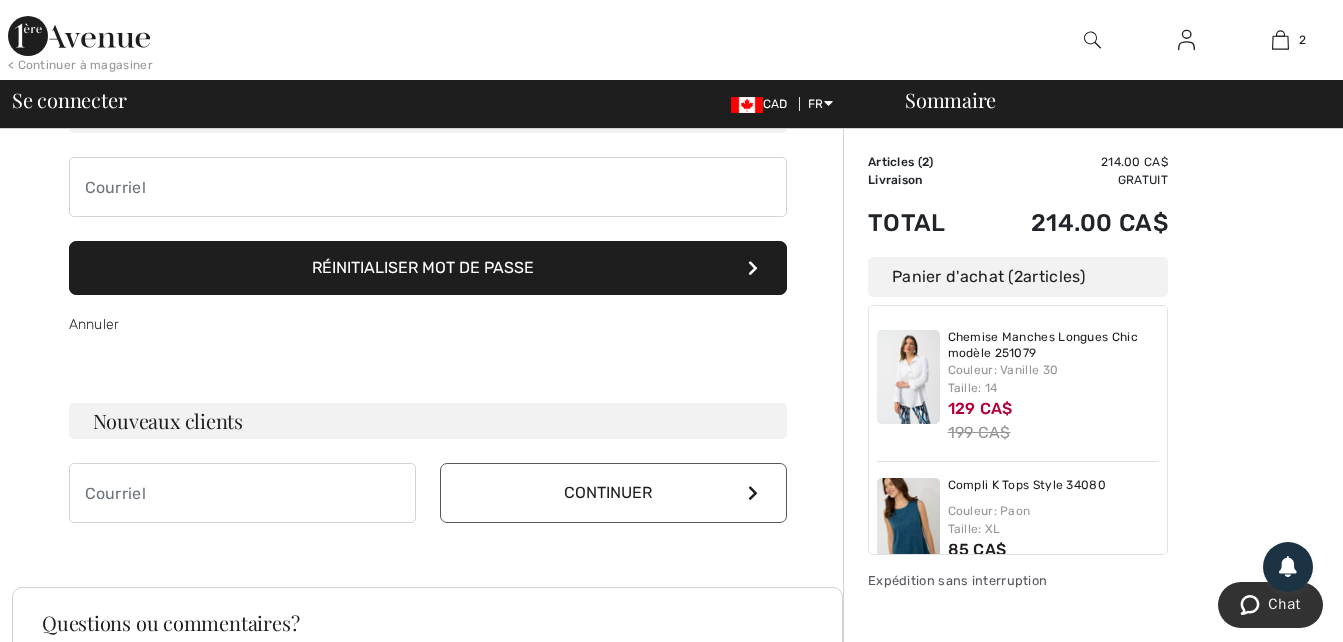 click on "Réinitialiser mot de passe" at bounding box center (428, 268) 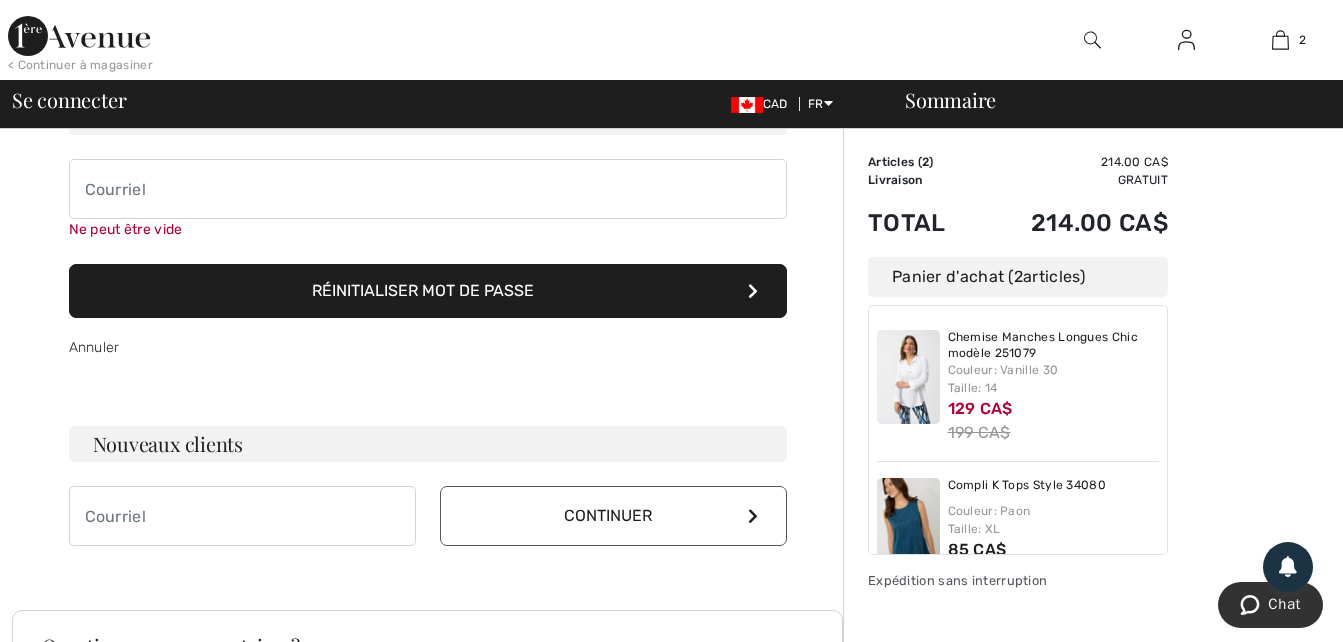 scroll, scrollTop: 157, scrollLeft: 0, axis: vertical 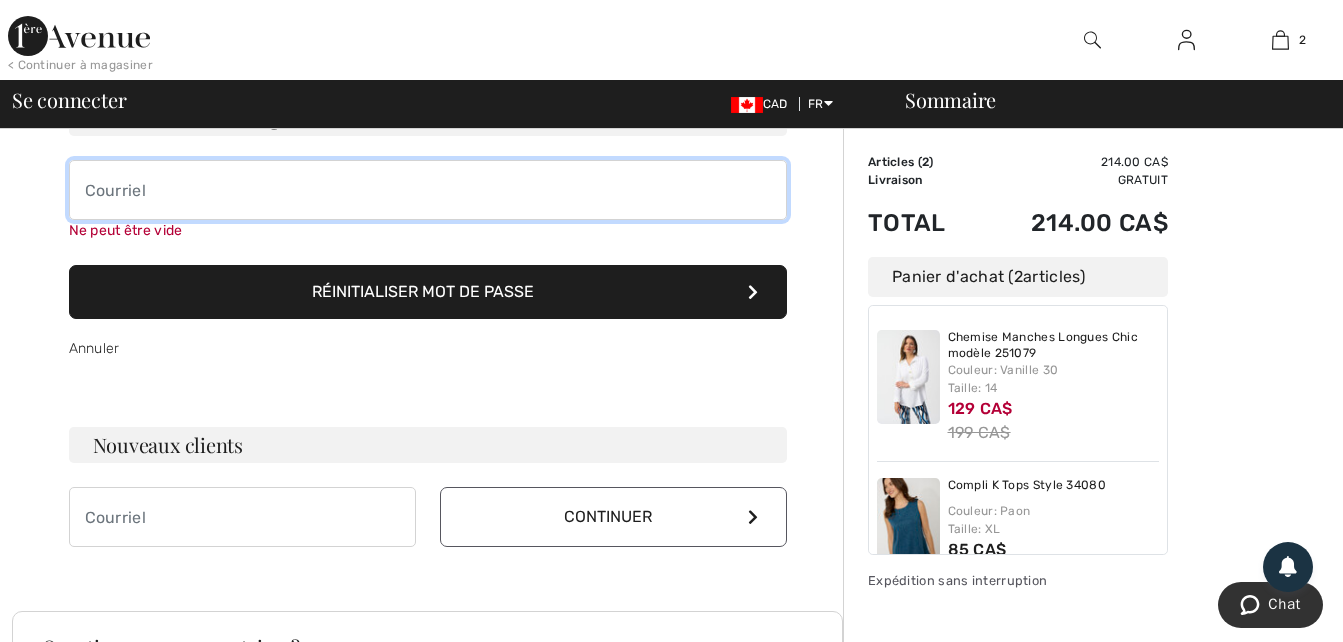 click at bounding box center [428, 190] 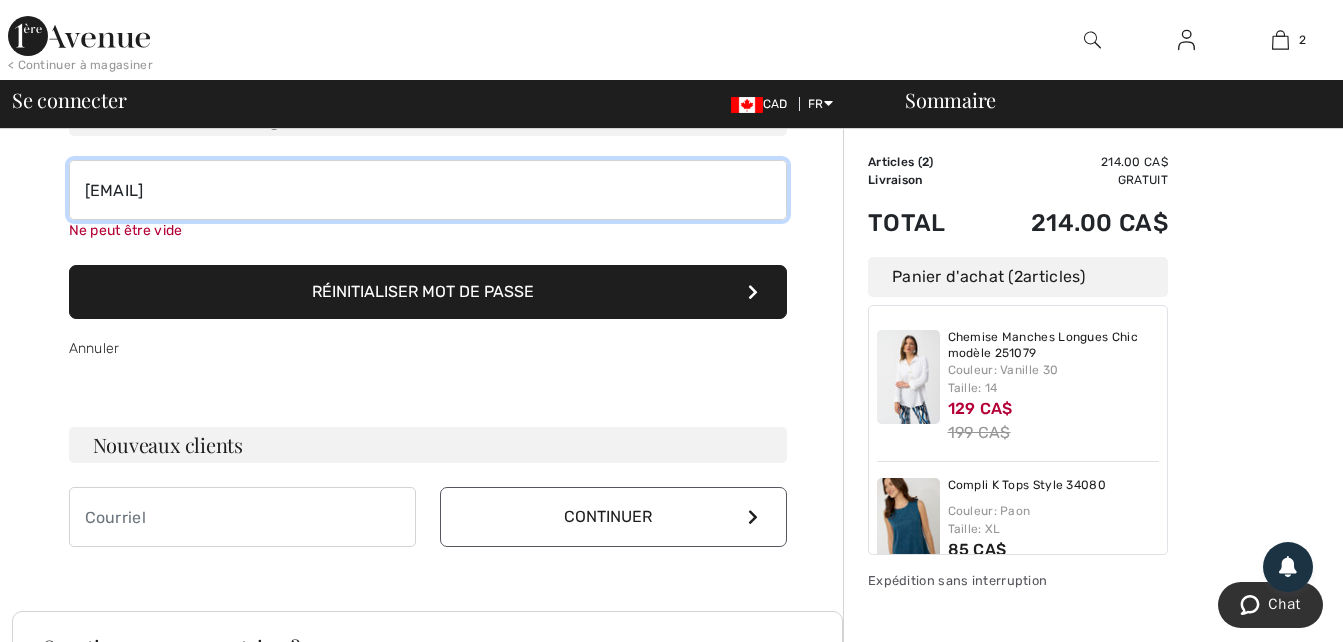 type on "[USERNAME]@[DOMAIN]" 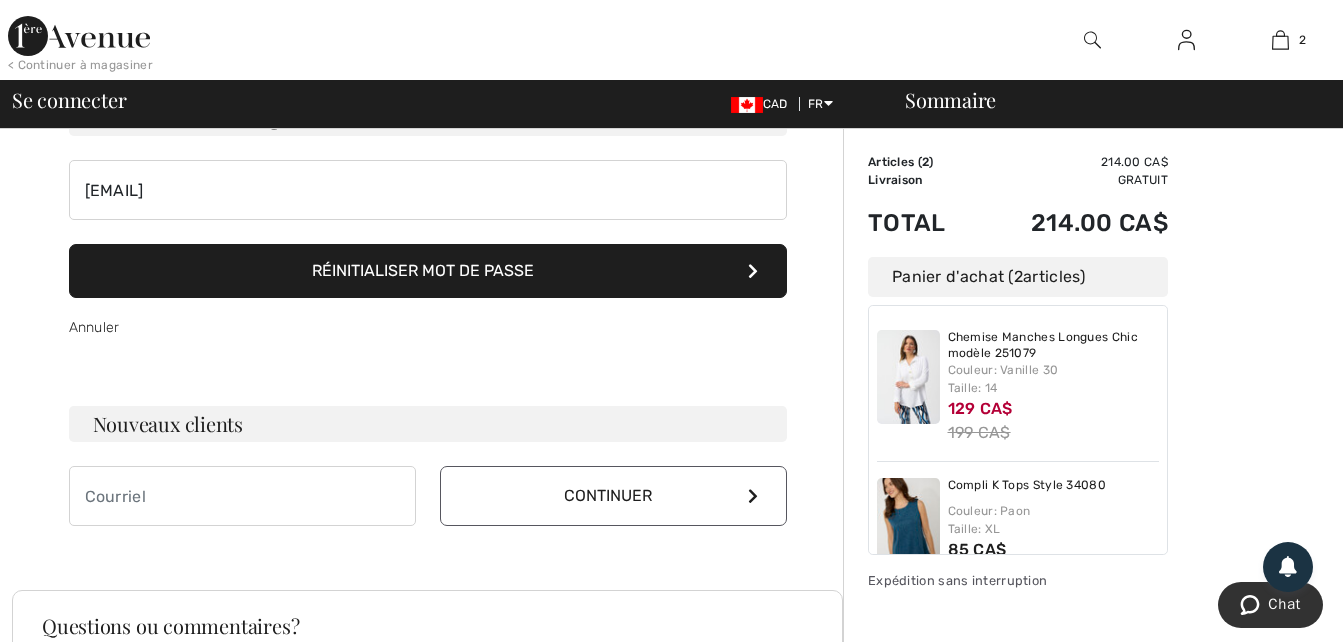 click on "Réinitialiser mot de passe" at bounding box center (428, 271) 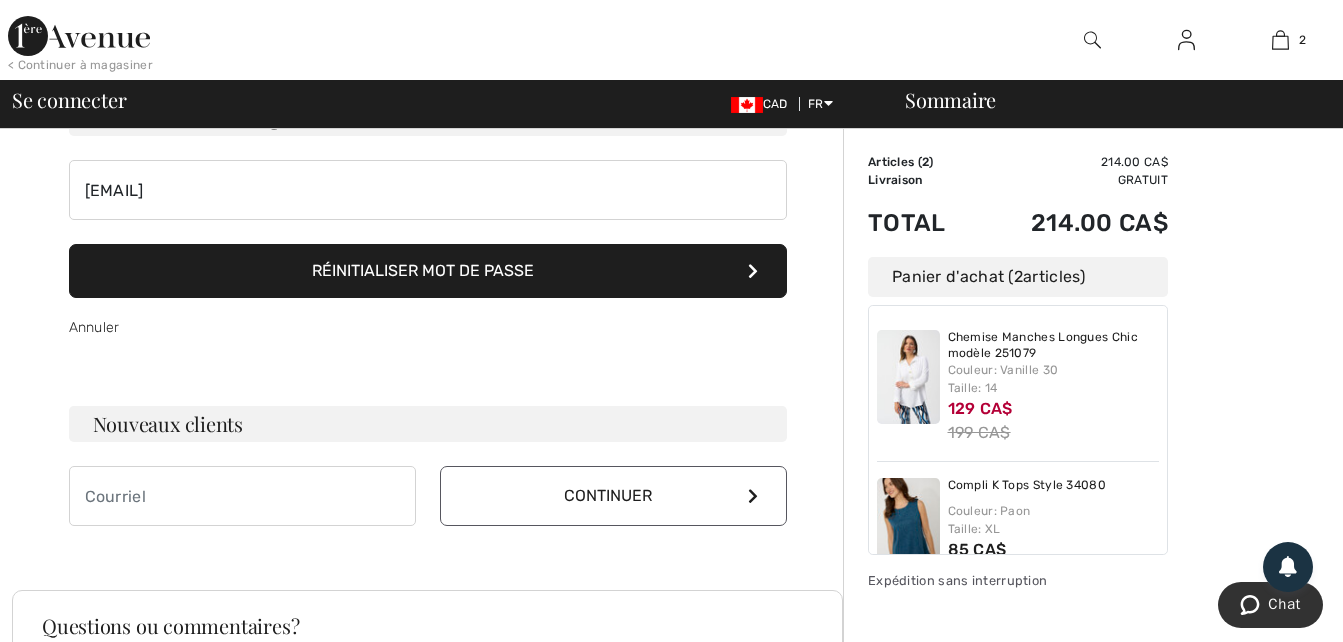 click on "Réinitialiser mot de passe" at bounding box center (428, 271) 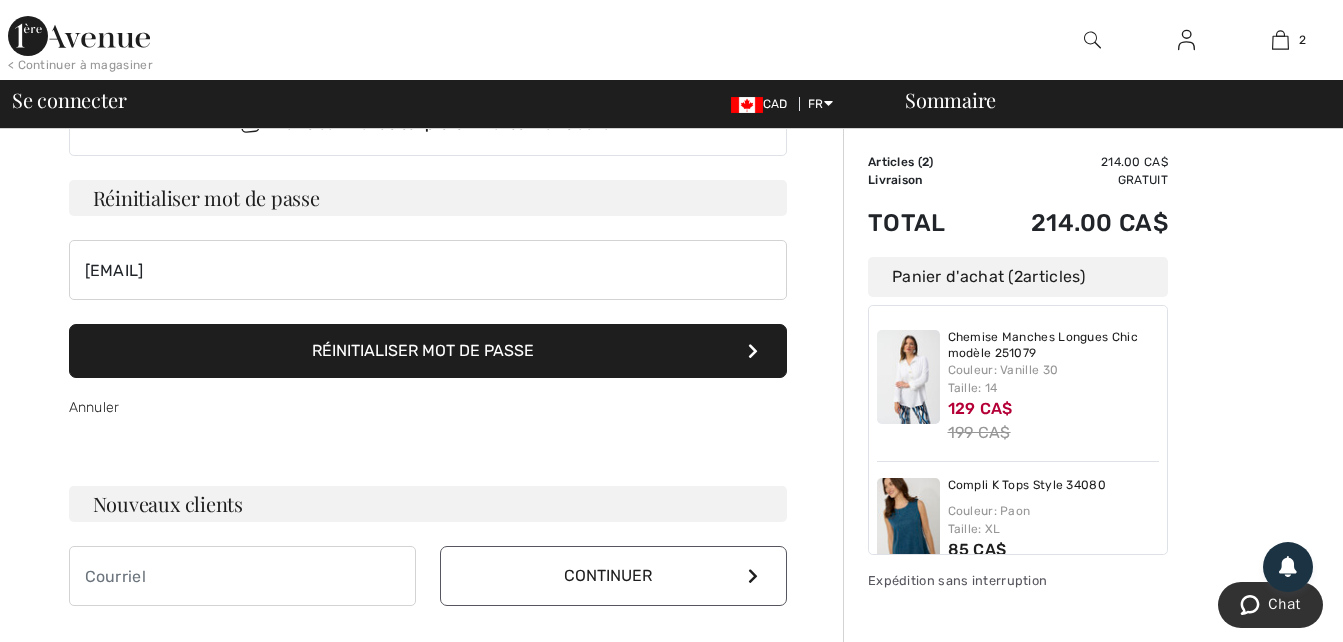 scroll, scrollTop: 37, scrollLeft: 0, axis: vertical 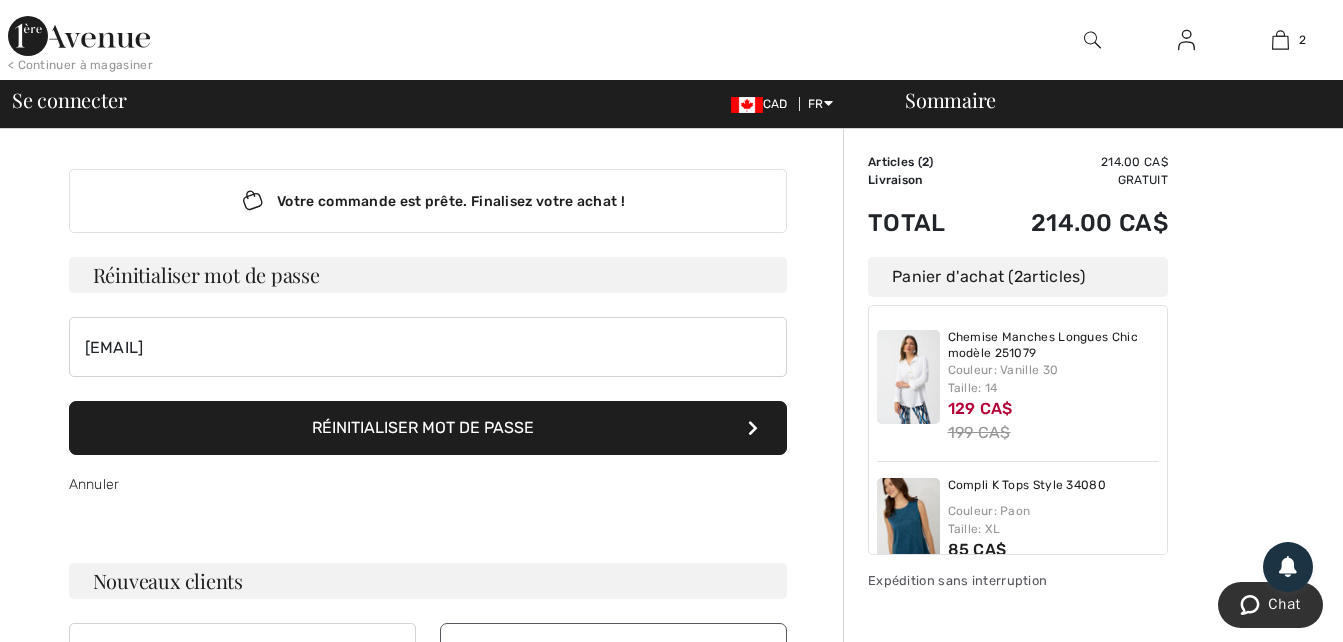 click on "Réinitialiser mot de passe" at bounding box center (428, 275) 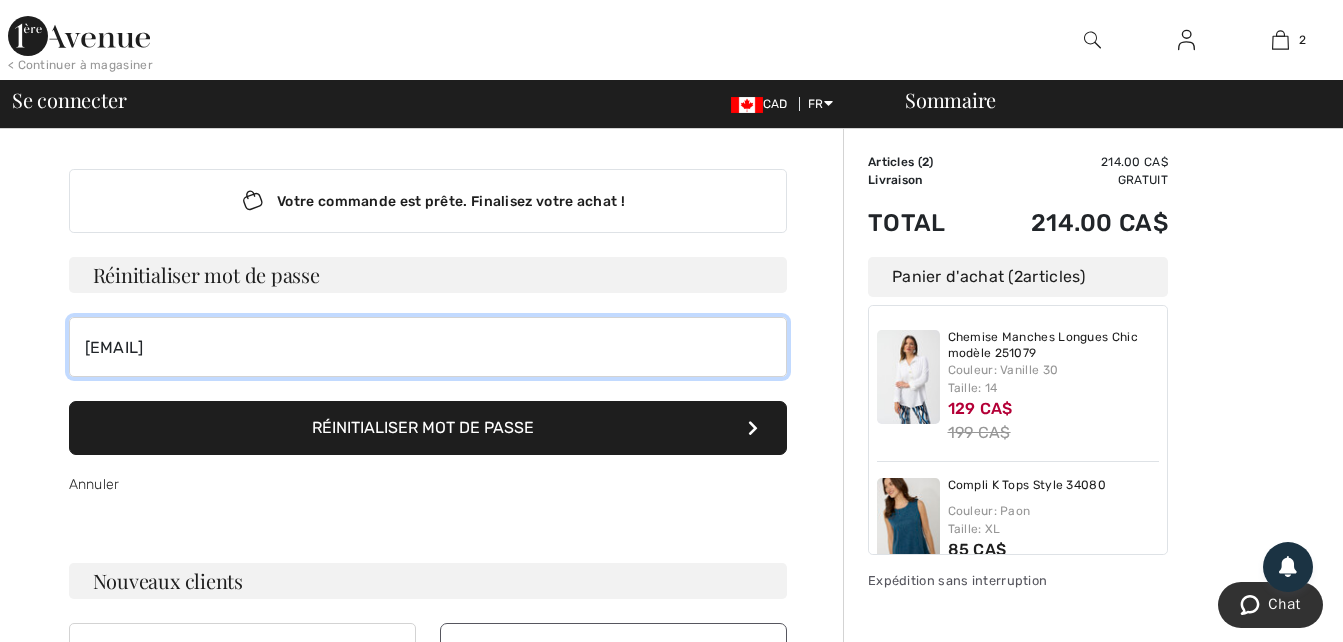 click on "longprepierre059@gmail.com" at bounding box center [428, 347] 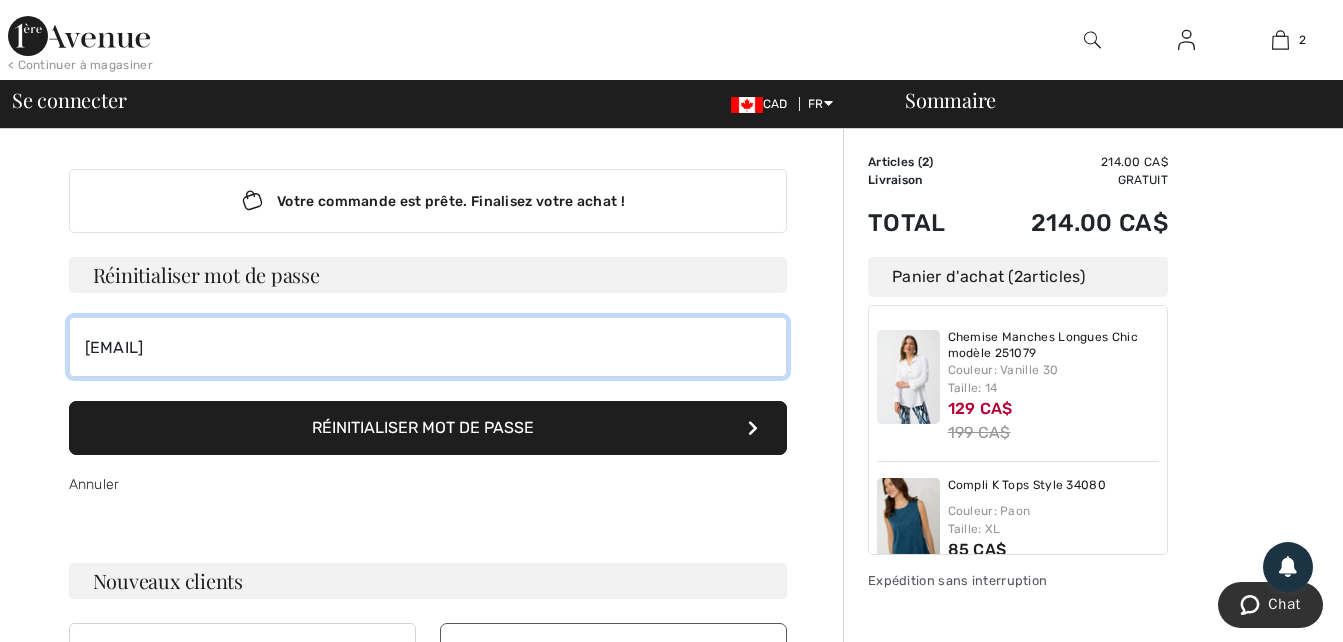 click on "[USERNAME]@[EXAMPLE.COM]" at bounding box center (428, 347) 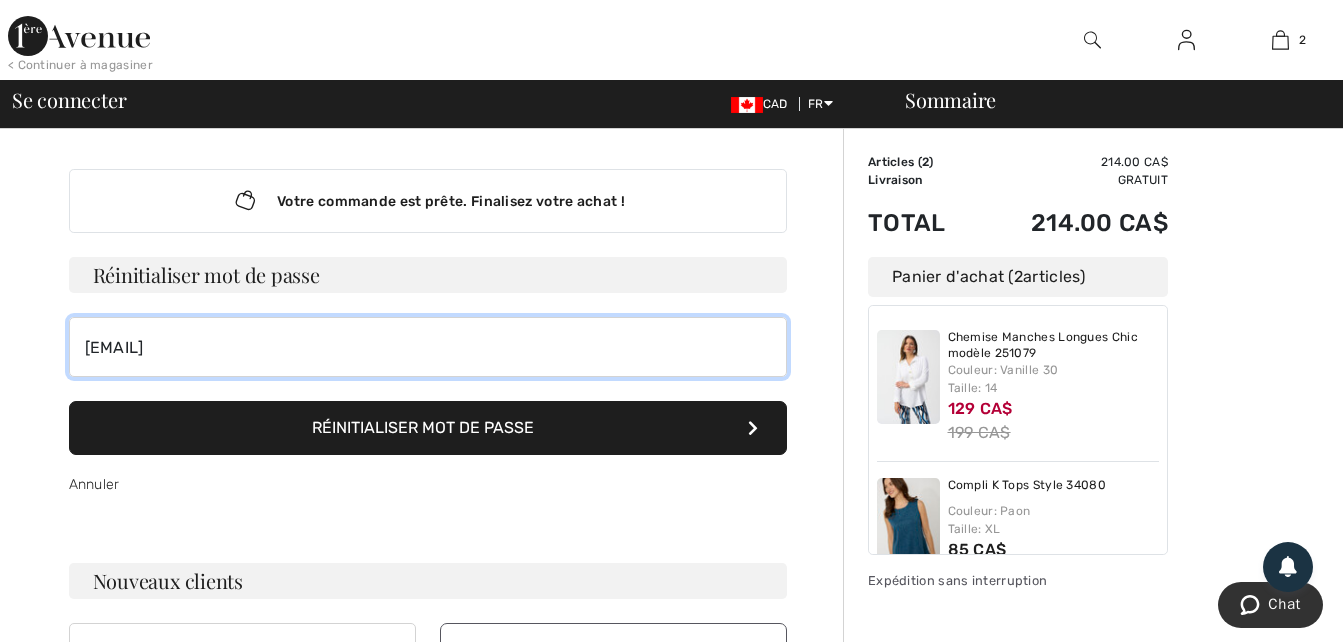 click on "[USERNAME]@[EXAMPLE.COM]" at bounding box center [428, 347] 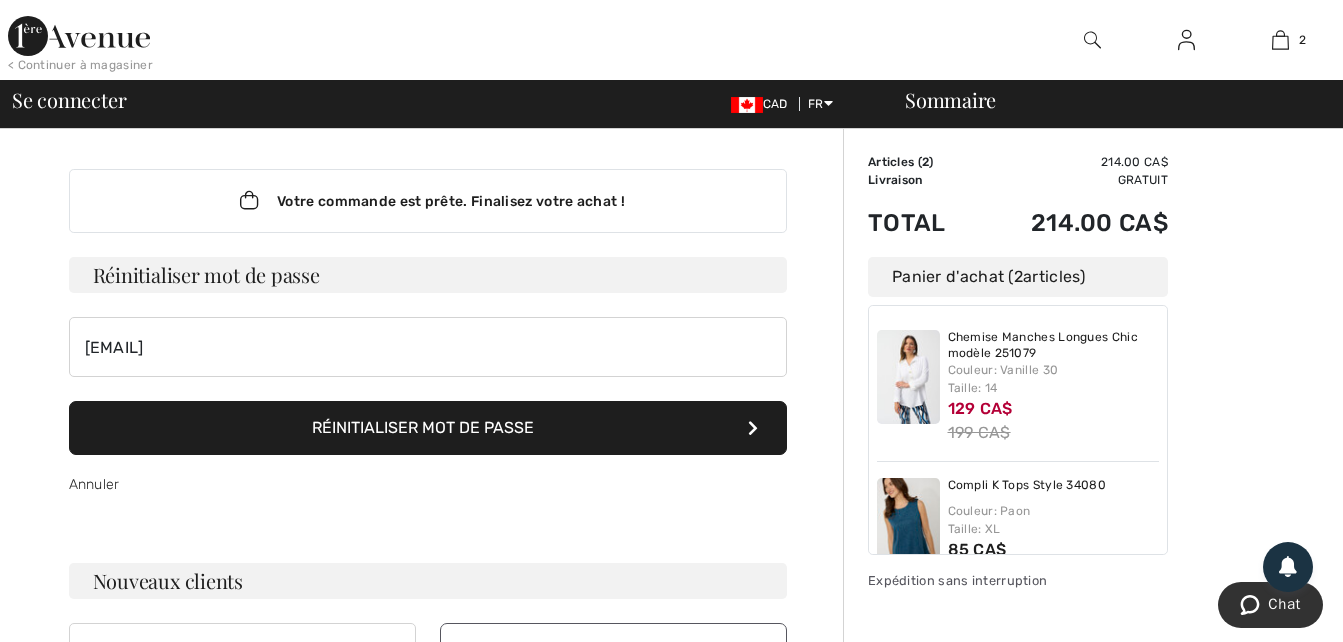 click on "Réinitialiser mot de passe" at bounding box center [428, 428] 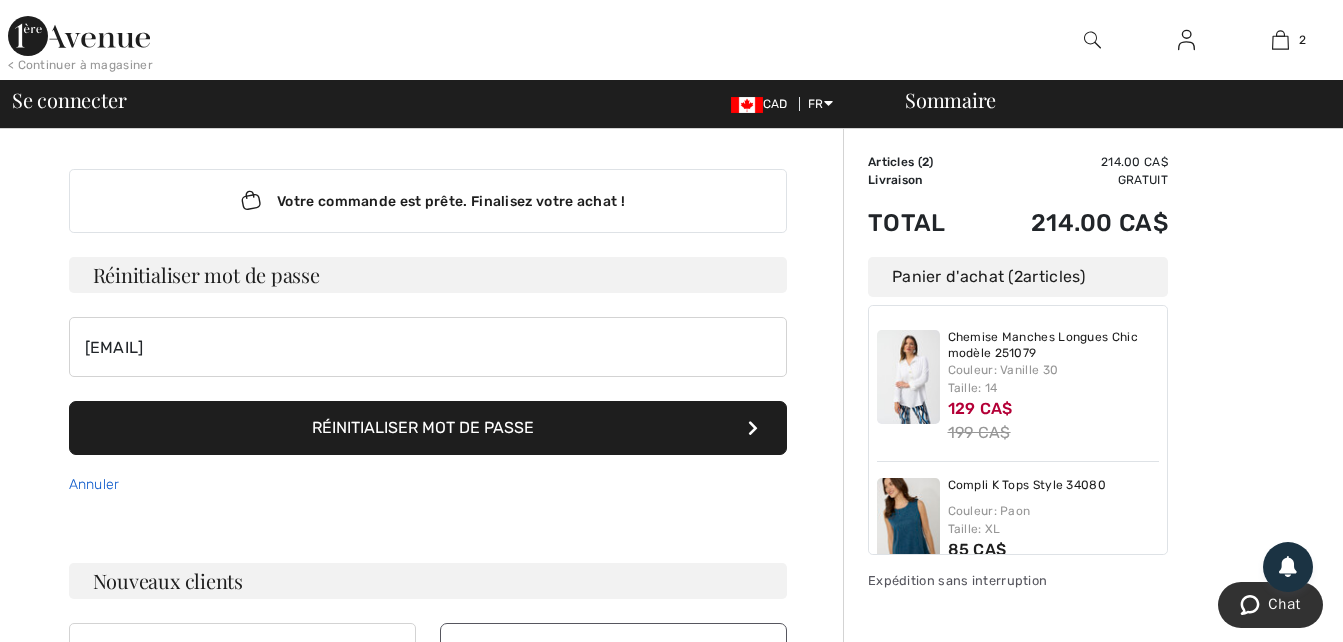 click on "Annuler" at bounding box center (94, 484) 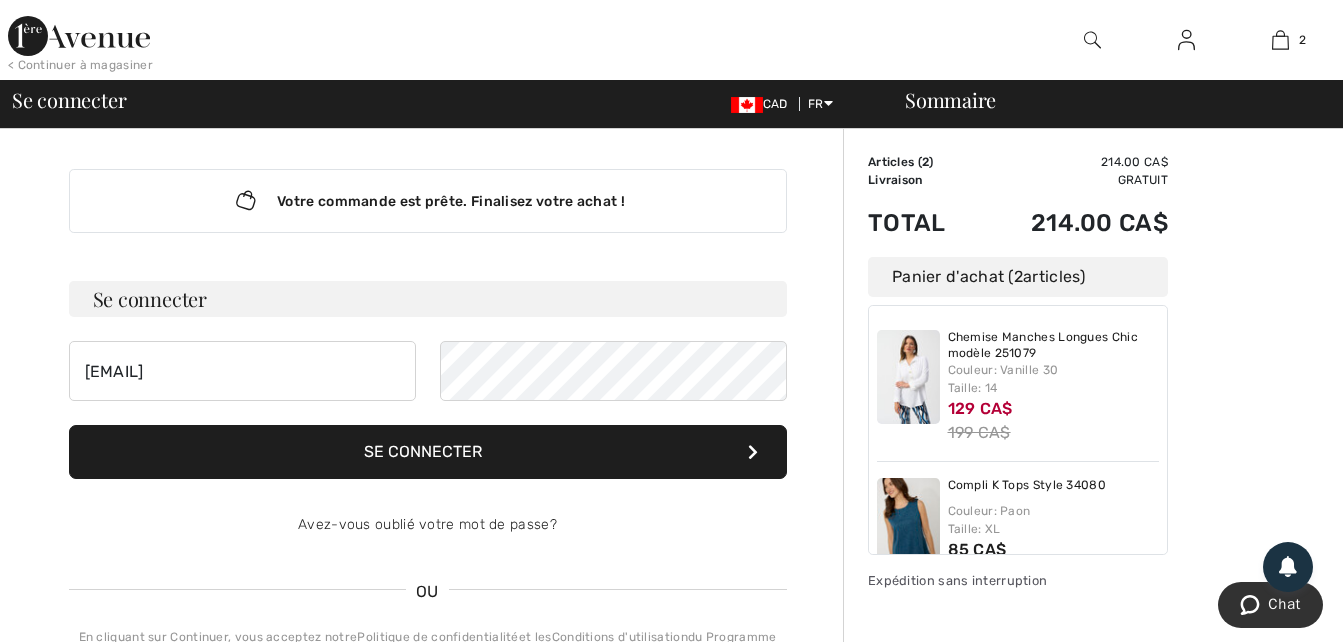 click on "Se connecter" at bounding box center [428, 452] 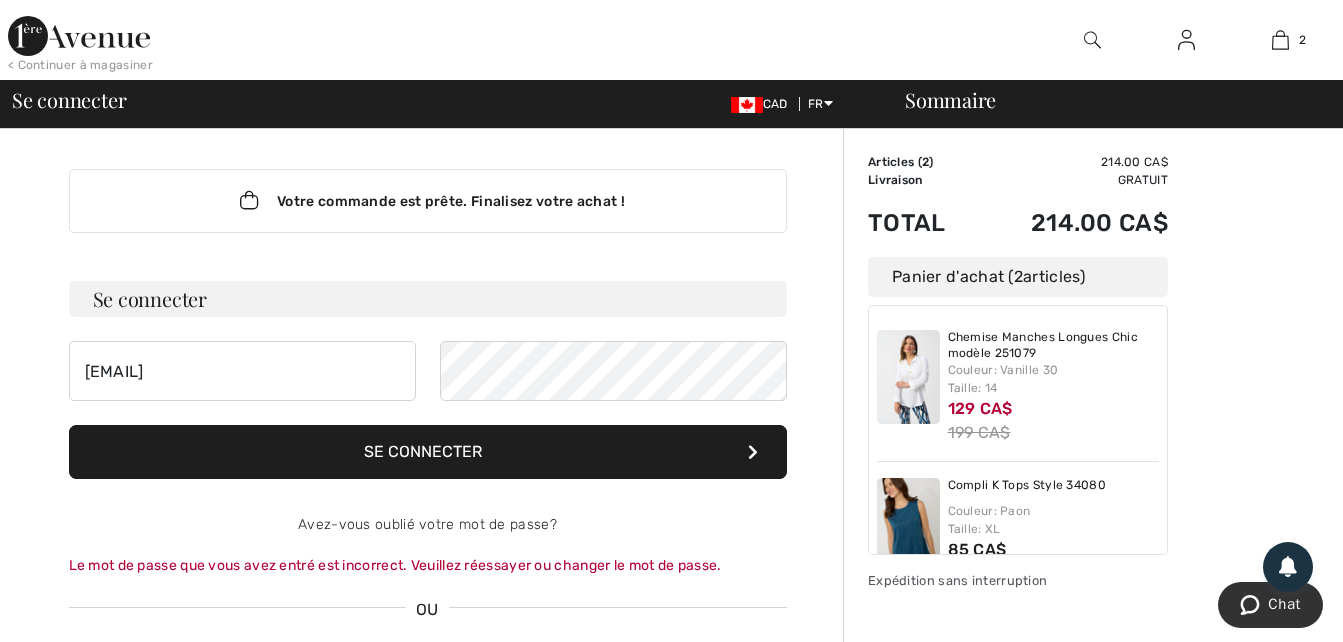 click on "Se connecter" at bounding box center (428, 452) 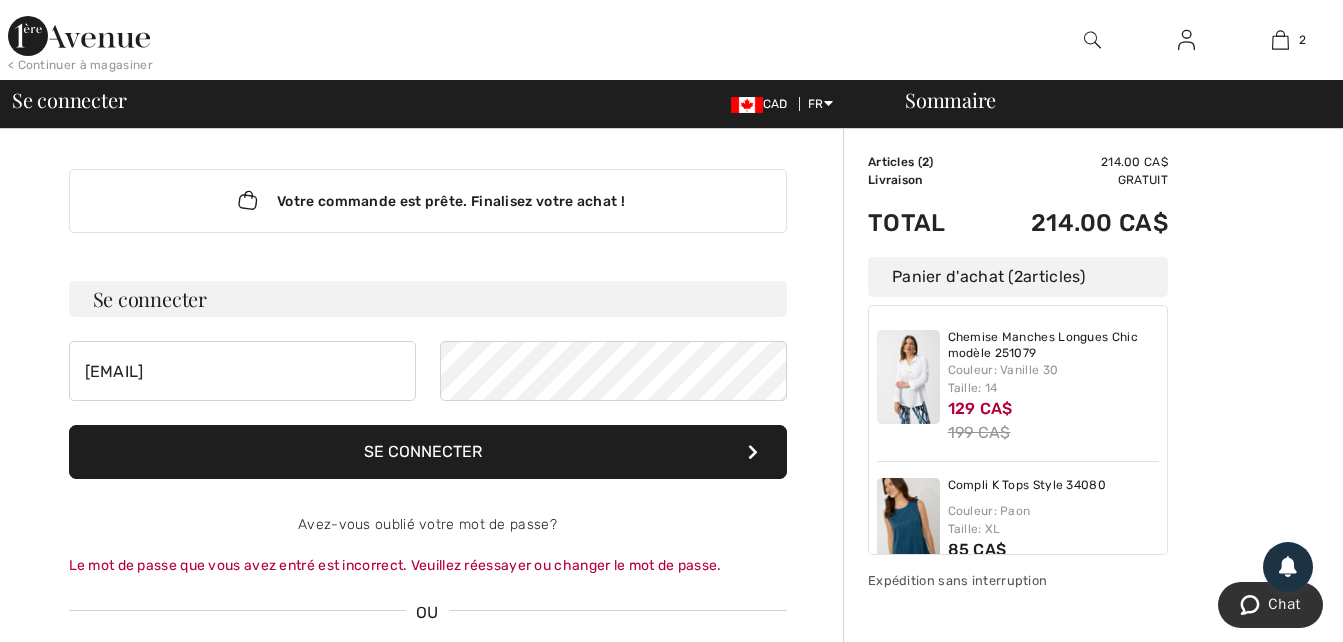 click on "Se connecter" at bounding box center [428, 452] 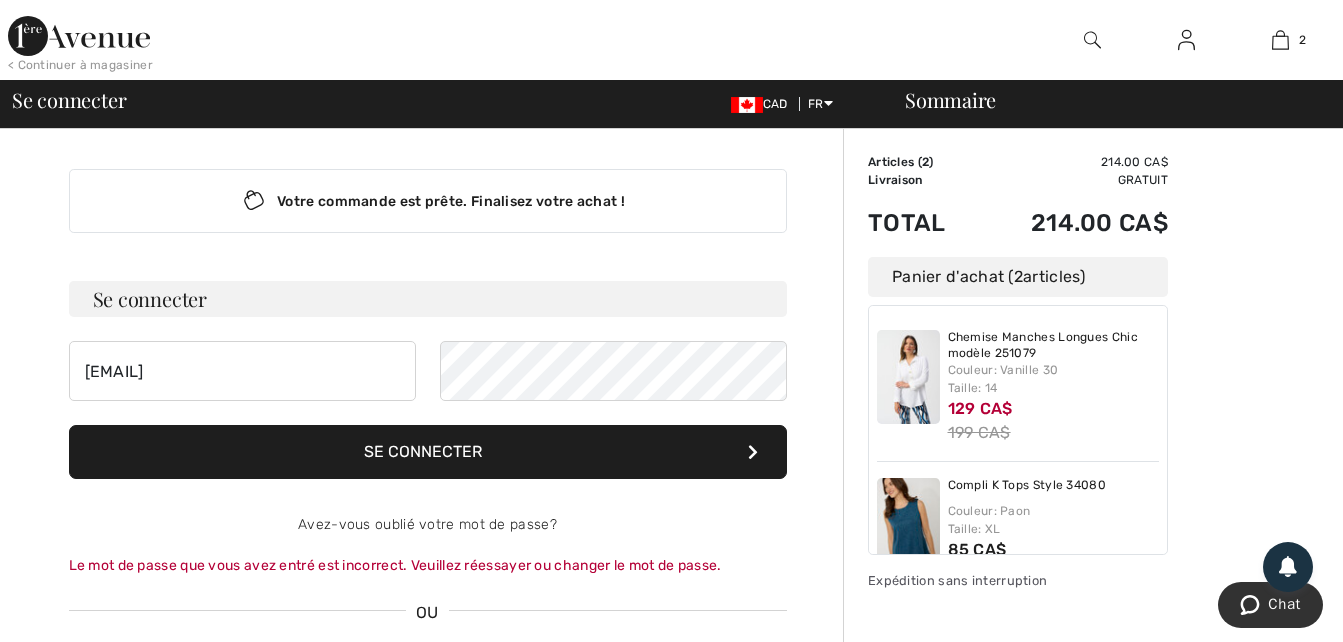 click on "Se connecter" at bounding box center [428, 452] 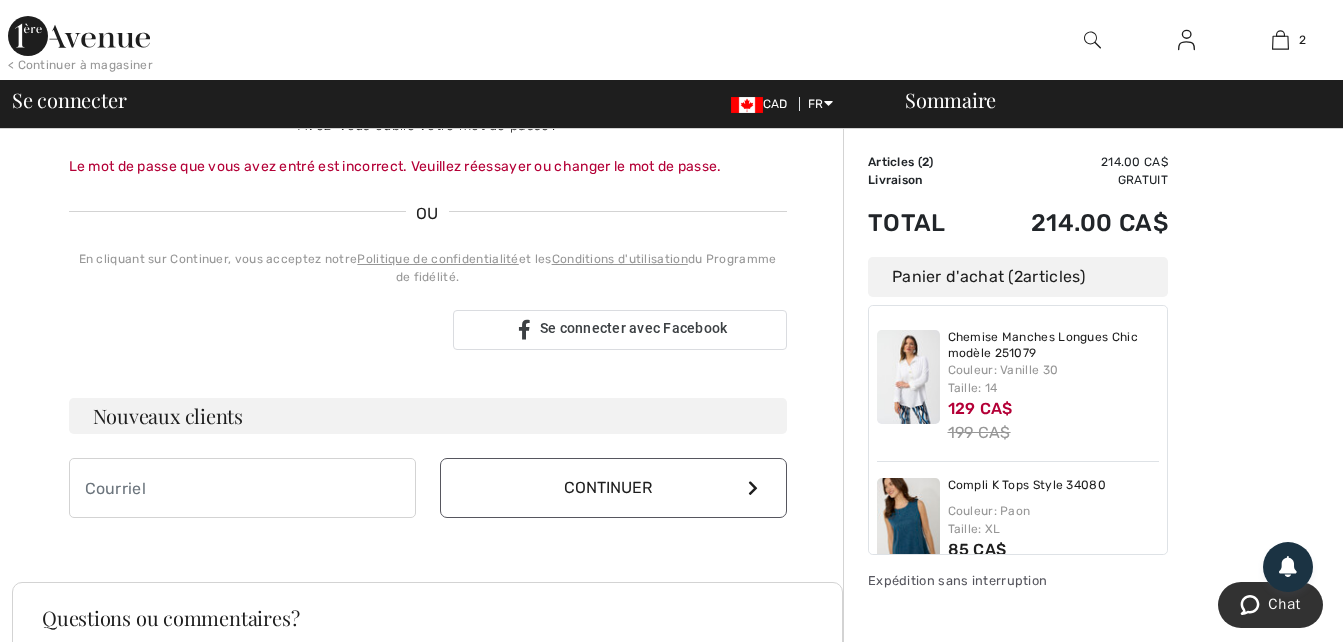 scroll, scrollTop: 439, scrollLeft: 0, axis: vertical 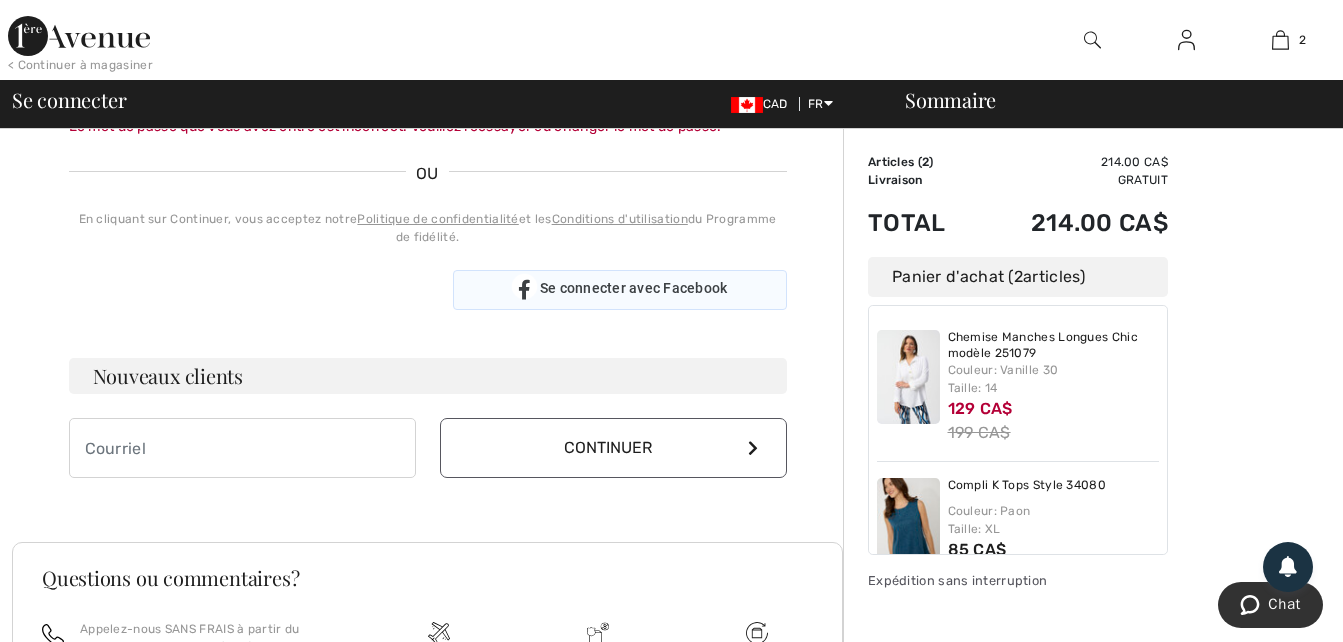 click on "Se connecter avec Facebook" at bounding box center [634, 288] 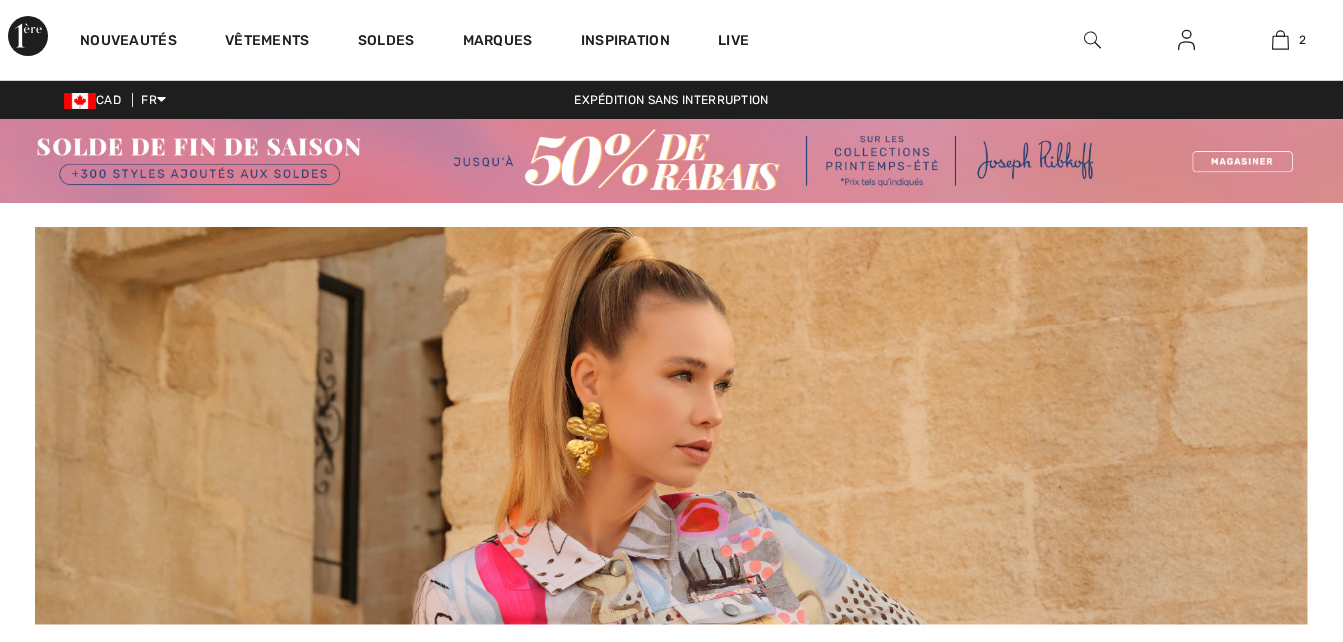 scroll, scrollTop: 0, scrollLeft: 0, axis: both 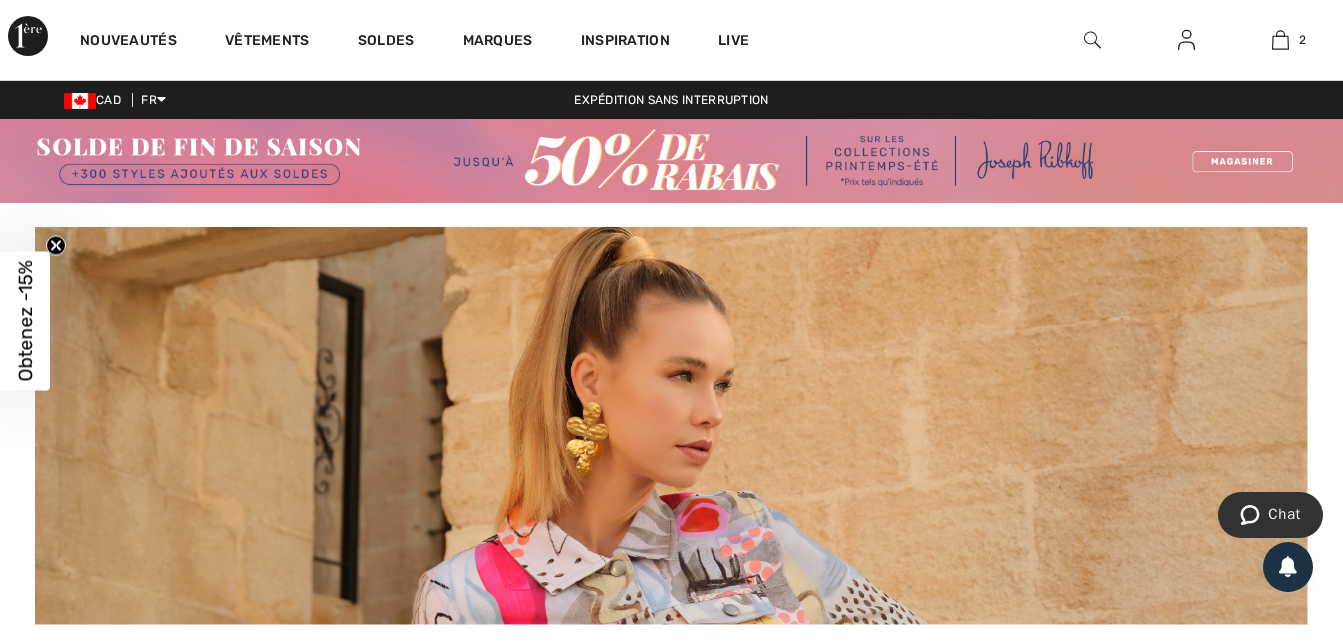 click at bounding box center (1186, 40) 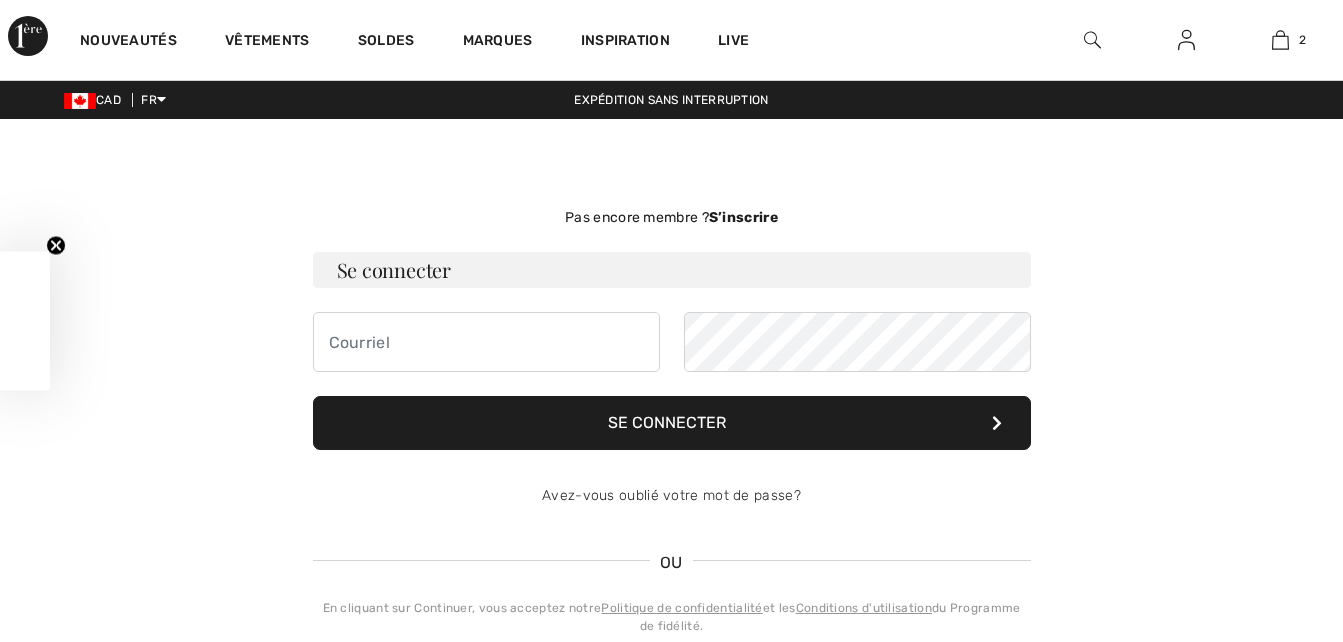 scroll, scrollTop: 0, scrollLeft: 0, axis: both 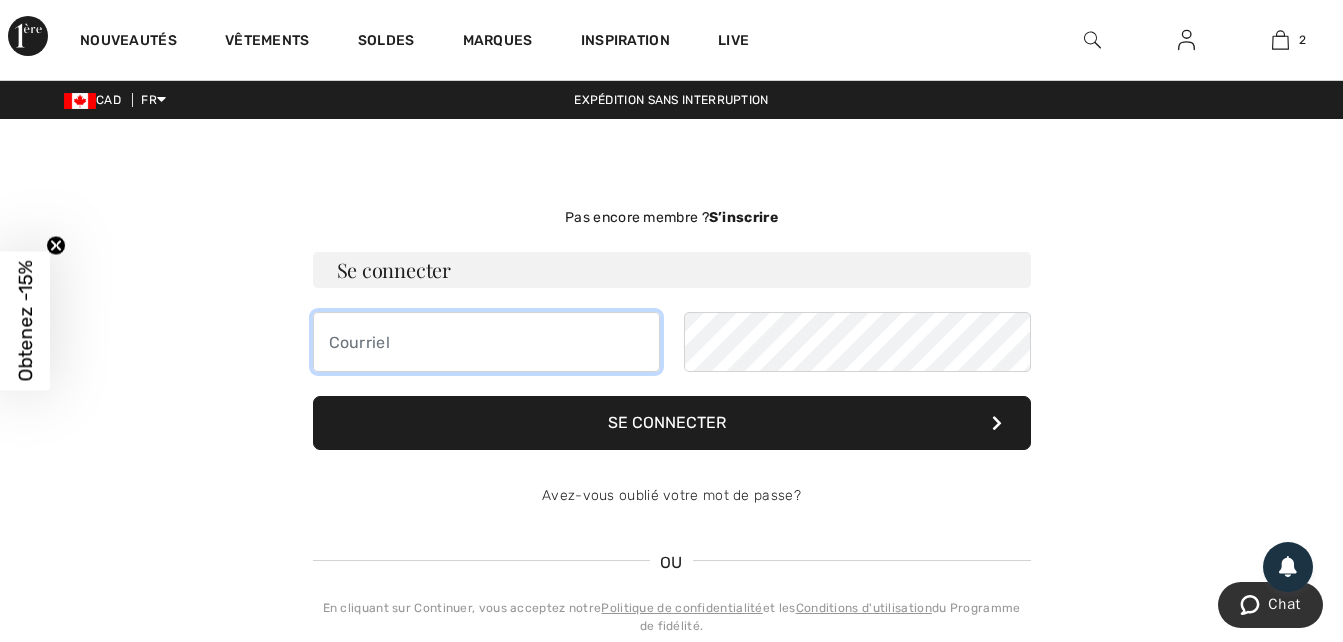 click at bounding box center (486, 342) 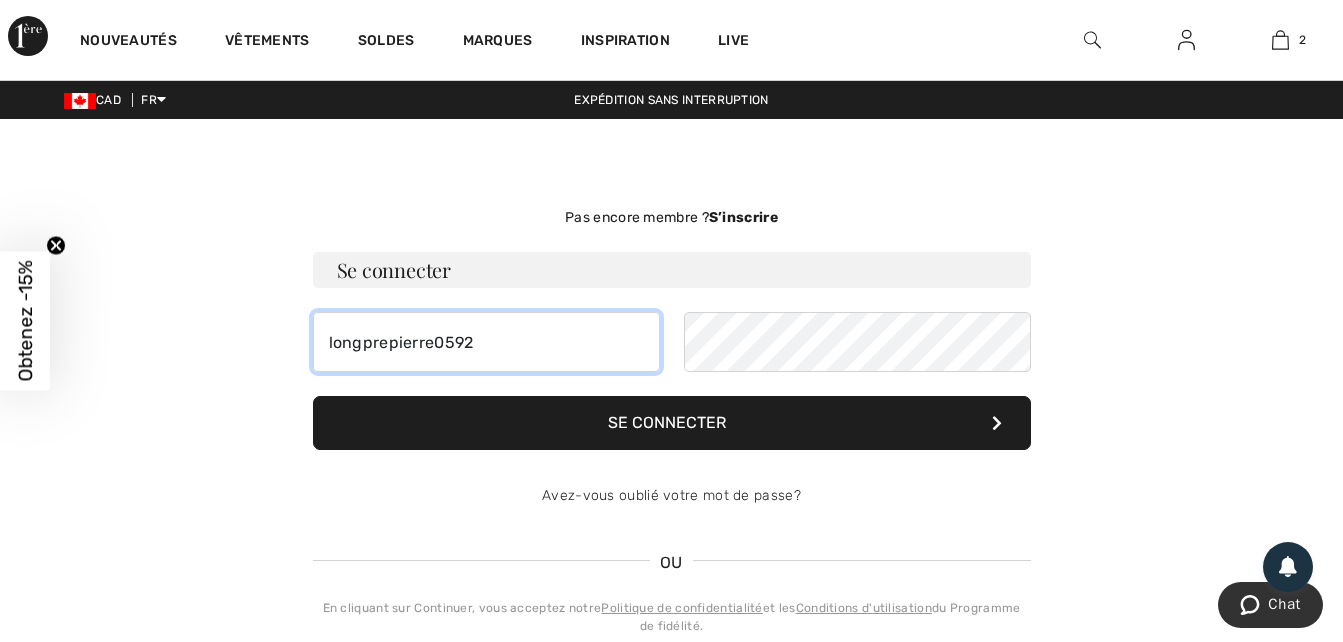 click on "longprepierre0592" at bounding box center (486, 342) 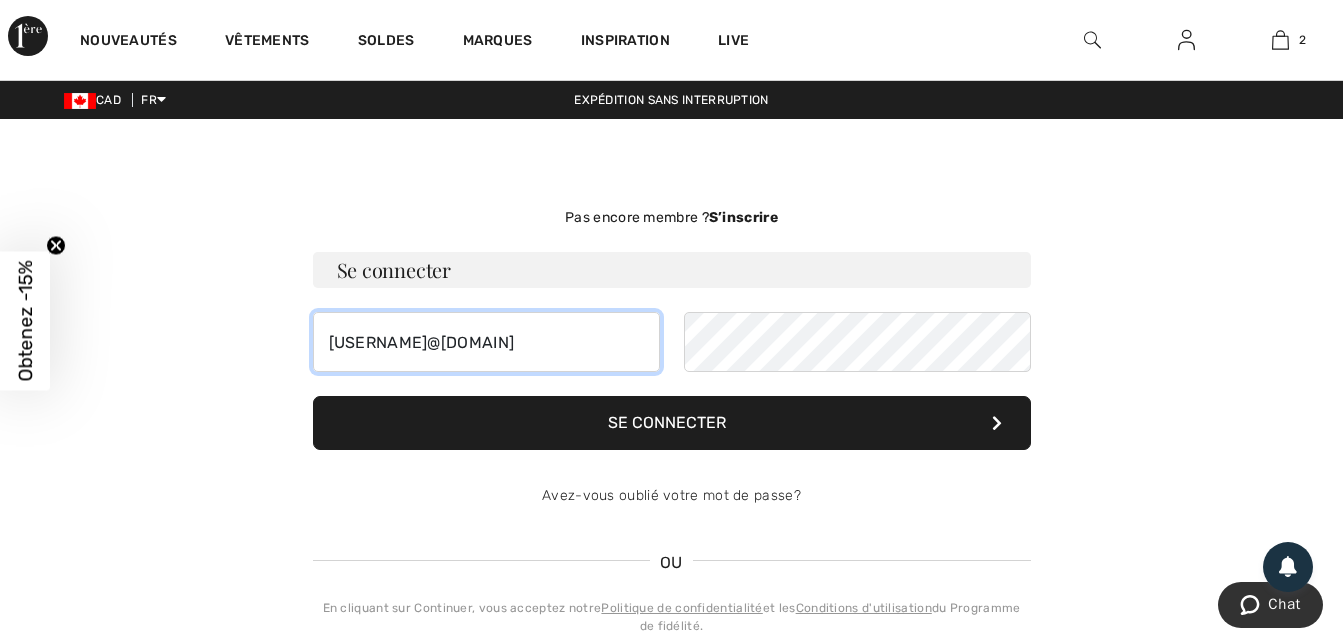 type on "[USERNAME]@[DOMAIN]" 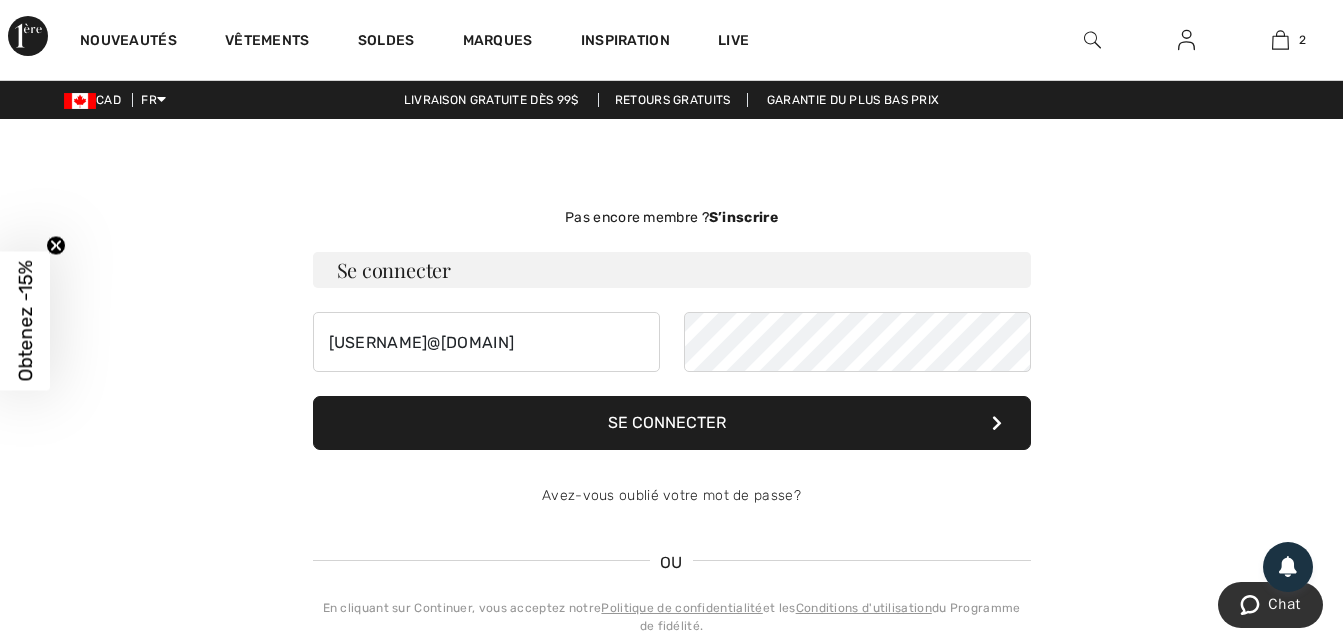 click on "Se connecter" at bounding box center [672, 423] 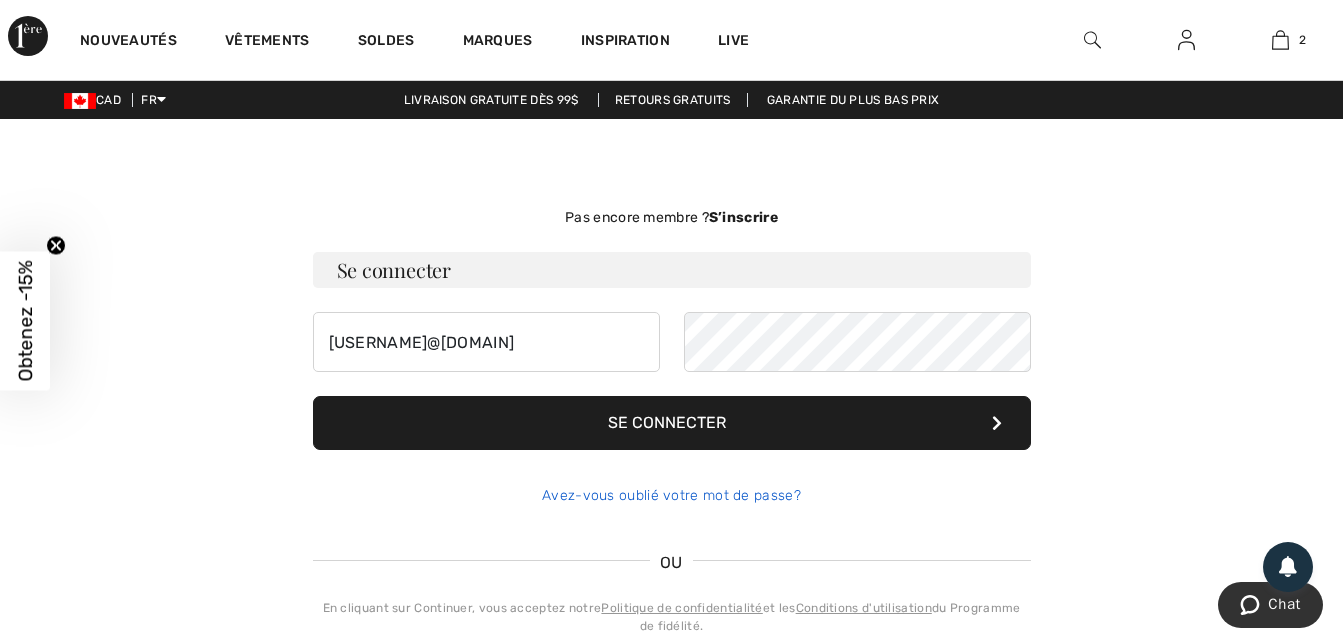 click on "Avez-vous oublié votre mot de passe?" at bounding box center (671, 495) 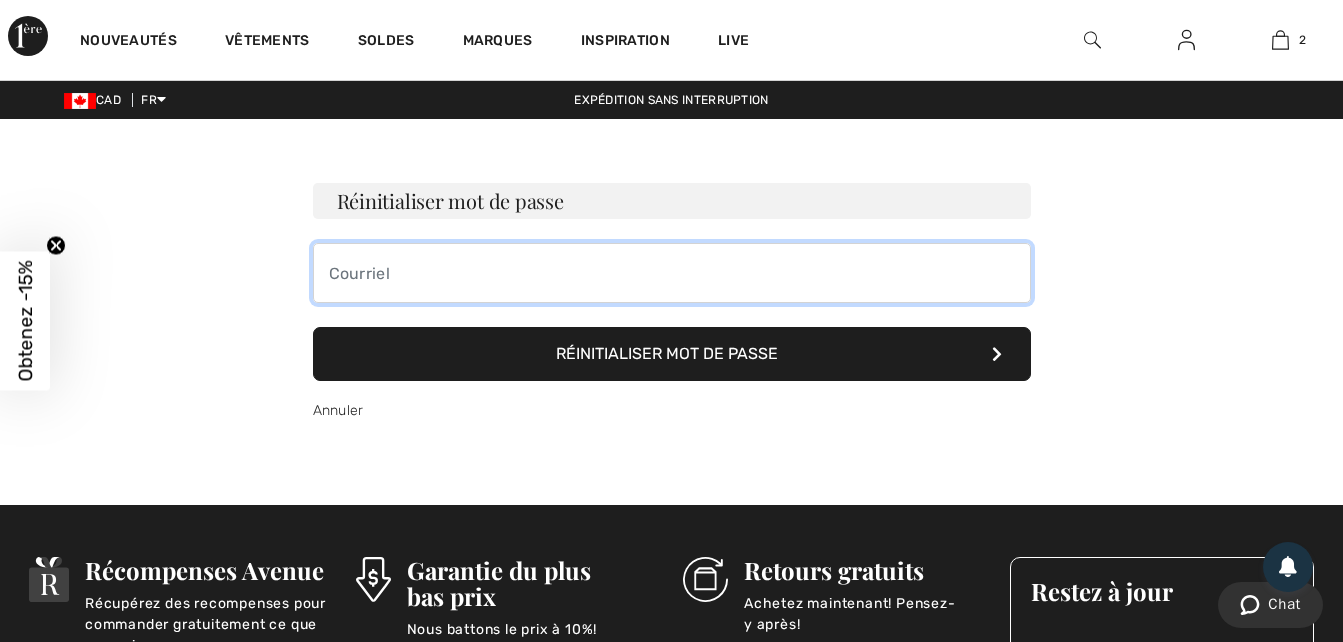 click at bounding box center (672, 273) 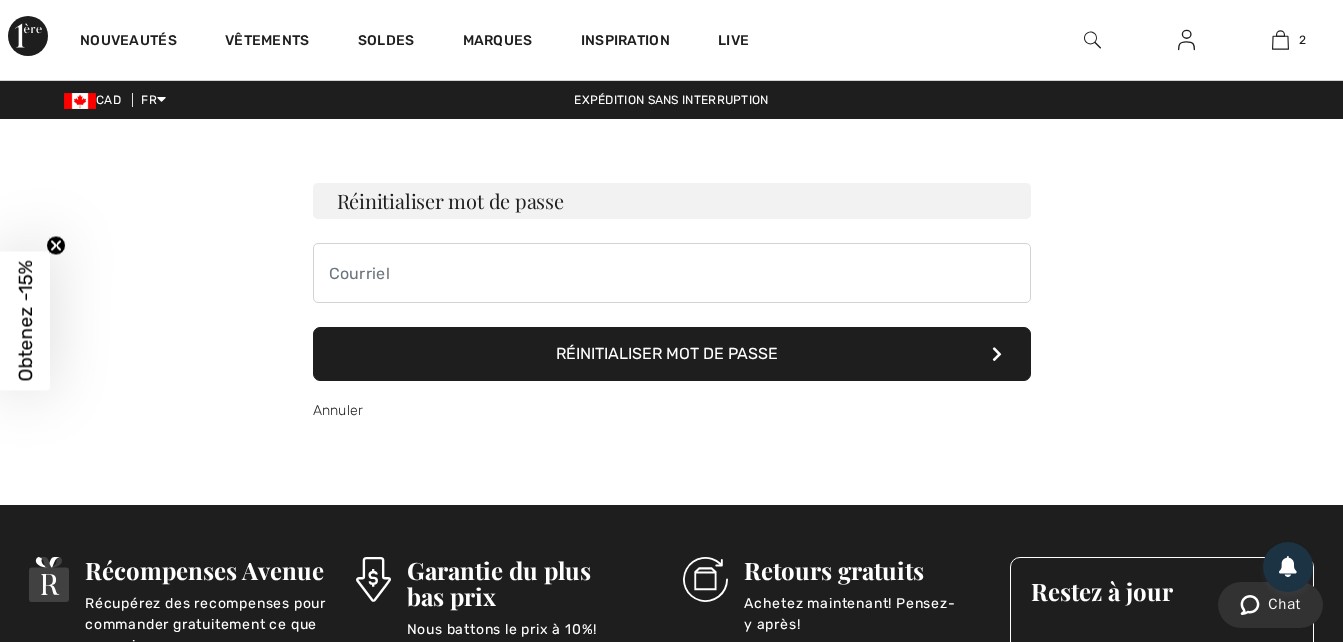 click on "Réinitialiser mot de passe" at bounding box center [672, 354] 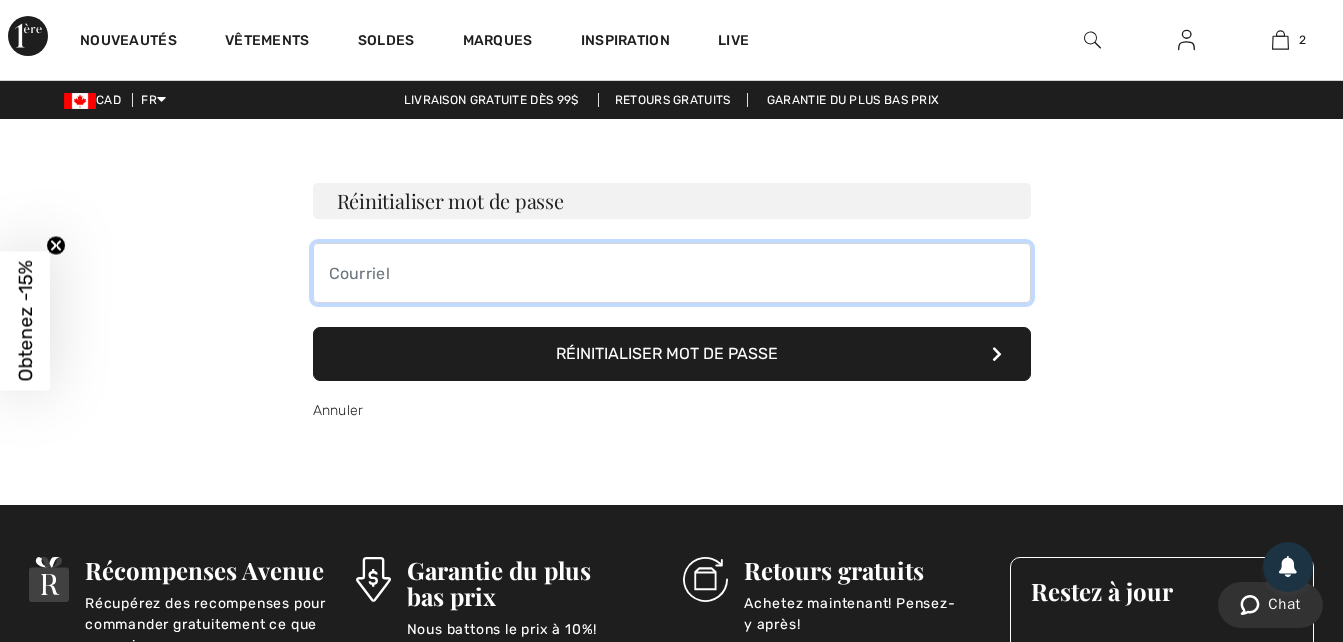 click at bounding box center (672, 273) 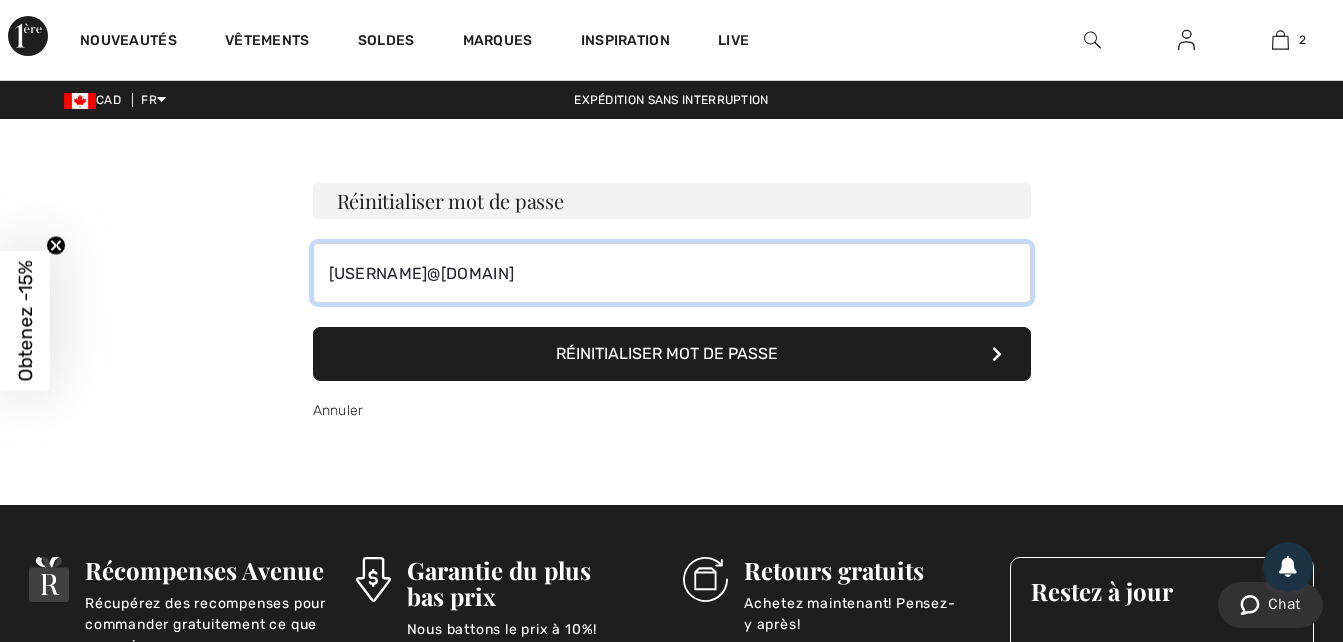 type on "longprepierre059@gmail.com" 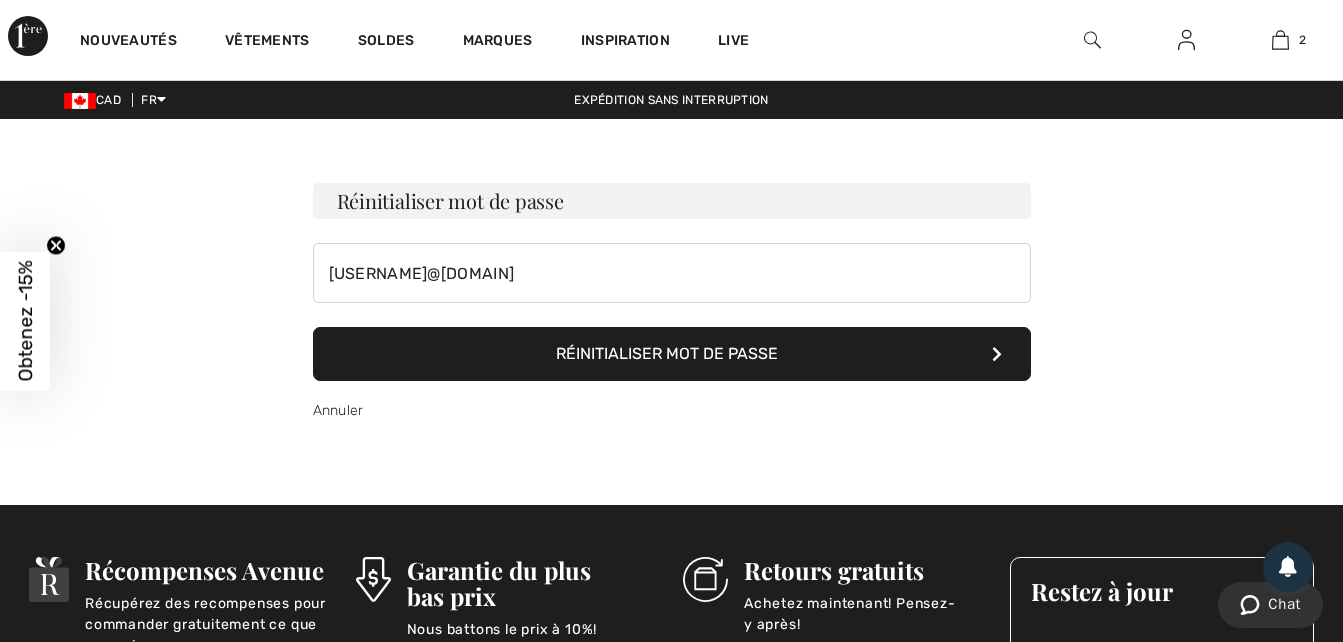 click on "Réinitialiser mot de passe" at bounding box center (672, 354) 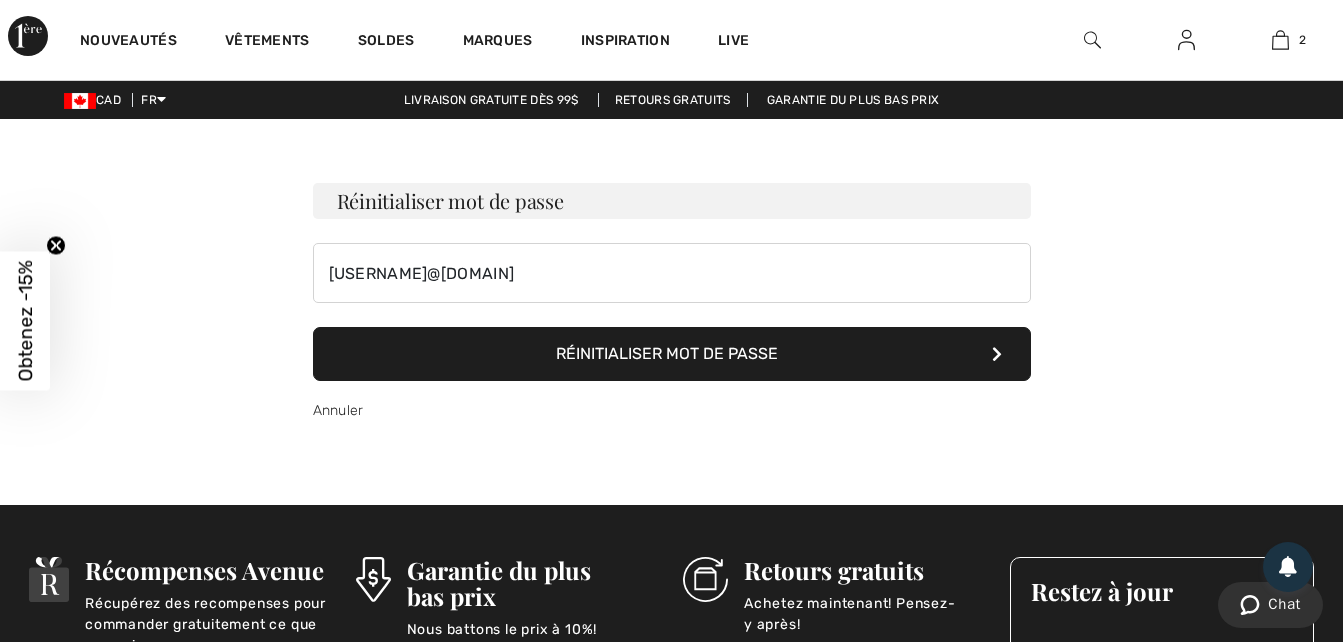click at bounding box center (997, 354) 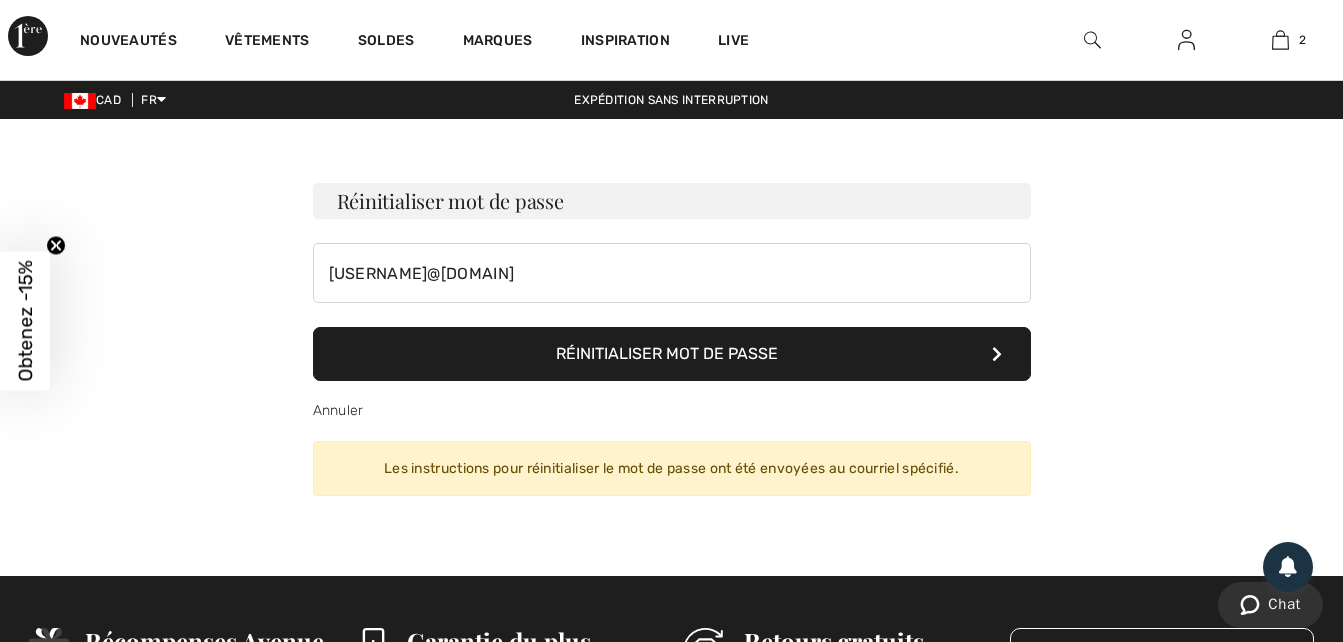 click on "Les instructions pour réinitialiser le mot de passe ont été envoyées au courriel spécifié." at bounding box center [672, 468] 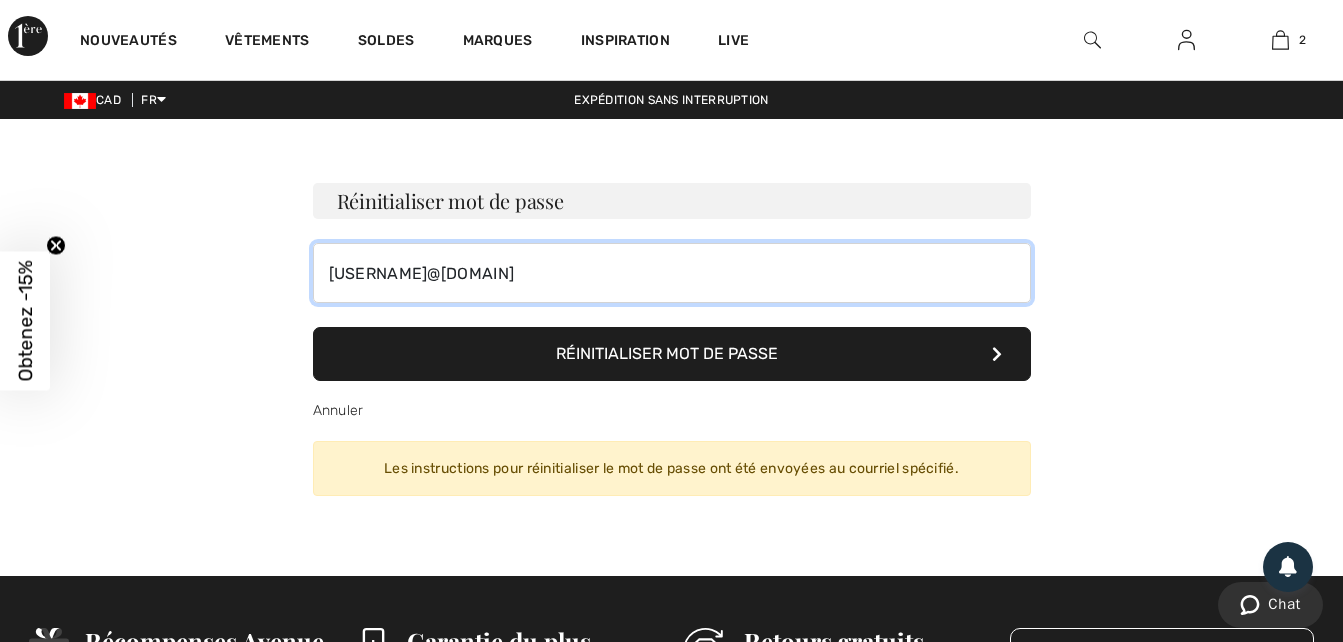 click on "longprepierre059@gmail.com" at bounding box center [672, 273] 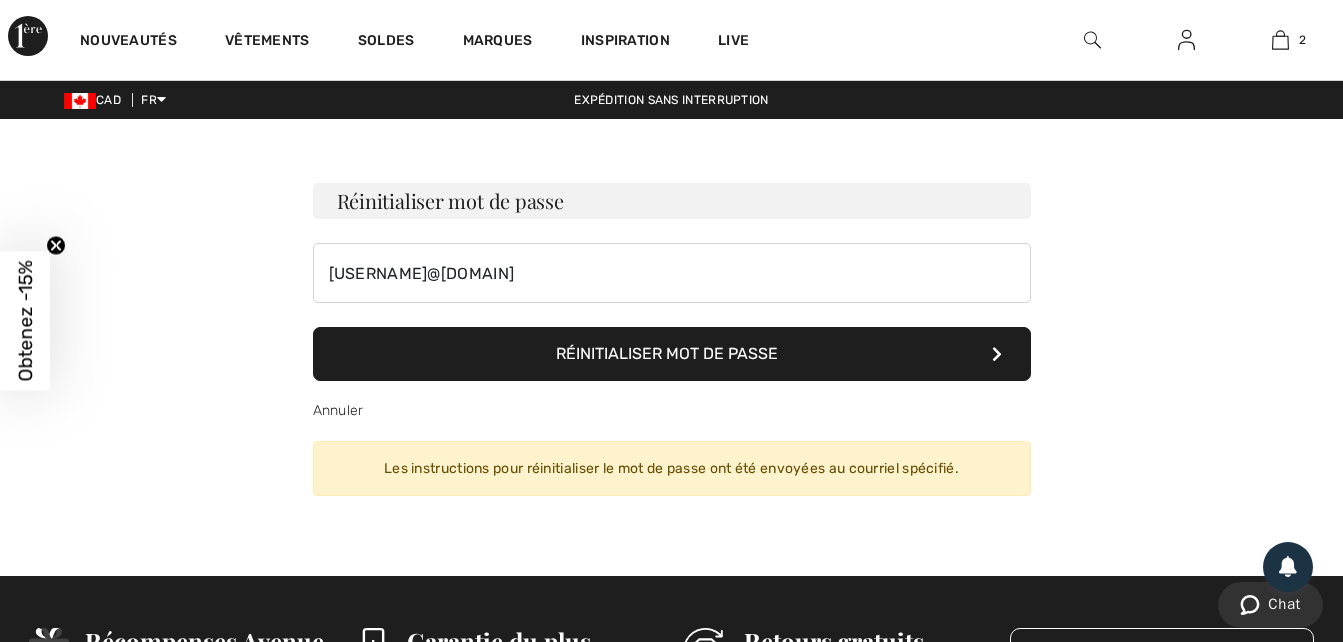 click on "Réinitialiser mot de passe" at bounding box center [672, 201] 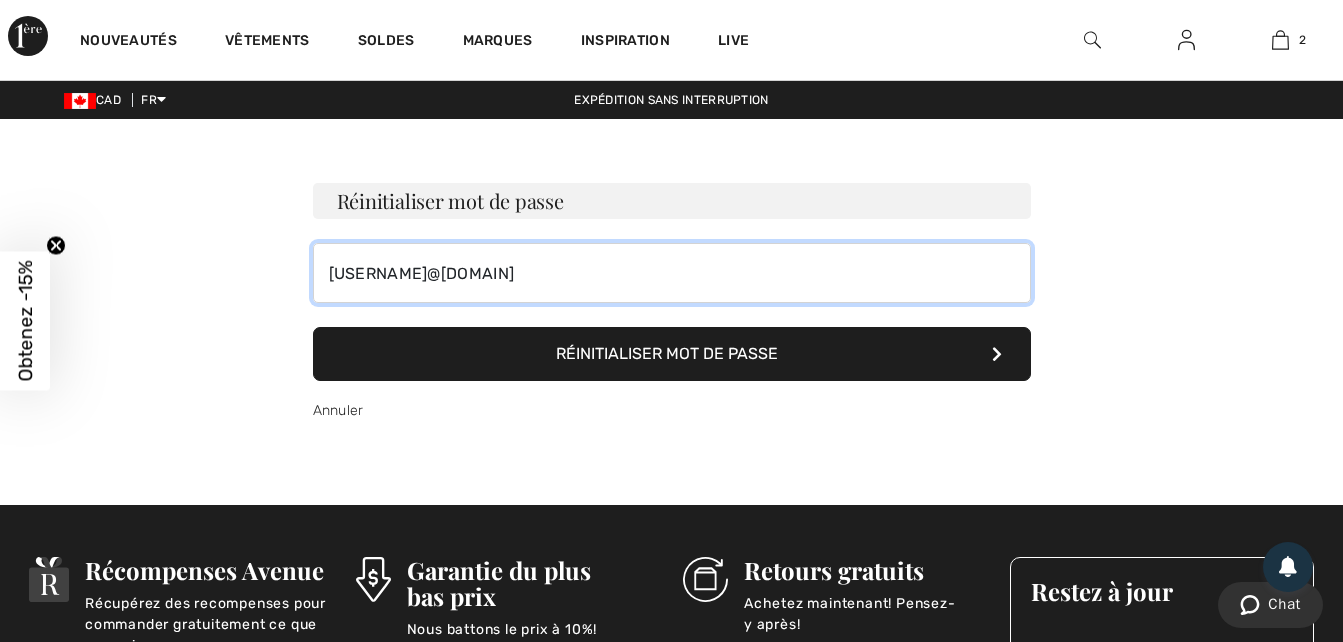 click on "[USERNAME]@[EXAMPLE.COM]" at bounding box center [672, 273] 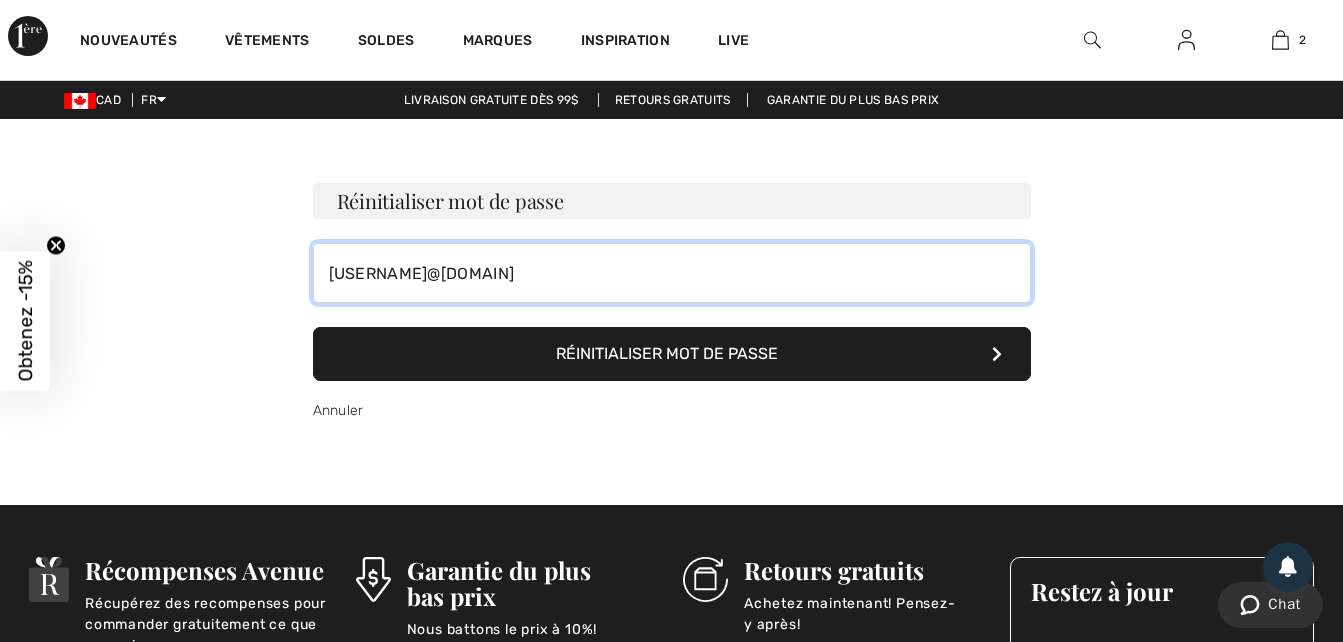 click on "[USERNAME]@[EXAMPLE.COM]" at bounding box center [672, 273] 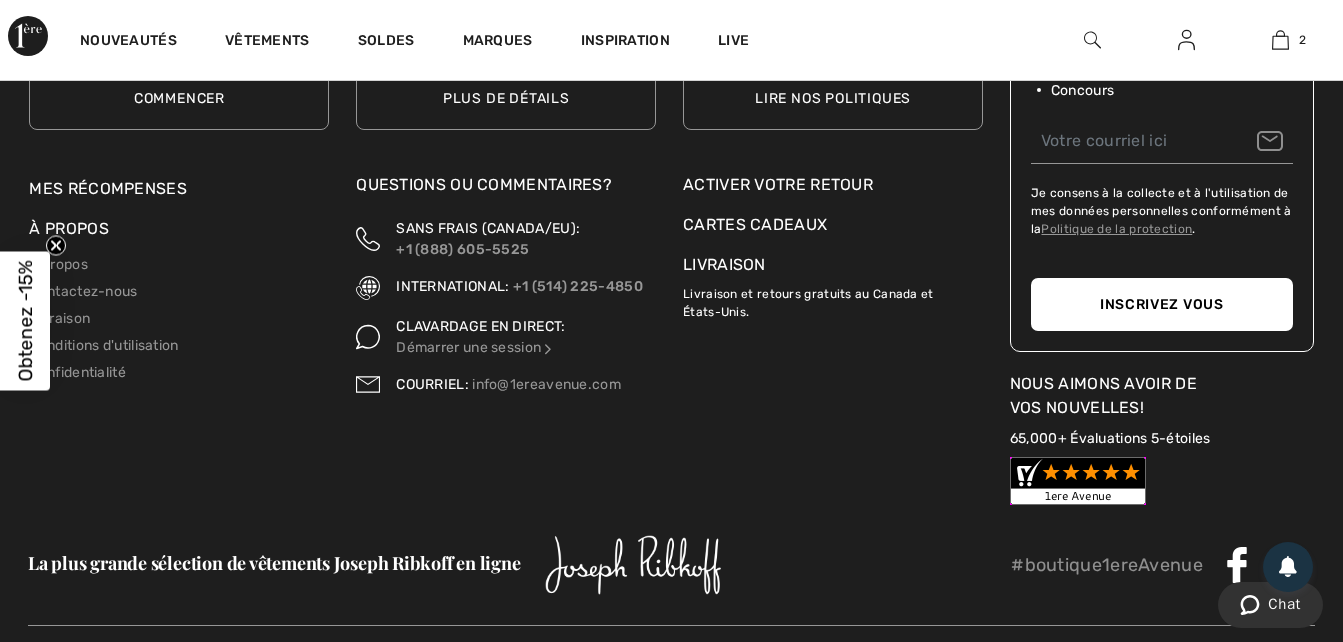 scroll, scrollTop: 687, scrollLeft: 0, axis: vertical 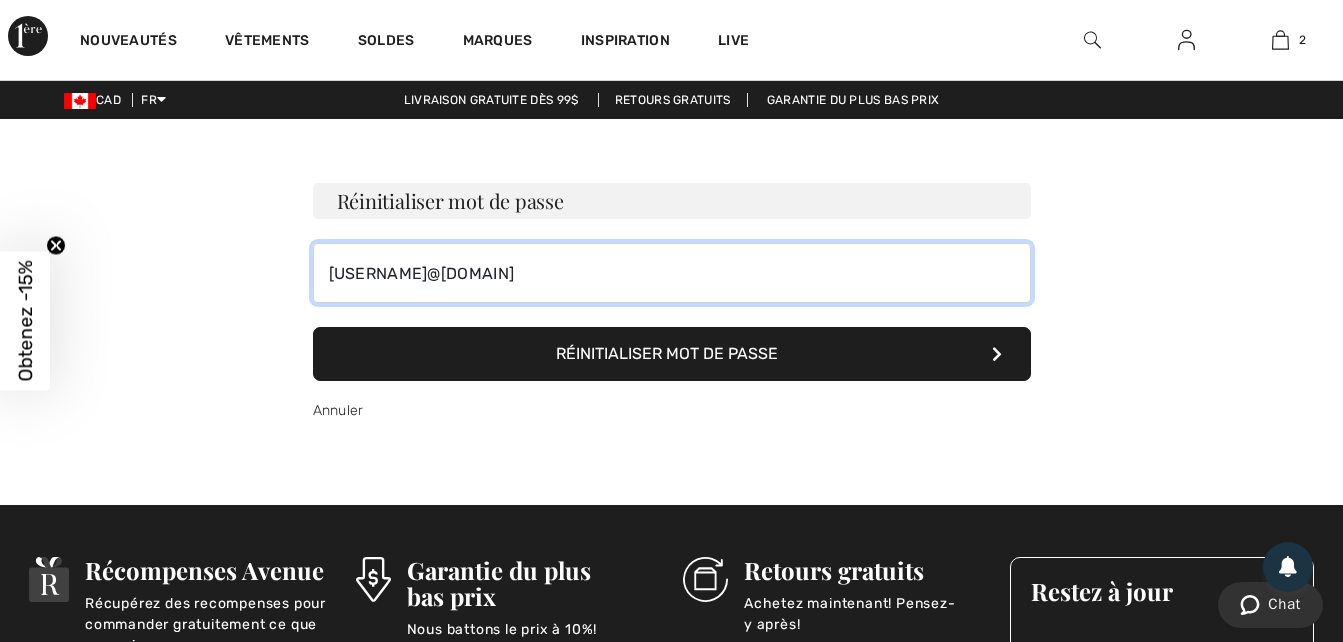 click on "[USERNAME]@[EXAMPLE.COM]" at bounding box center [672, 273] 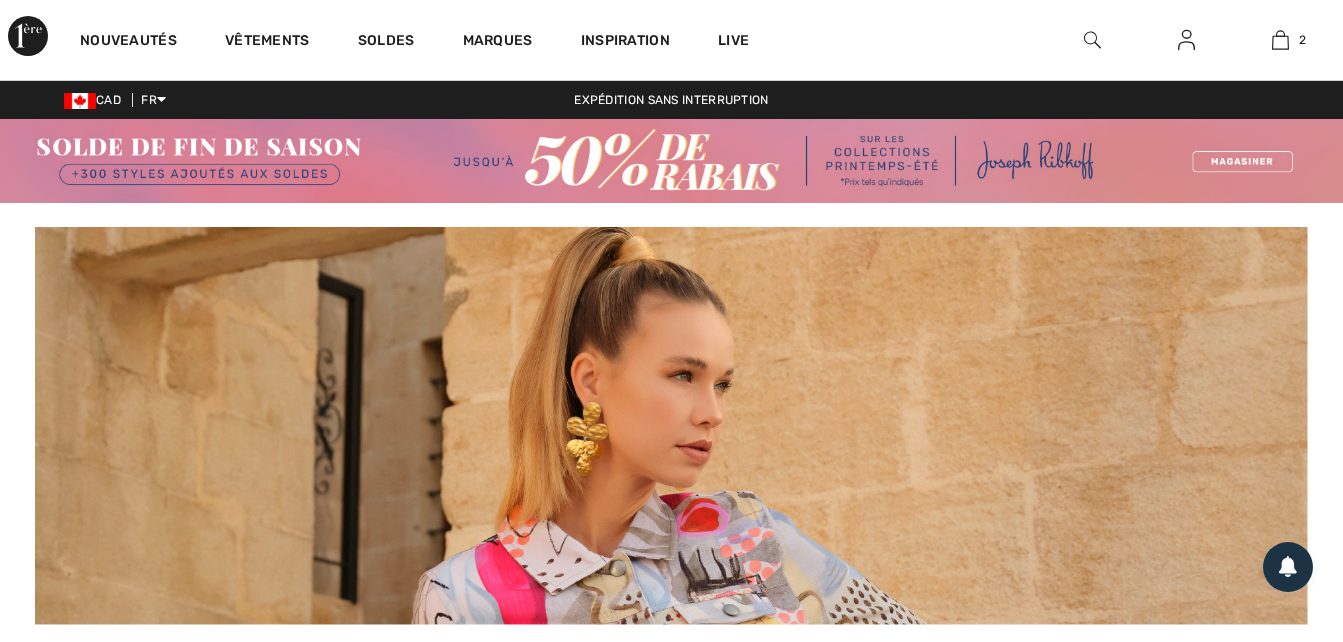 scroll, scrollTop: 0, scrollLeft: 0, axis: both 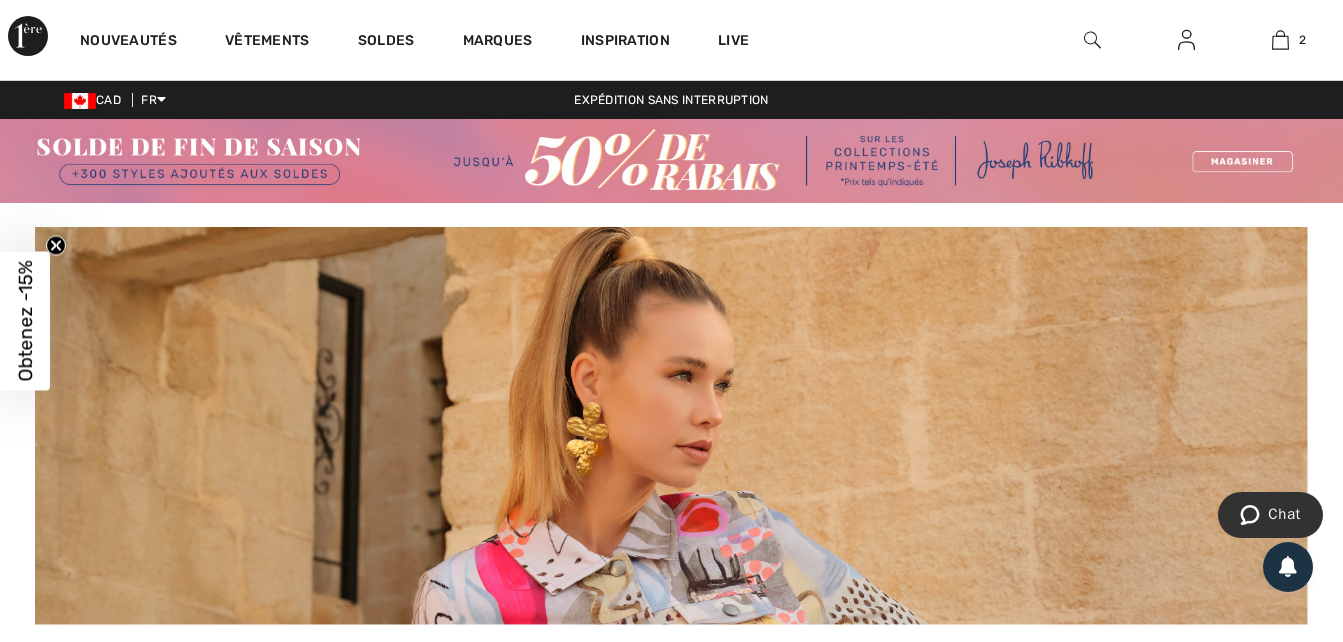 click at bounding box center [1186, 40] 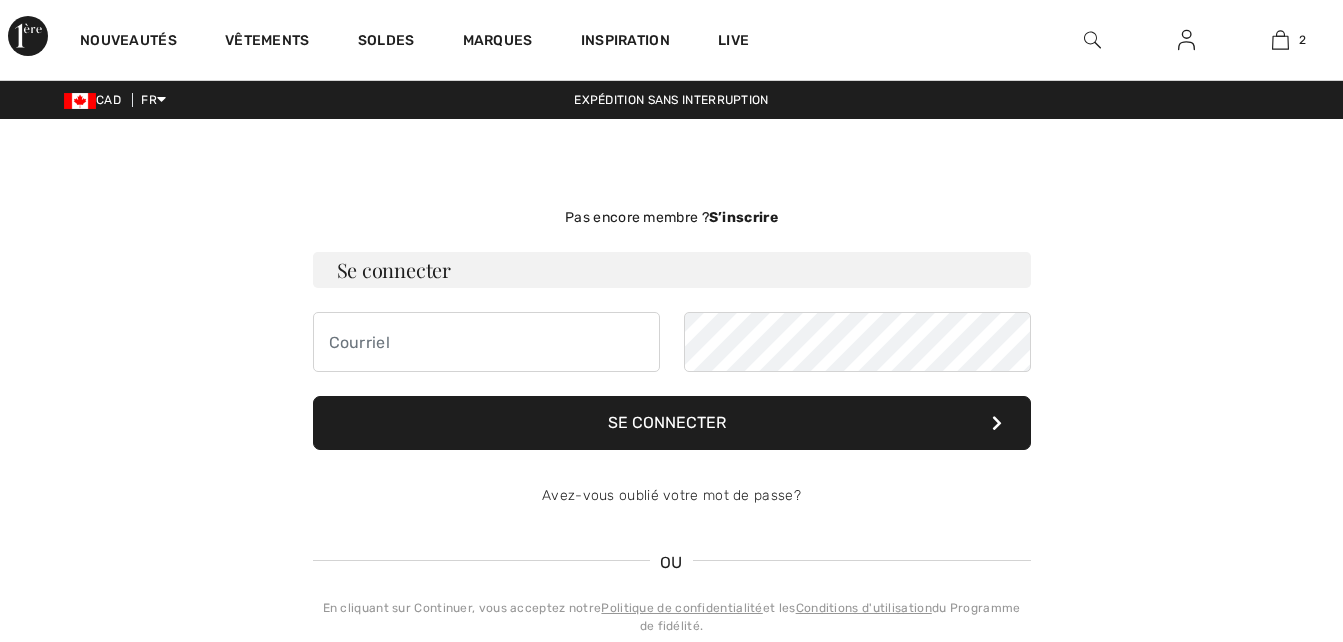 scroll, scrollTop: 0, scrollLeft: 0, axis: both 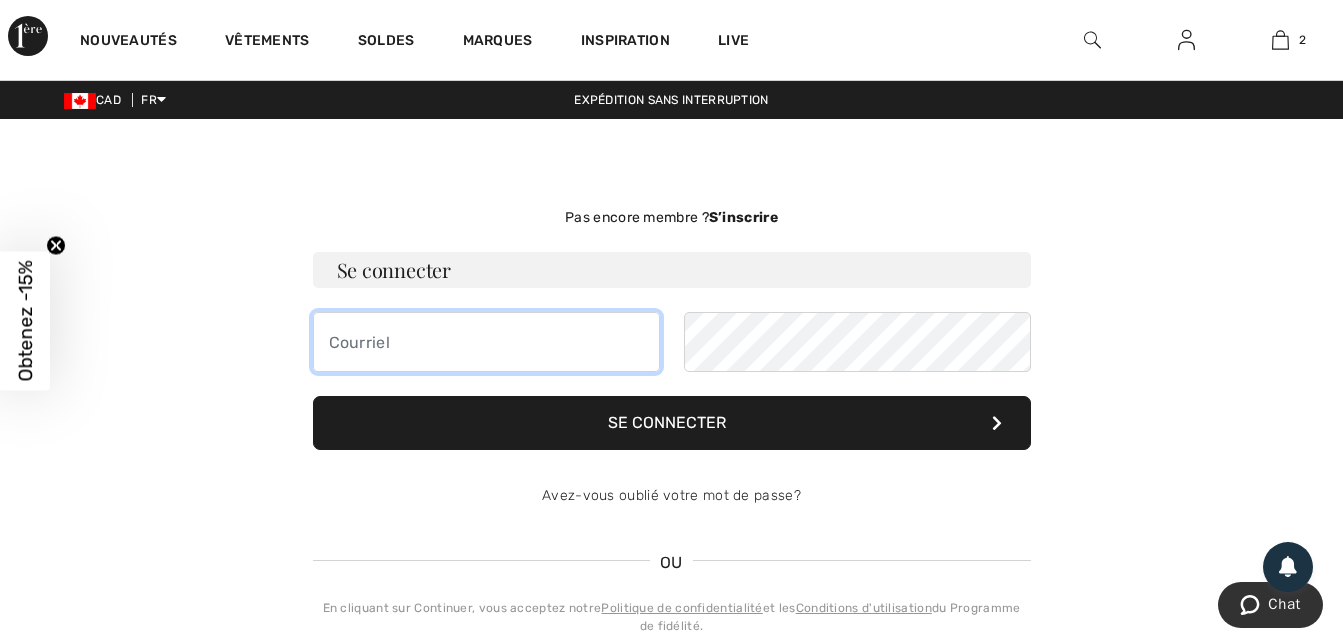 click at bounding box center [486, 342] 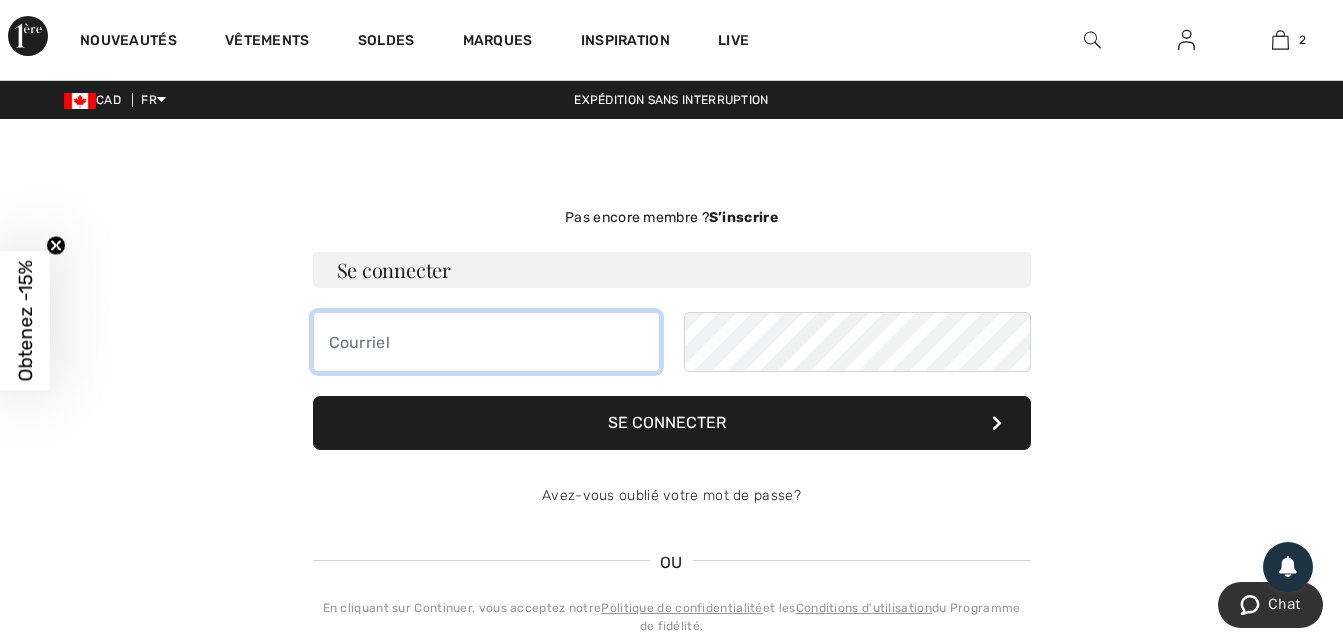 click at bounding box center (486, 342) 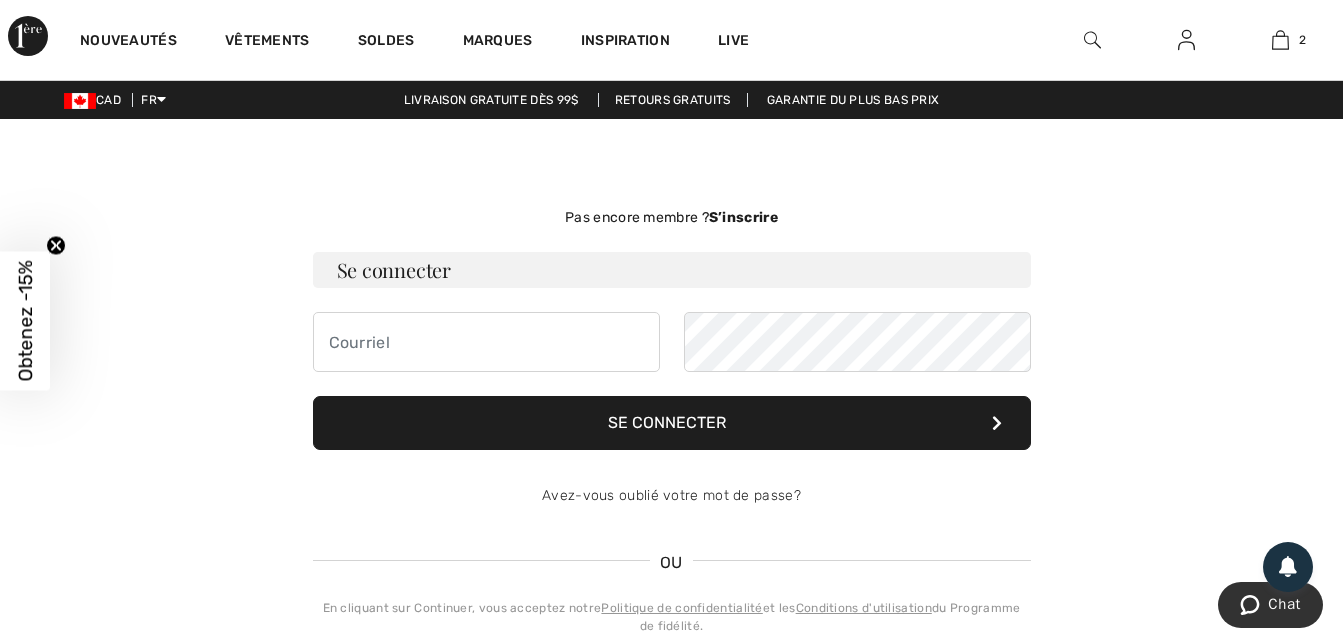 click on "Se connecter" at bounding box center (672, 423) 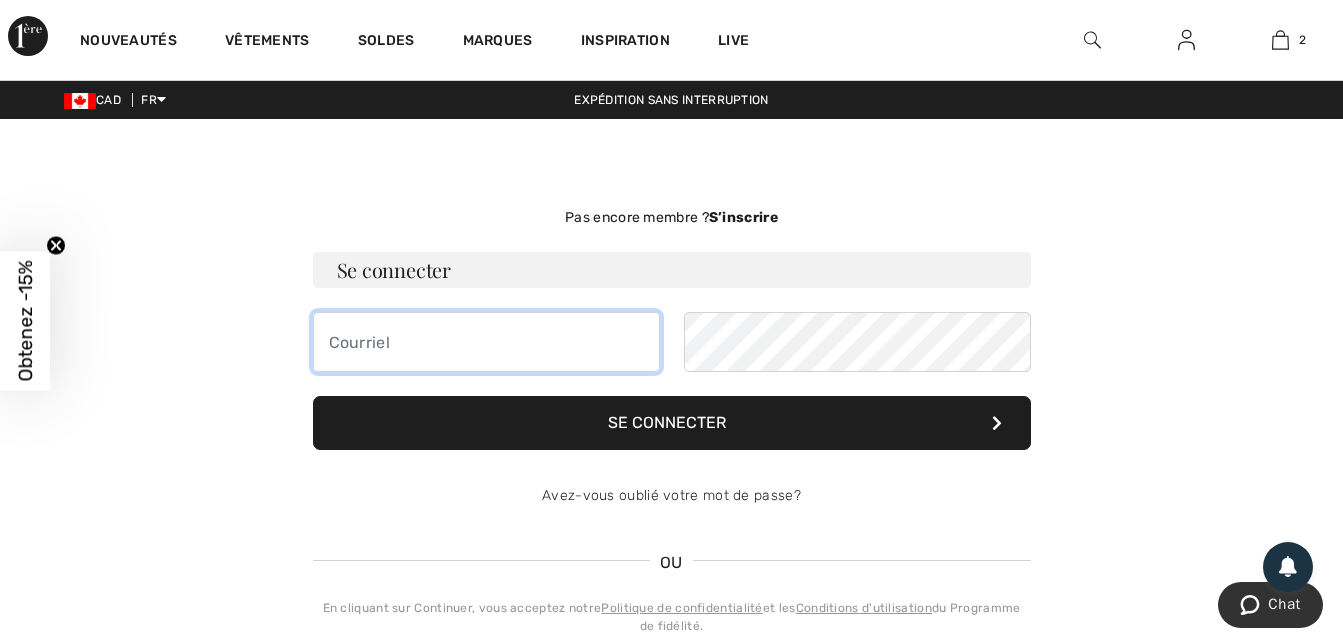 click at bounding box center (486, 342) 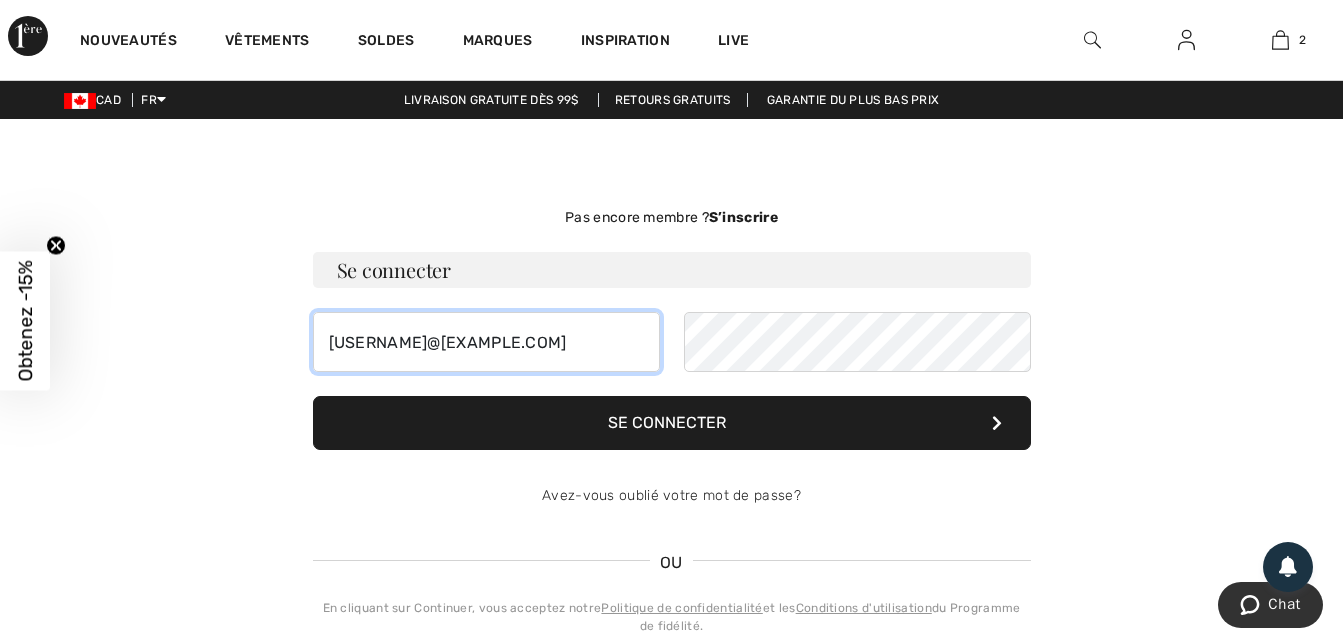 type on "[USERNAME]@[EXAMPLE.COM]" 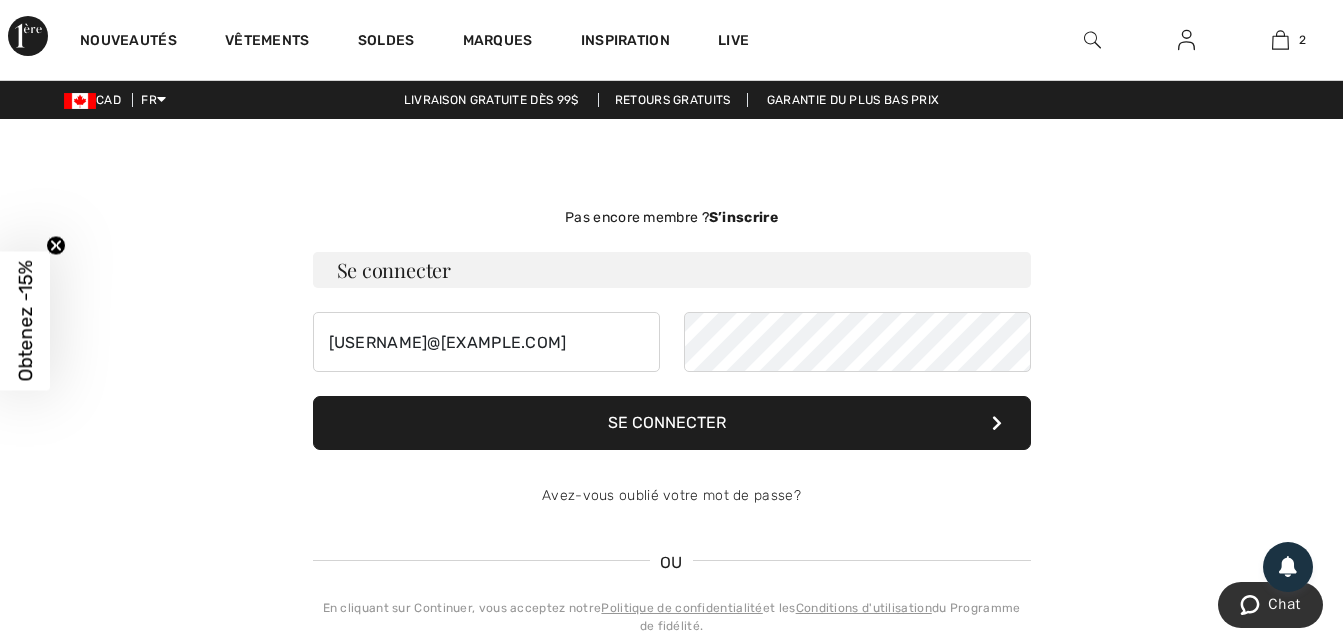 click on "Se connecter" at bounding box center [672, 423] 